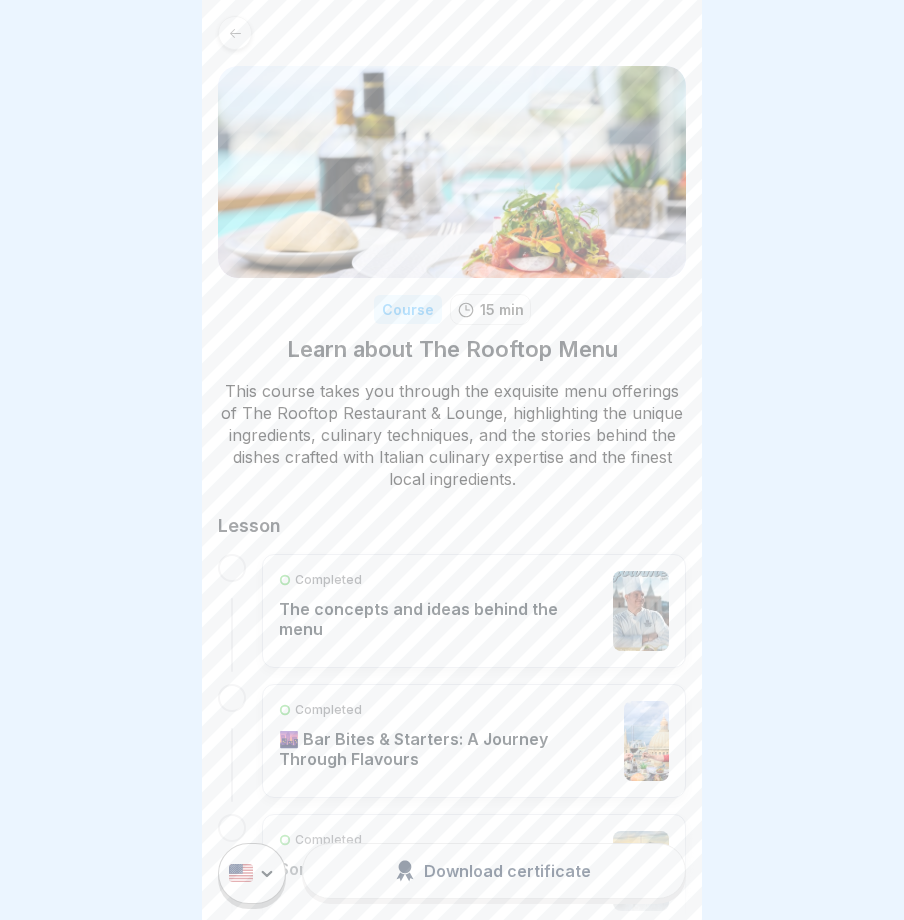scroll, scrollTop: 0, scrollLeft: 0, axis: both 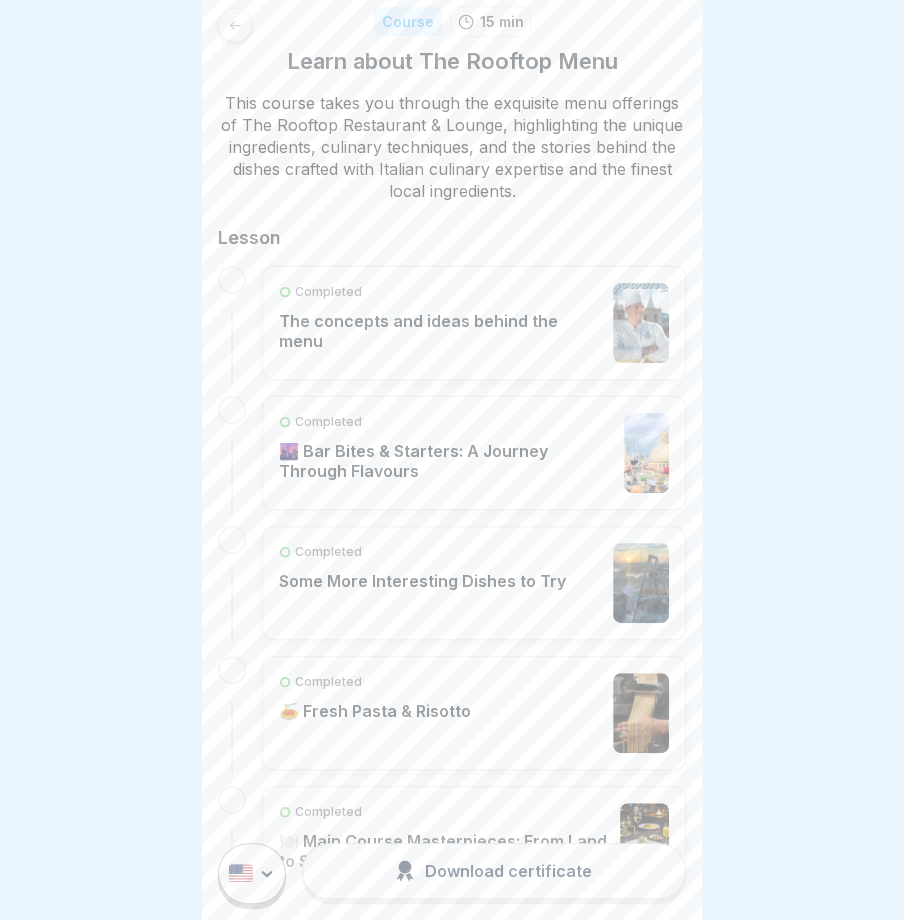 click on "🌆 Bar Bites & Starters: A Journey Through Flavours" at bounding box center (446, 461) 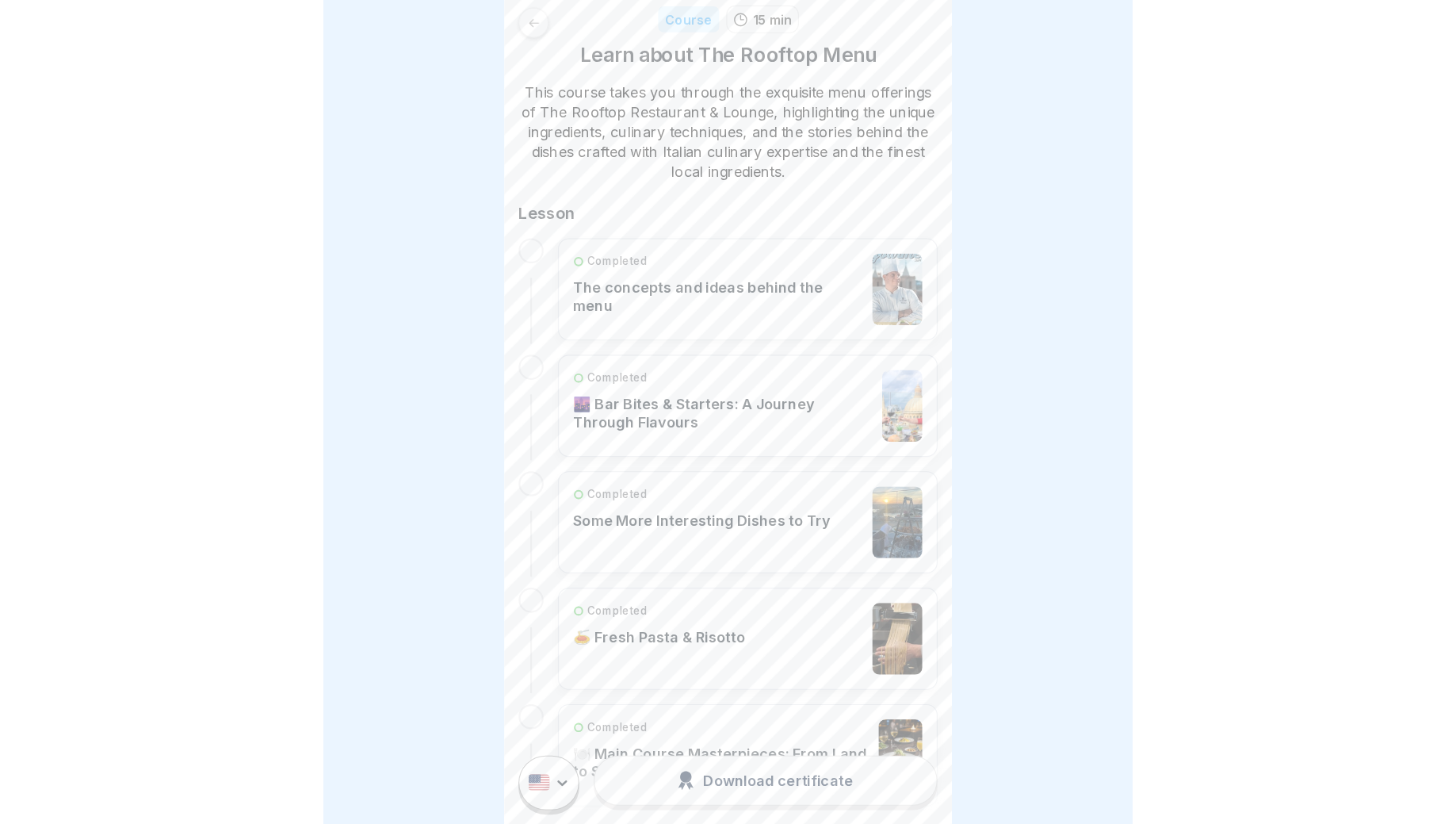 scroll, scrollTop: 0, scrollLeft: 0, axis: both 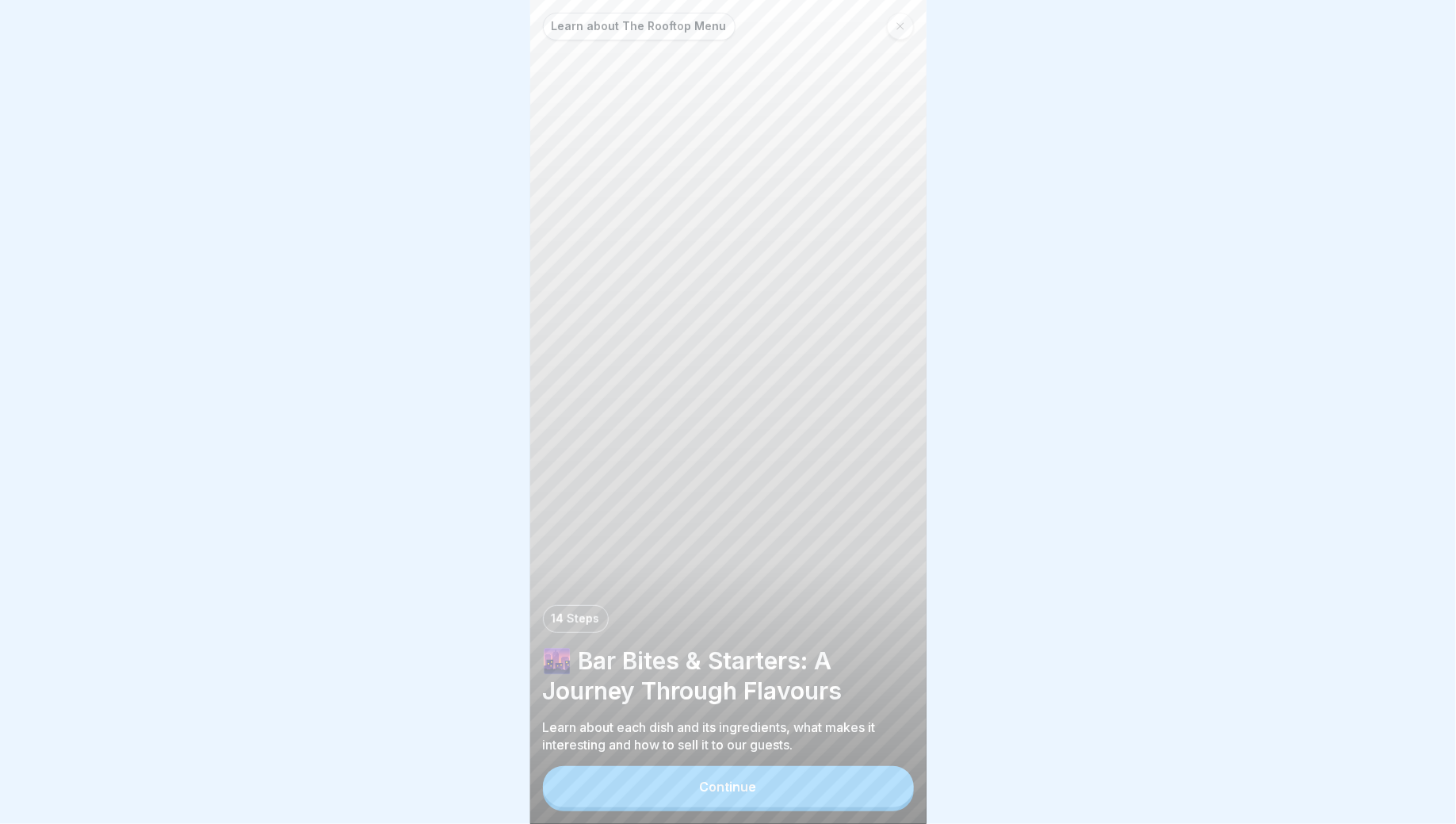 click at bounding box center [900, 26] 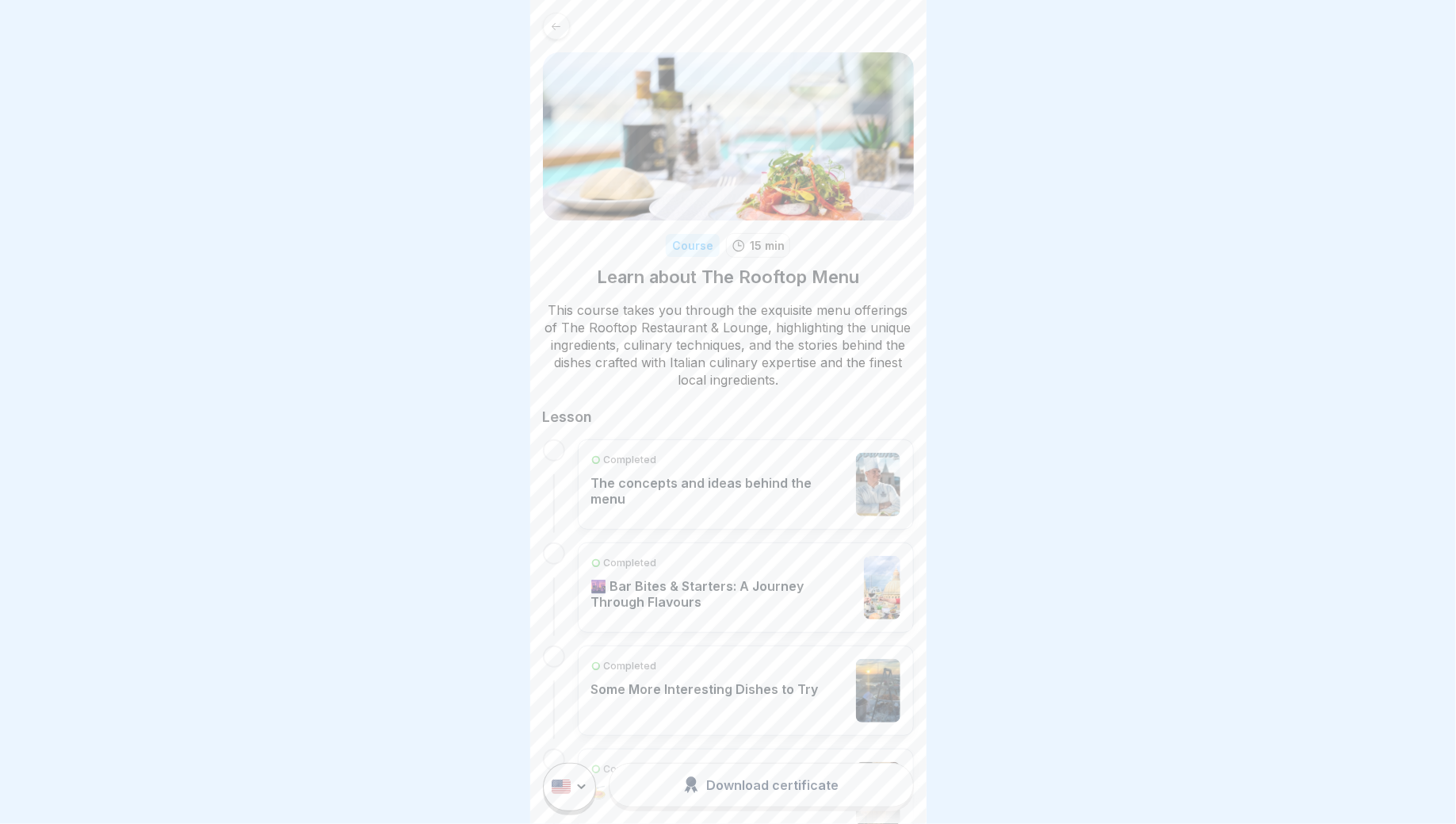 scroll, scrollTop: 213, scrollLeft: 0, axis: vertical 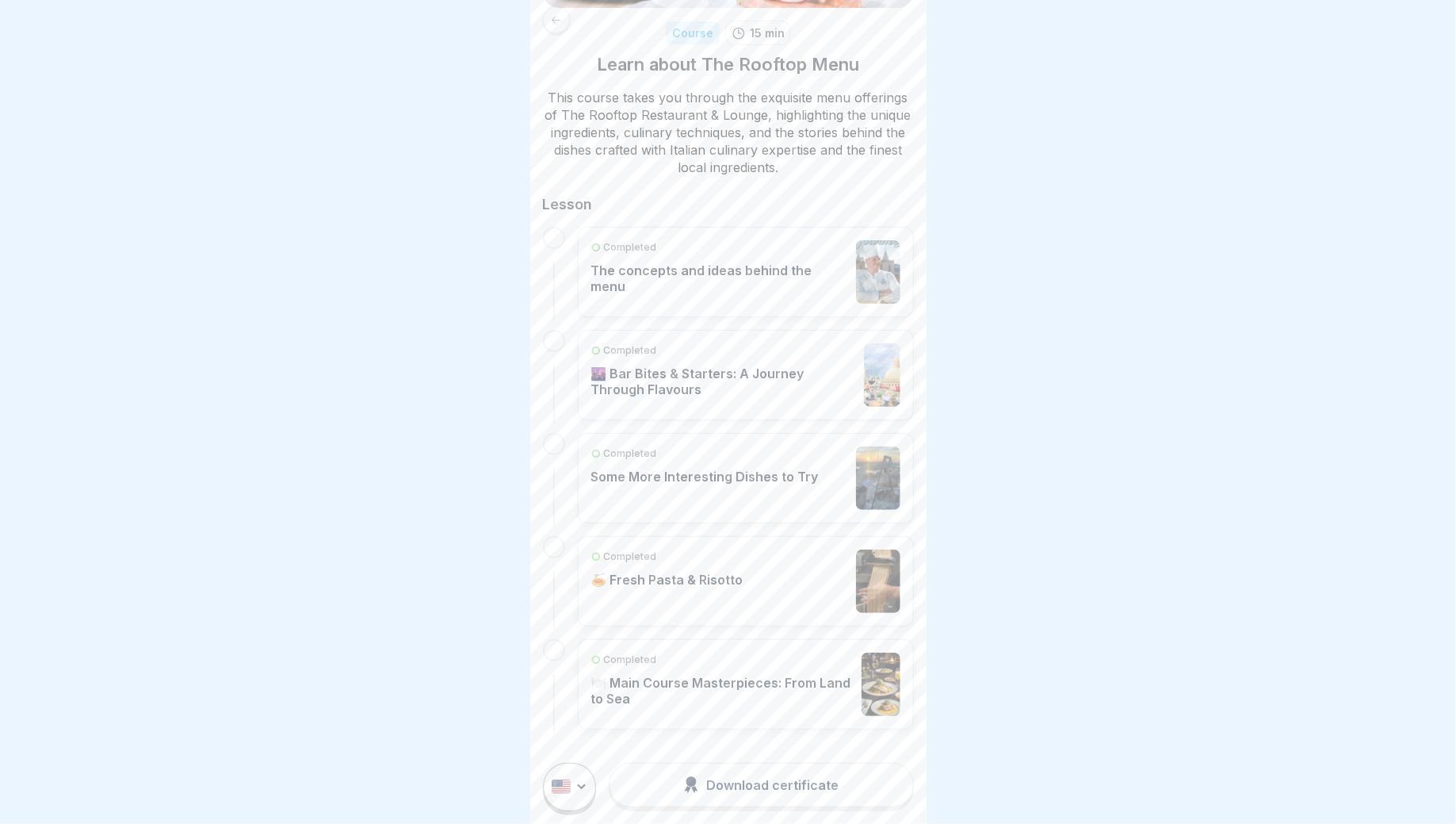 click on "🌆 Bar Bites & Starters: A Journey Through Flavours" at bounding box center (724, 381) 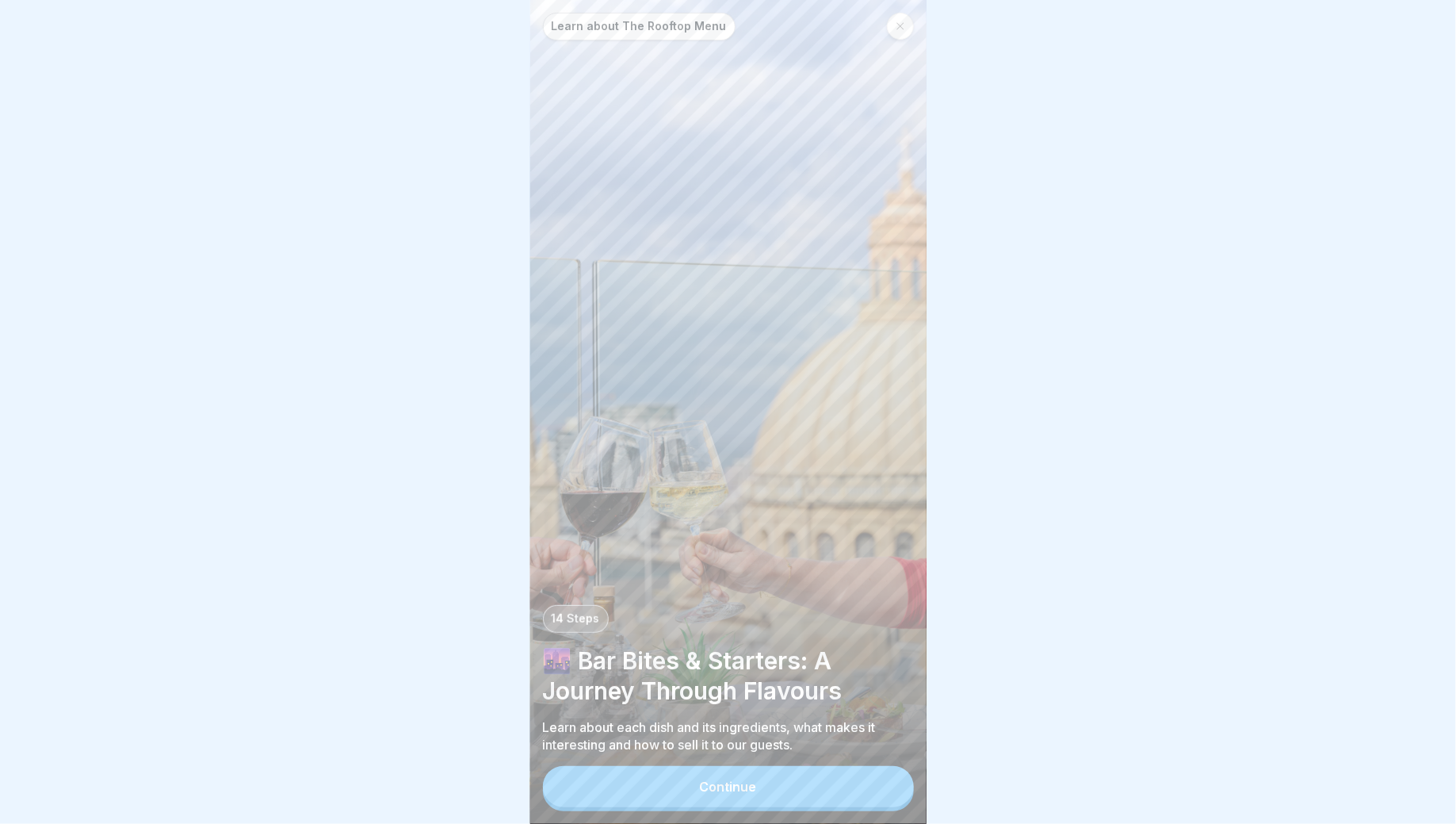scroll, scrollTop: 0, scrollLeft: 0, axis: both 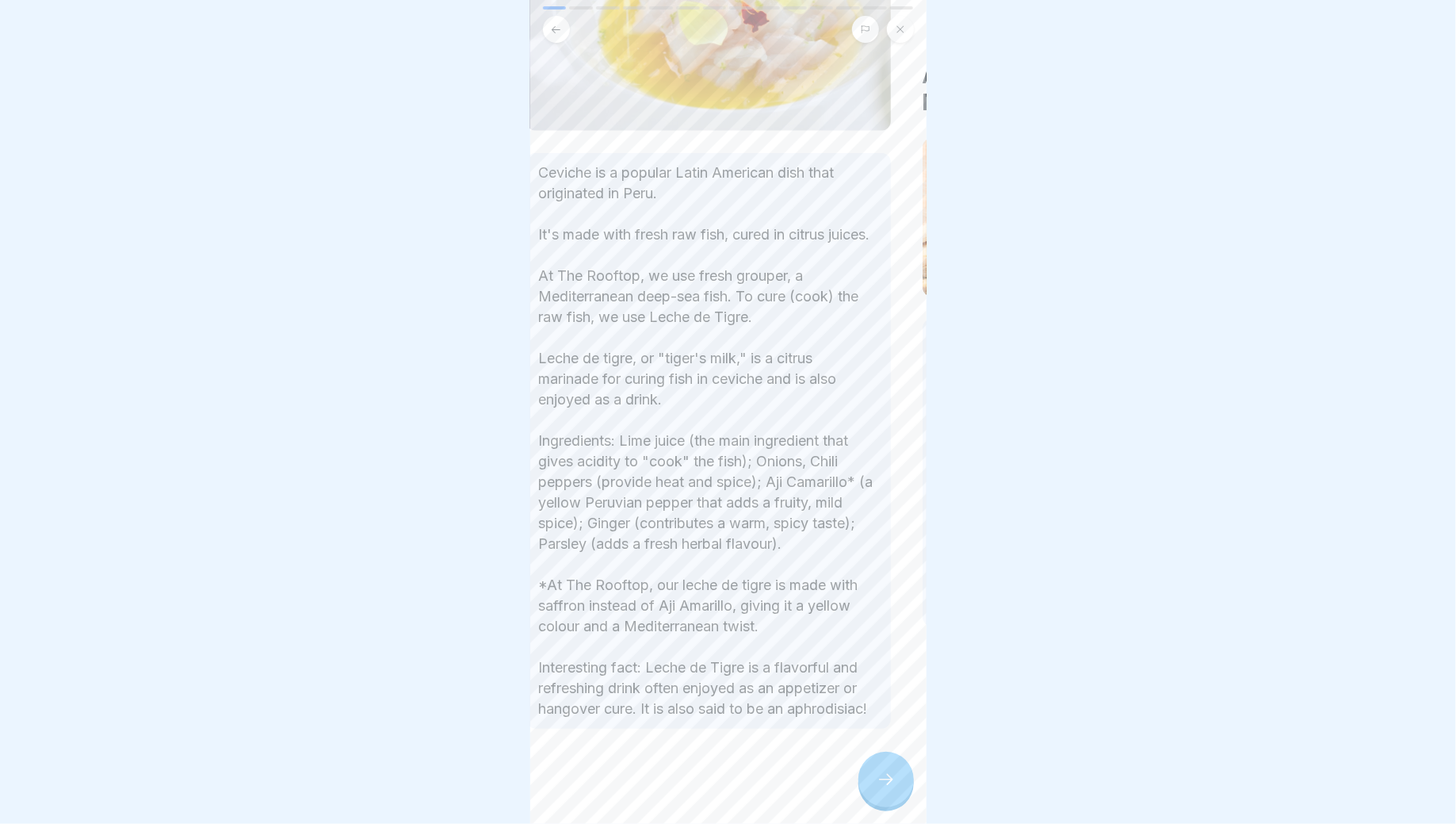 click on "Ceviche is a popular Latin American dish that originated in Peru.
It's made with fresh raw fish, cured in citrus juices.
At The Rooftop, we use fresh grouper, a Mediterranean deep-sea fish. To cure (cook) the raw fish, we use Leche de Tigre.
Leche de tigre, or "tiger's milk," is a citrus marinade for curing fish in ceviche and is also enjoyed as a drink.
Ingredients: Lime juice (the main ingredient that gives acidity to "cook" the fish); Onions, Chili peppers (provide heat and spice); Aji Camarillo* (a yellow Peruvian pepper that adds a fruity, mild spice); Ginger (contributes a warm, spicy taste); Parsley (adds a fresh herbal flavour).
*At The Rooftop, our leche de tigre is made with saffron instead of Aji Amarillo, giving it a yellow colour and a Mediterranean twist.
Interesting fact: Leche de Tigre is a flavorful and refreshing drink often enjoyed as an appetizer or hangover cure. It is also said to be an aphrodisiac!" at bounding box center [709, 441] 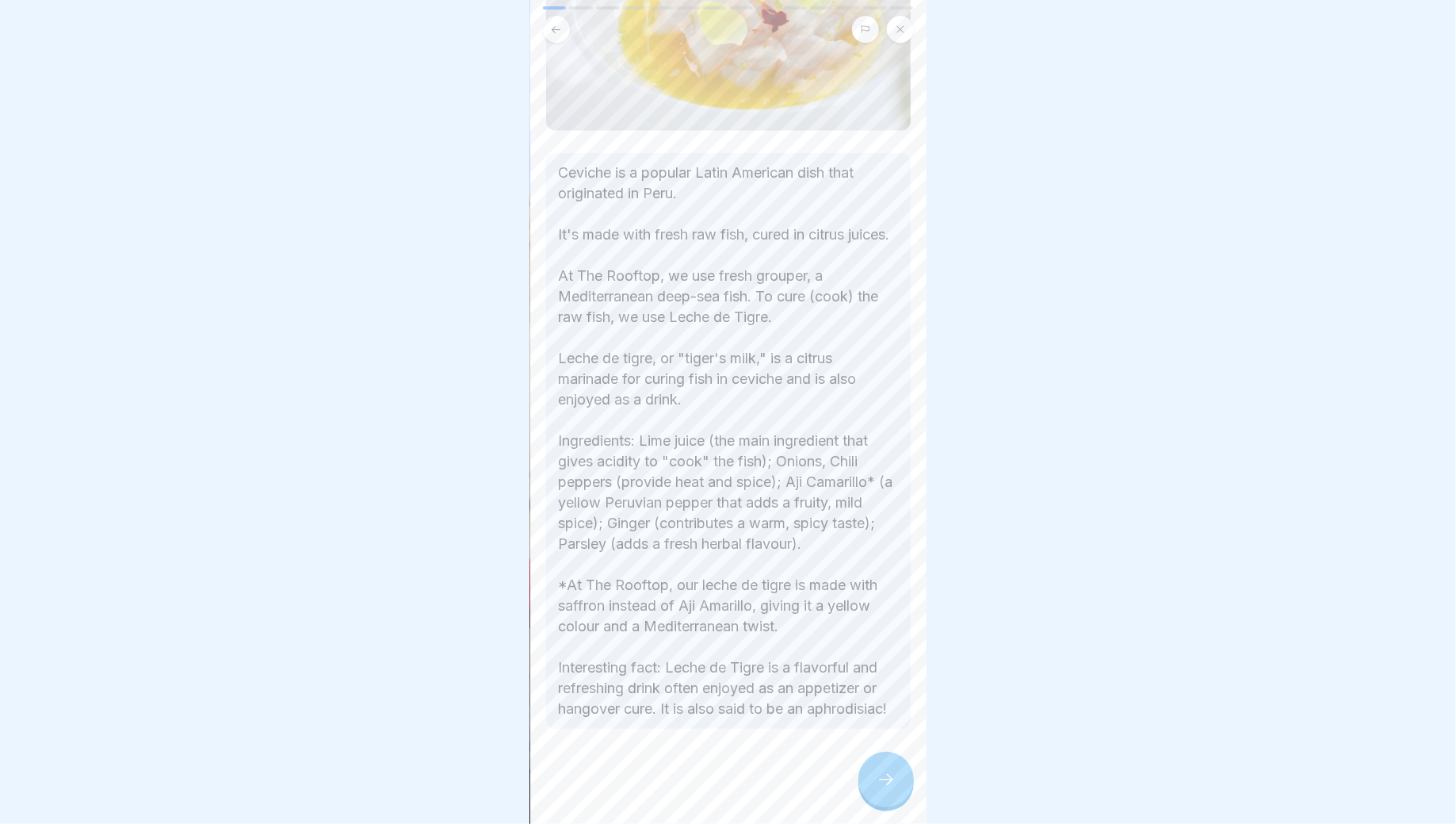click 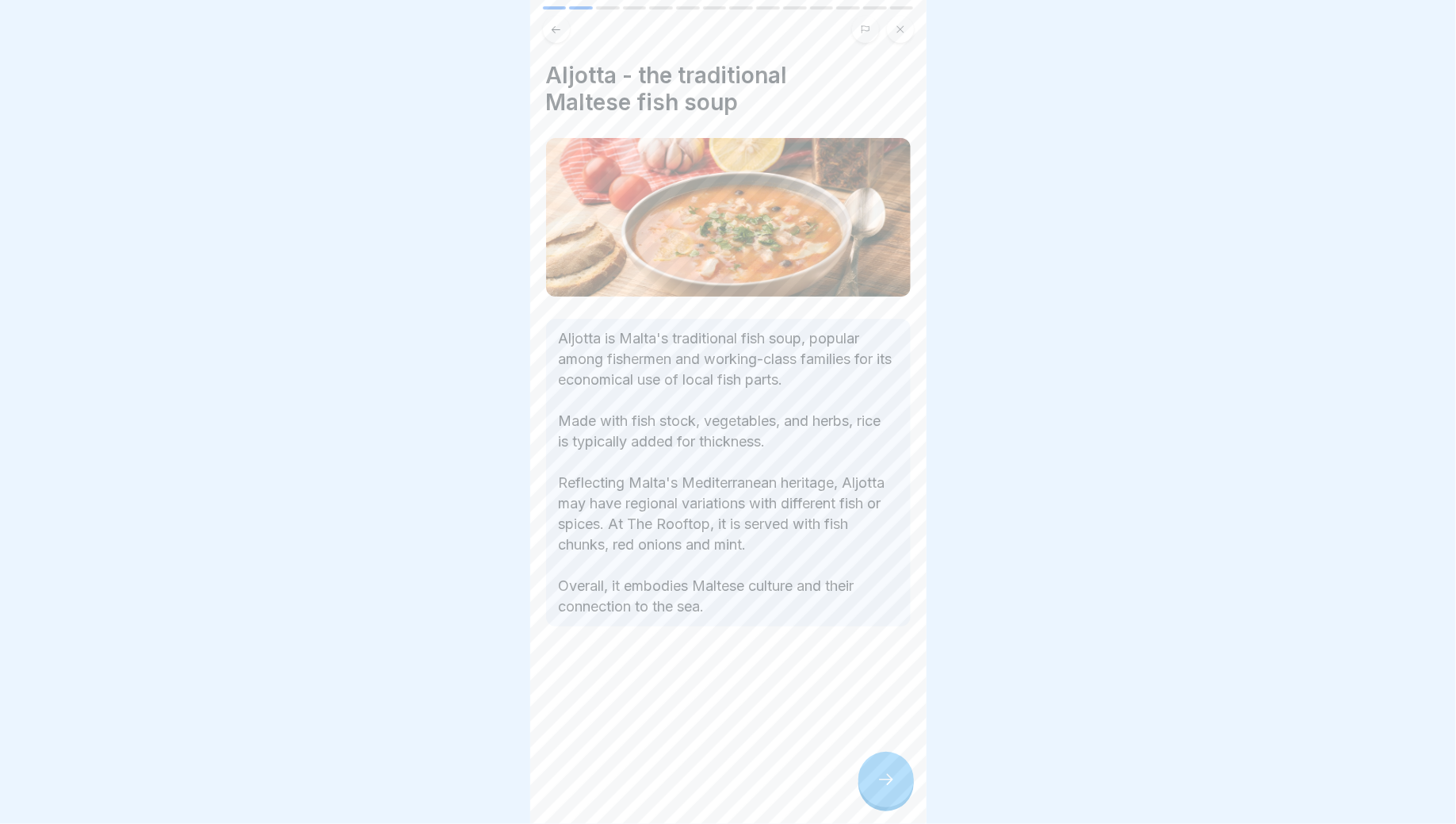 click at bounding box center [886, 780] 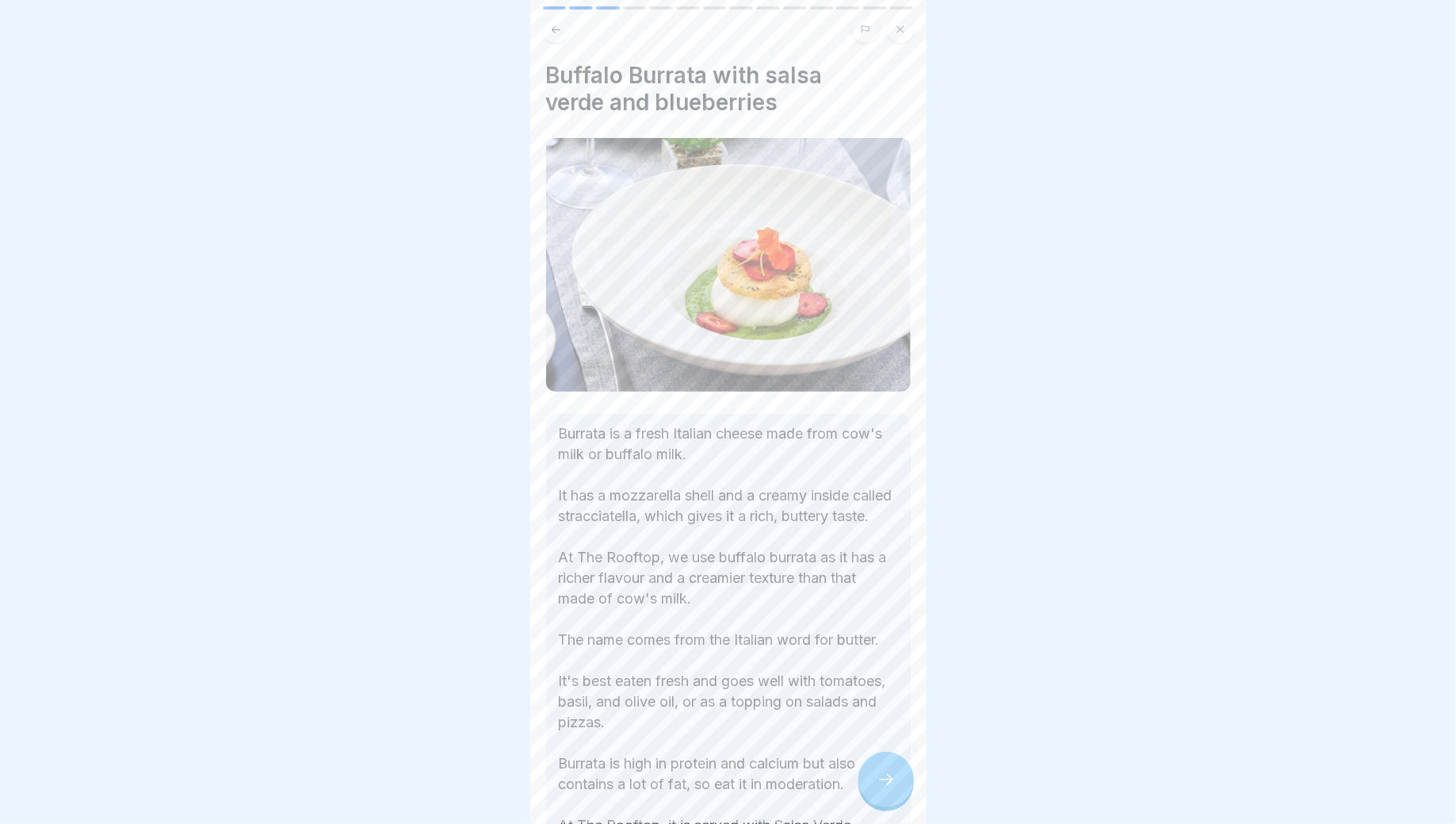 click on "Burrata is a fresh Italian cheese made from cow's milk or buffalo milk.
It has a mozzarella shell and a creamy inside called stracciatella, which gives it a rich, buttery taste.
At The Rooftop, we use buffalo burrata as it has a richer flavour and a creamier texture than that made of cow's milk.
The name comes from the Italian word for butter.
It's best eaten fresh and goes well with tomatoes, basil, and olive oil, or as a topping on salads and pizzas.
Burrata is high in protein and calcium but also contains a lot of fat, so eat it in moderation.
At The Rooftop, it is served with Salsa Verde, blueberries and local bread cracker.
Our salsa verde is not the typical Mexican one with tomatillos. We do it with parsley, coriander, olive oil, salt, and egg yolk.
Blueberries are a superfood. They are loaded with antioxidants and are linked to various health benefits. They are good for the heart and the brain, they are packed with vitamins and relatively low in calories." at bounding box center (728, 743) 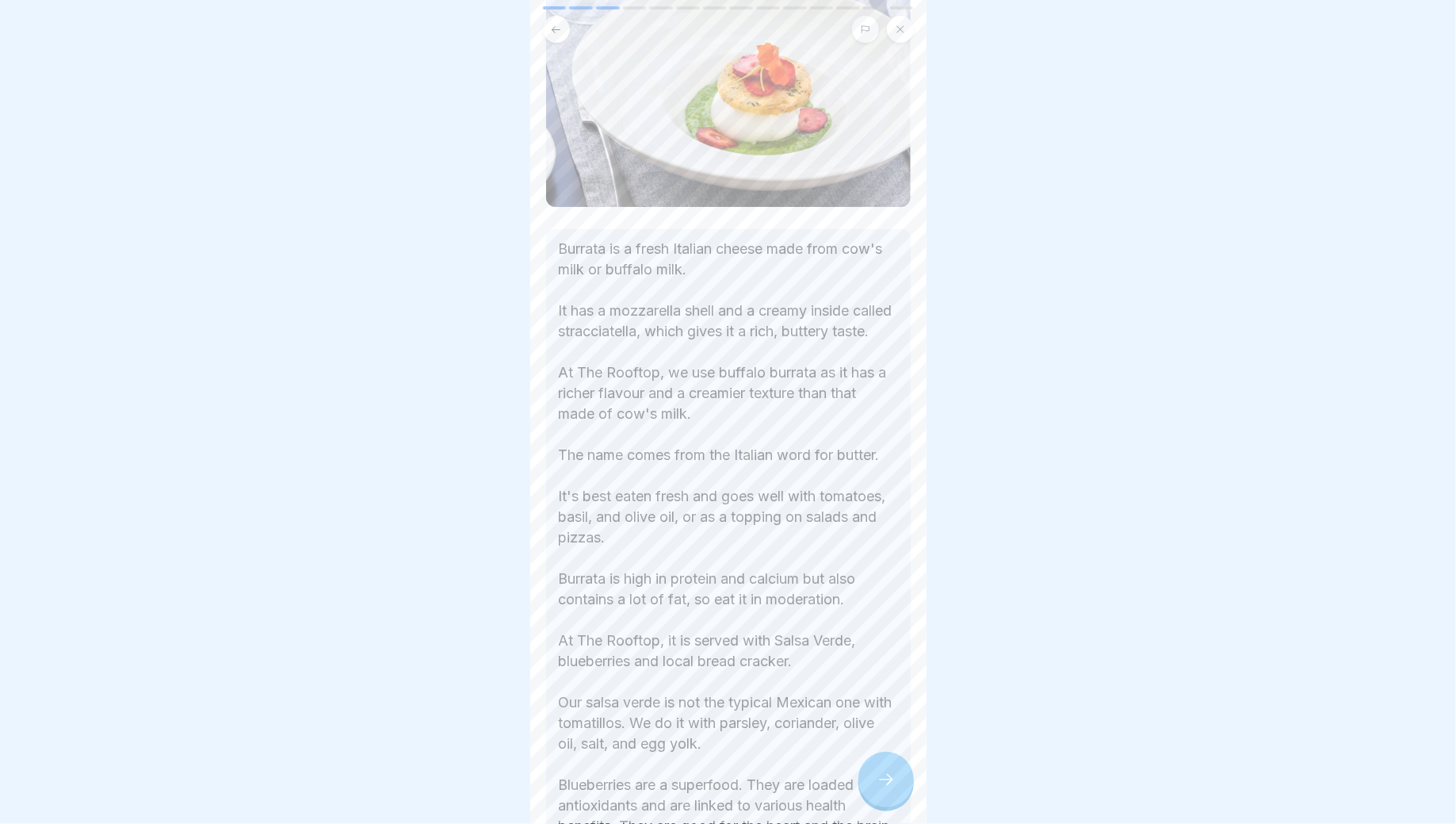 scroll, scrollTop: 385, scrollLeft: 0, axis: vertical 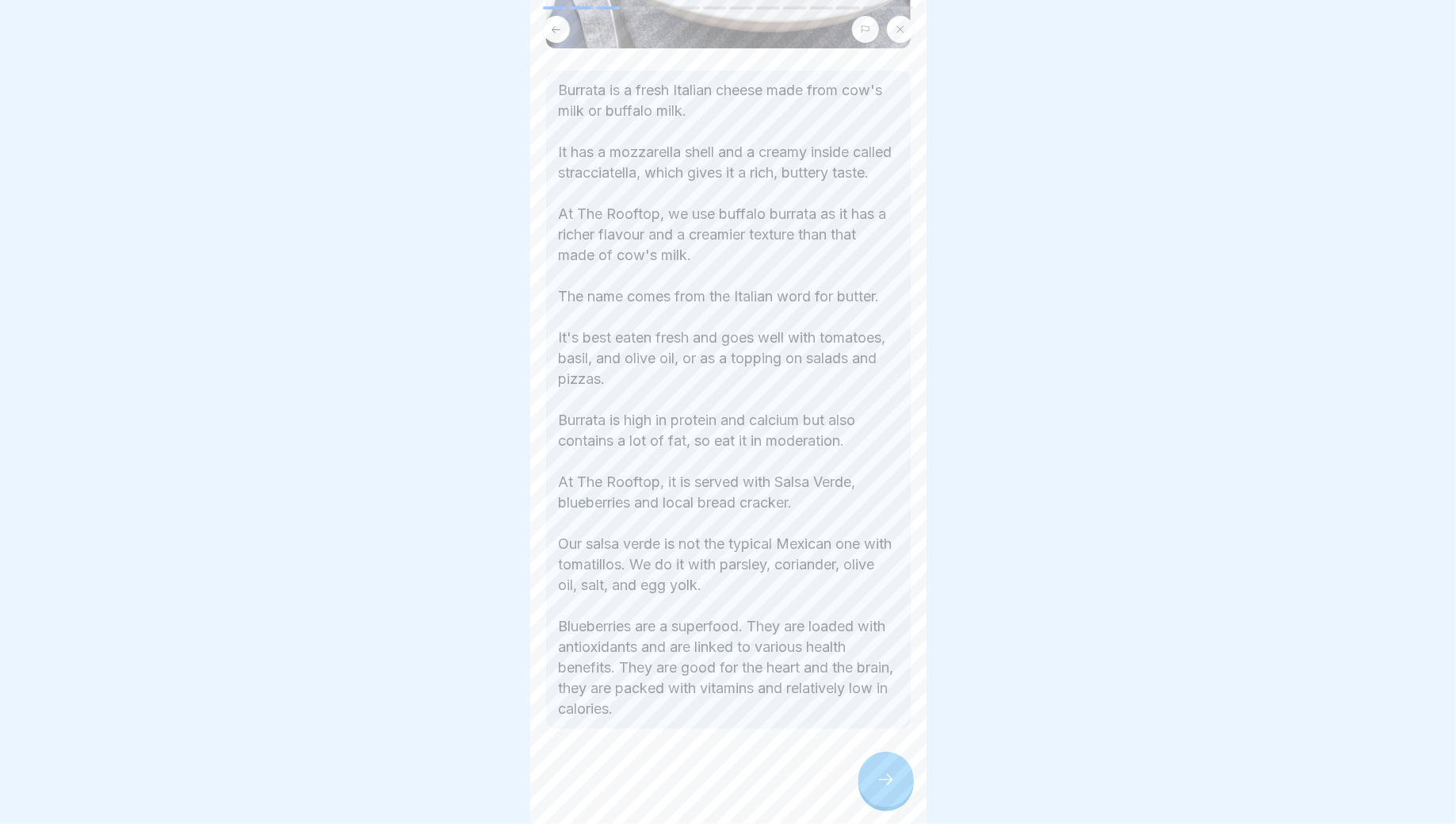 click at bounding box center [728, 29] 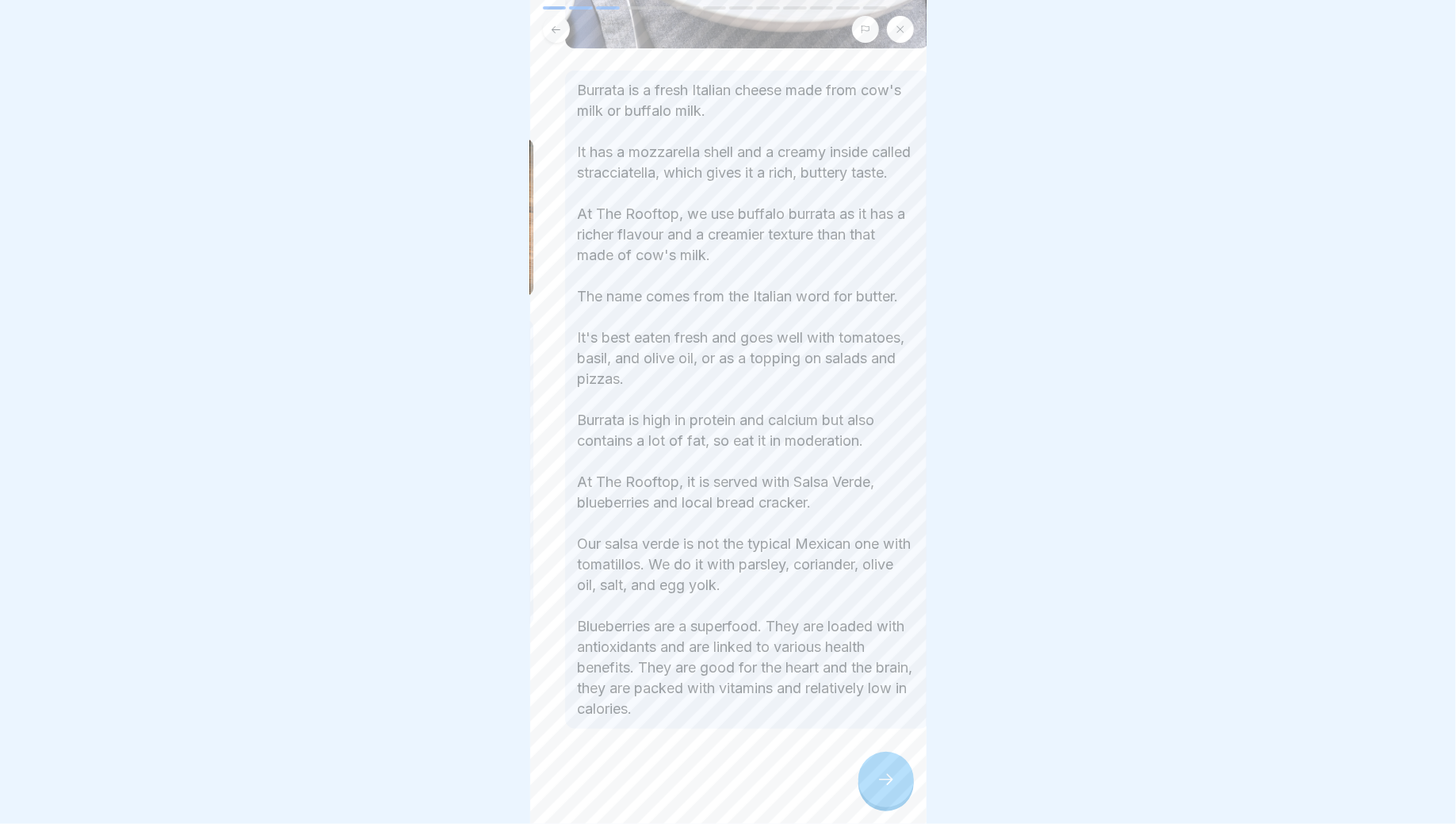click on "Burrata is a fresh Italian cheese made from cow's milk or buffalo milk.
It has a mozzarella shell and a creamy inside called stracciatella, which gives it a rich, buttery taste.
At The Rooftop, we use buffalo burrata as it has a richer flavour and a creamier texture than that made of cow's milk.
The name comes from the Italian word for butter.
It's best eaten fresh and goes well with tomatoes, basil, and olive oil, or as a topping on salads and pizzas.
Burrata is high in protein and calcium but also contains a lot of fat, so eat it in moderation.
At The Rooftop, it is served with Salsa Verde, blueberries and local bread cracker.
Our salsa verde is not the typical Mexican one with tomatillos. We do it with parsley, coriander, olive oil, salt, and egg yolk.
Blueberries are a superfood. They are loaded with antioxidants and are linked to various health benefits. They are good for the heart and the brain, they are packed with vitamins and relatively low in calories." at bounding box center [747, 400] 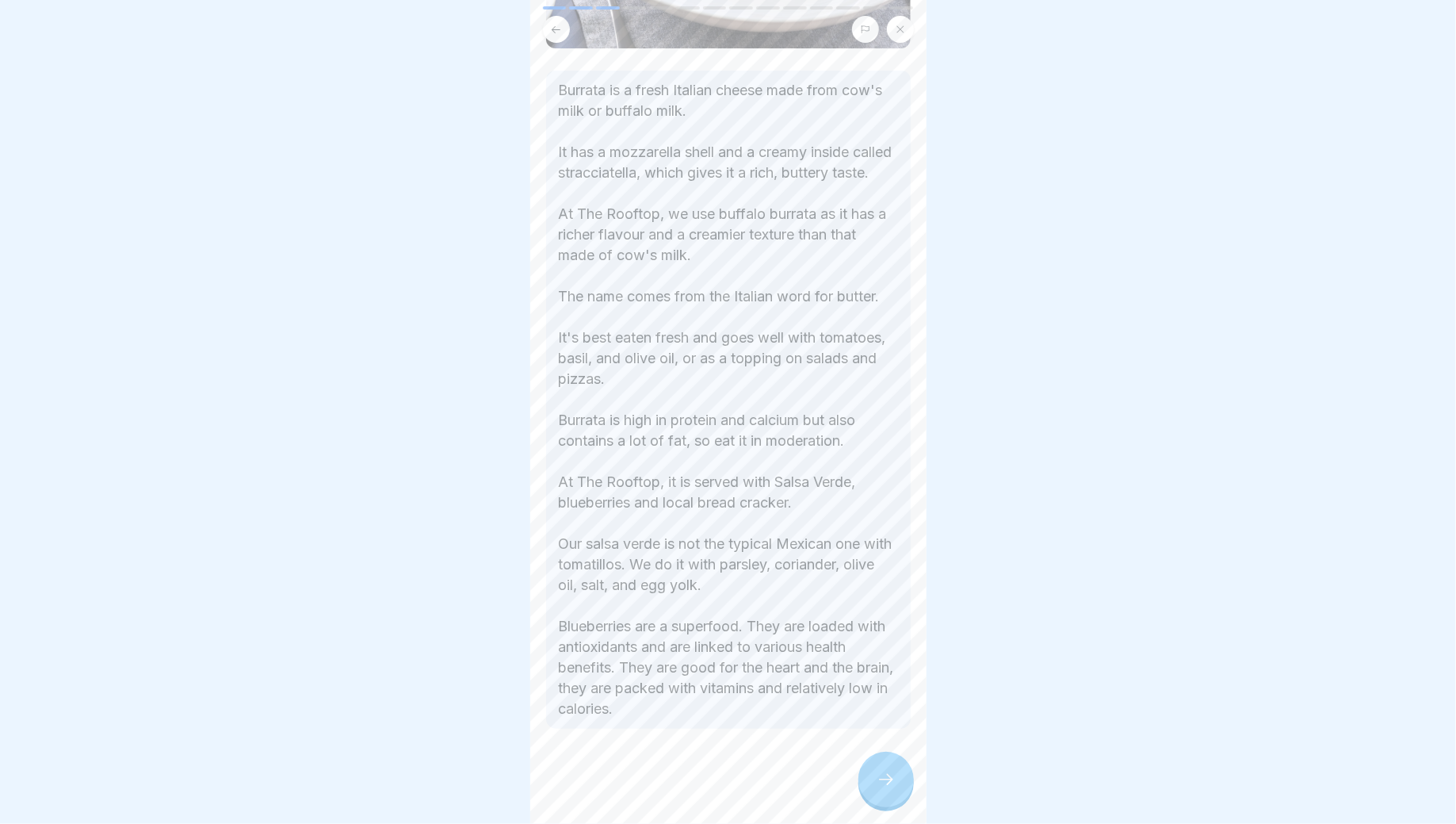 click at bounding box center (728, 412) 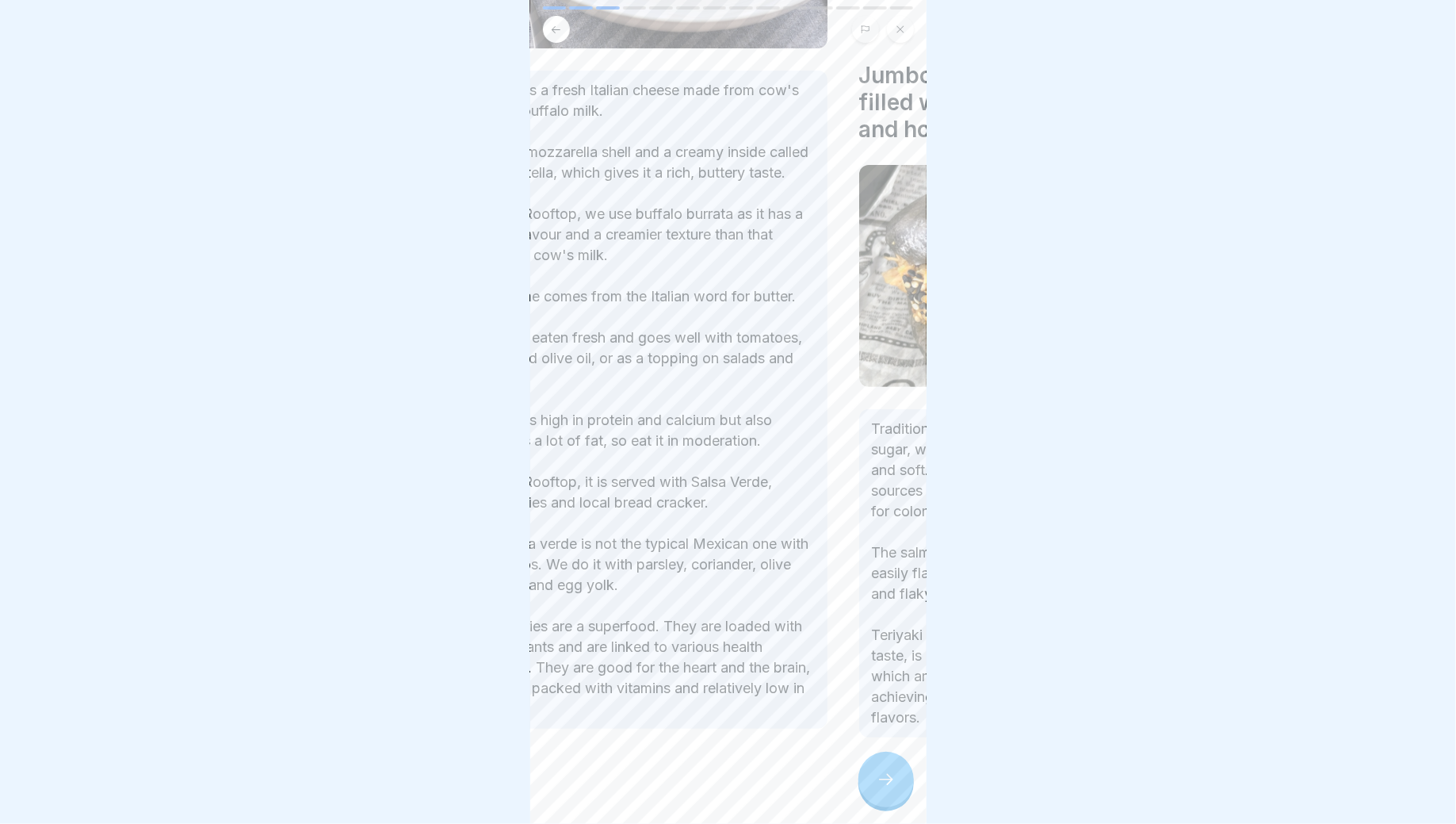 click on "Burrata is a fresh Italian cheese made from cow's milk or buffalo milk.
It has a mozzarella shell and a creamy inside called stracciatella, which gives it a rich, buttery taste.
At The Rooftop, we use buffalo burrata as it has a richer flavour and a creamier texture than that made of cow's milk.
The name comes from the Italian word for butter.
It's best eaten fresh and goes well with tomatoes, basil, and olive oil, or as a topping on salads and pizzas.
Burrata is high in protein and calcium but also contains a lot of fat, so eat it in moderation.
At The Rooftop, it is served with Salsa Verde, blueberries and local bread cracker.
Our salsa verde is not the typical Mexican one with tomatillos. We do it with parsley, coriander, olive oil, salt, and egg yolk.
Blueberries are a superfood. They are loaded with antioxidants and are linked to various health benefits. They are good for the heart and the brain, they are packed with vitamins and relatively low in calories." at bounding box center [645, 400] 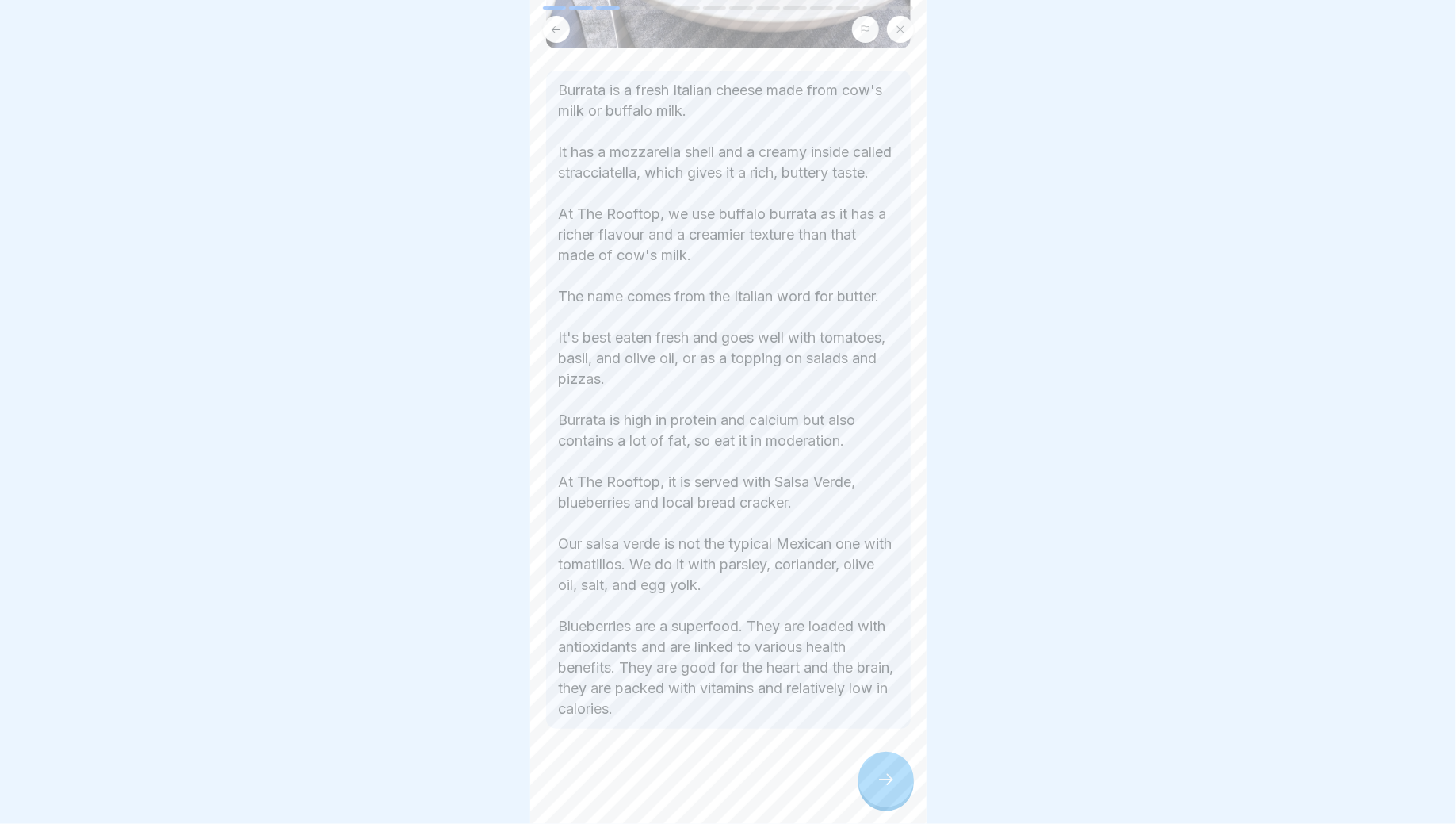 click on "Burrata is a fresh Italian cheese made from cow's milk or buffalo milk.
It has a mozzarella shell and a creamy inside called stracciatella, which gives it a rich, buttery taste.
At The Rooftop, we use buffalo burrata as it has a richer flavour and a creamier texture than that made of cow's milk.
The name comes from the Italian word for butter.
It's best eaten fresh and goes well with tomatoes, basil, and olive oil, or as a topping on salads and pizzas.
Burrata is high in protein and calcium but also contains a lot of fat, so eat it in moderation.
At The Rooftop, it is served with Salsa Verde, blueberries and local bread cracker.
Our salsa verde is not the typical Mexican one with tomatillos. We do it with parsley, coriander, olive oil, salt, and egg yolk.
Blueberries are a superfood. They are loaded with antioxidants and are linked to various health benefits. They are good for the heart and the brain, they are packed with vitamins and relatively low in calories." at bounding box center (728, 400) 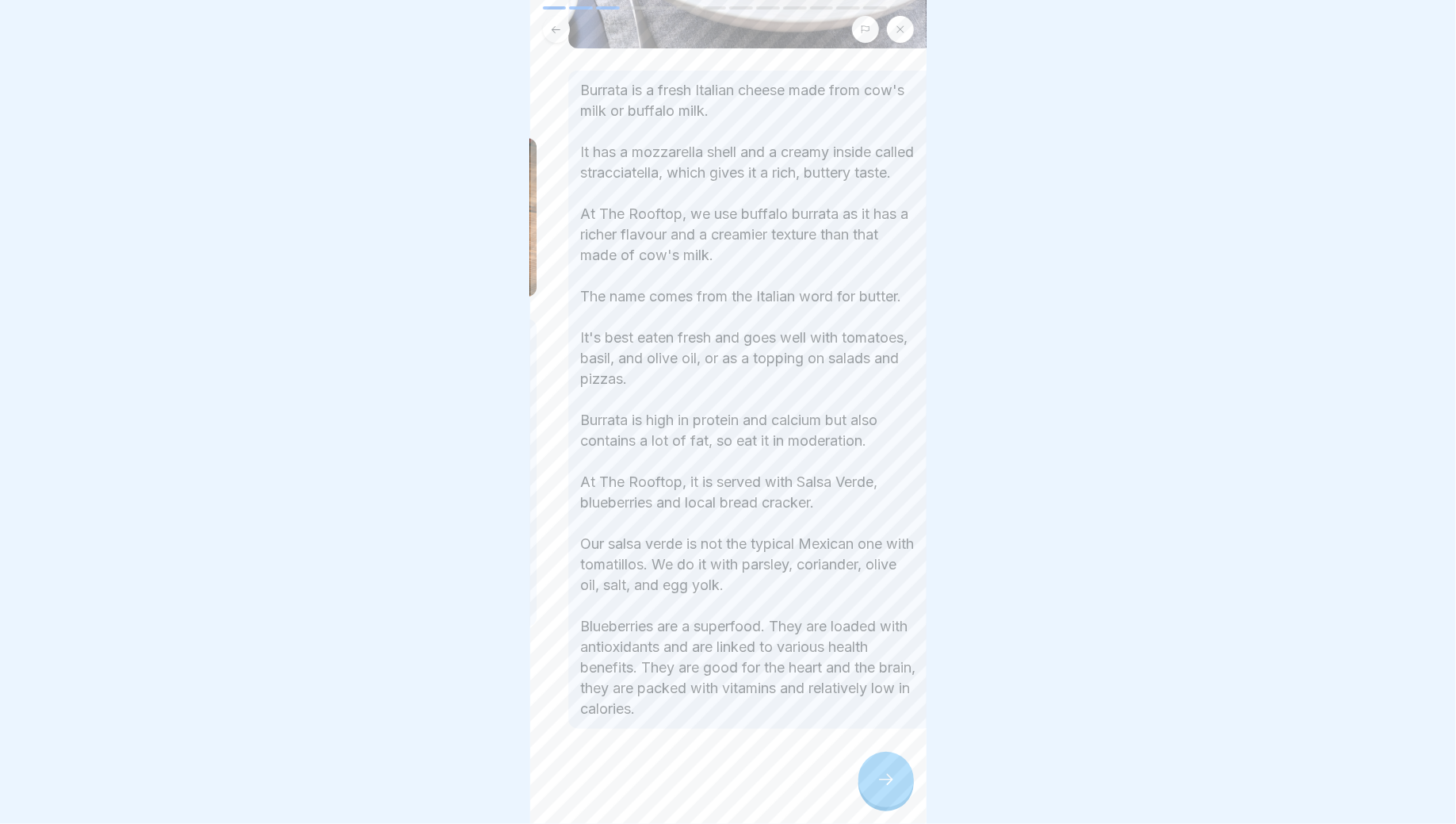 click on "Burrata is a fresh Italian cheese made from cow's milk or buffalo milk.
It has a mozzarella shell and a creamy inside called stracciatella, which gives it a rich, buttery taste.
At The Rooftop, we use buffalo burrata as it has a richer flavour and a creamier texture than that made of cow's milk.
The name comes from the Italian word for butter.
It's best eaten fresh and goes well with tomatoes, basil, and olive oil, or as a topping on salads and pizzas.
Burrata is high in protein and calcium but also contains a lot of fat, so eat it in moderation.
At The Rooftop, it is served with Salsa Verde, blueberries and local bread cracker.
Our salsa verde is not the typical Mexican one with tomatillos. We do it with parsley, coriander, olive oil, salt, and egg yolk.
Blueberries are a superfood. They are loaded with antioxidants and are linked to various health benefits. They are good for the heart and the brain, they are packed with vitamins and relatively low in calories." at bounding box center (751, 400) 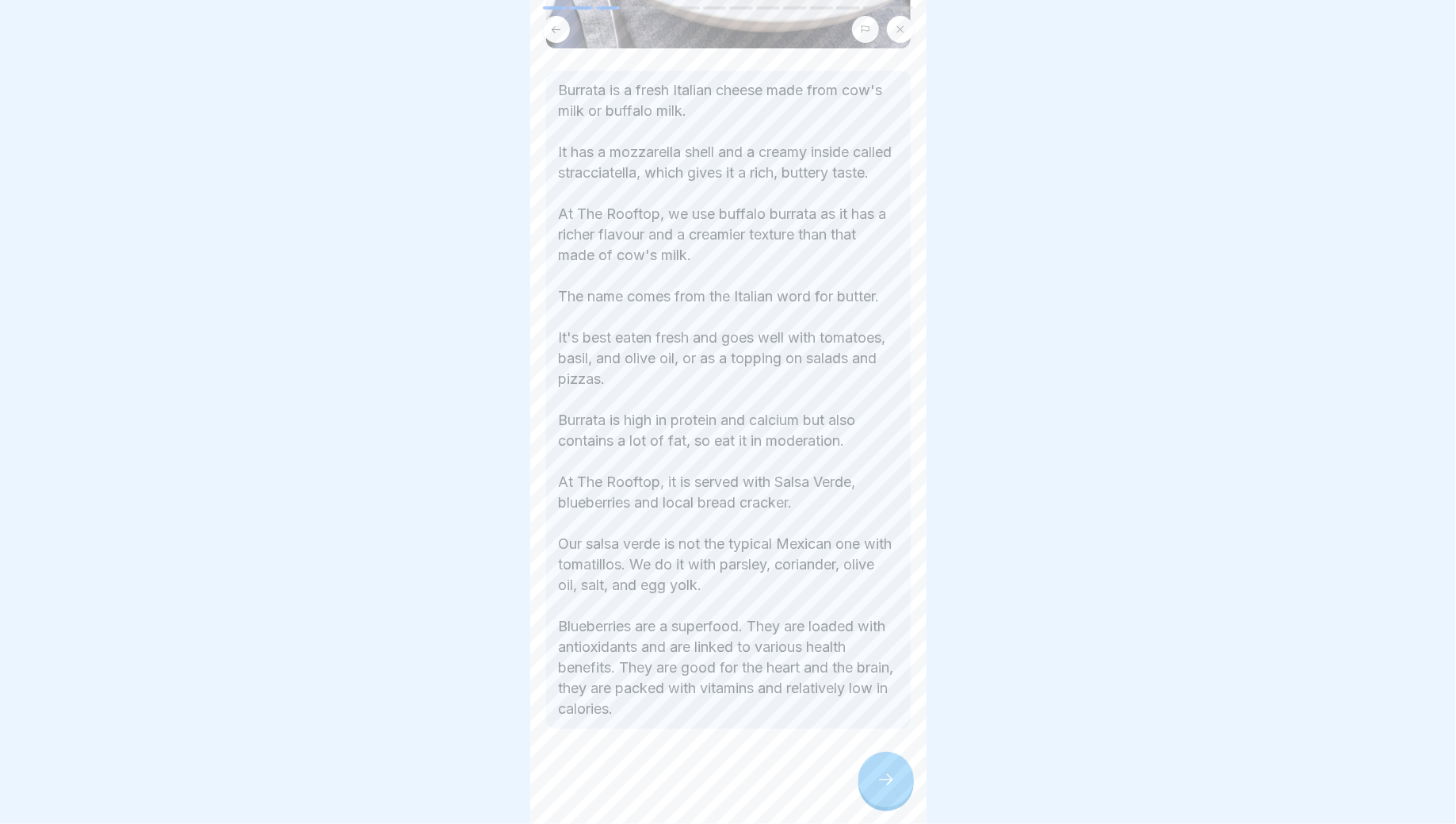 click on "Burrata is a fresh Italian cheese made from cow's milk or buffalo milk.
It has a mozzarella shell and a creamy inside called stracciatella, which gives it a rich, buttery taste.
At The Rooftop, we use buffalo burrata as it has a richer flavour and a creamier texture than that made of cow's milk.
The name comes from the Italian word for butter.
It's best eaten fresh and goes well with tomatoes, basil, and olive oil, or as a topping on salads and pizzas.
Burrata is high in protein and calcium but also contains a lot of fat, so eat it in moderation.
At The Rooftop, it is served with Salsa Verde, blueberries and local bread cracker.
Our salsa verde is not the typical Mexican one with tomatillos. We do it with parsley, coriander, olive oil, salt, and egg yolk.
Blueberries are a superfood. They are loaded with antioxidants and are linked to various health benefits. They are good for the heart and the brain, they are packed with vitamins and relatively low in calories." at bounding box center [728, 400] 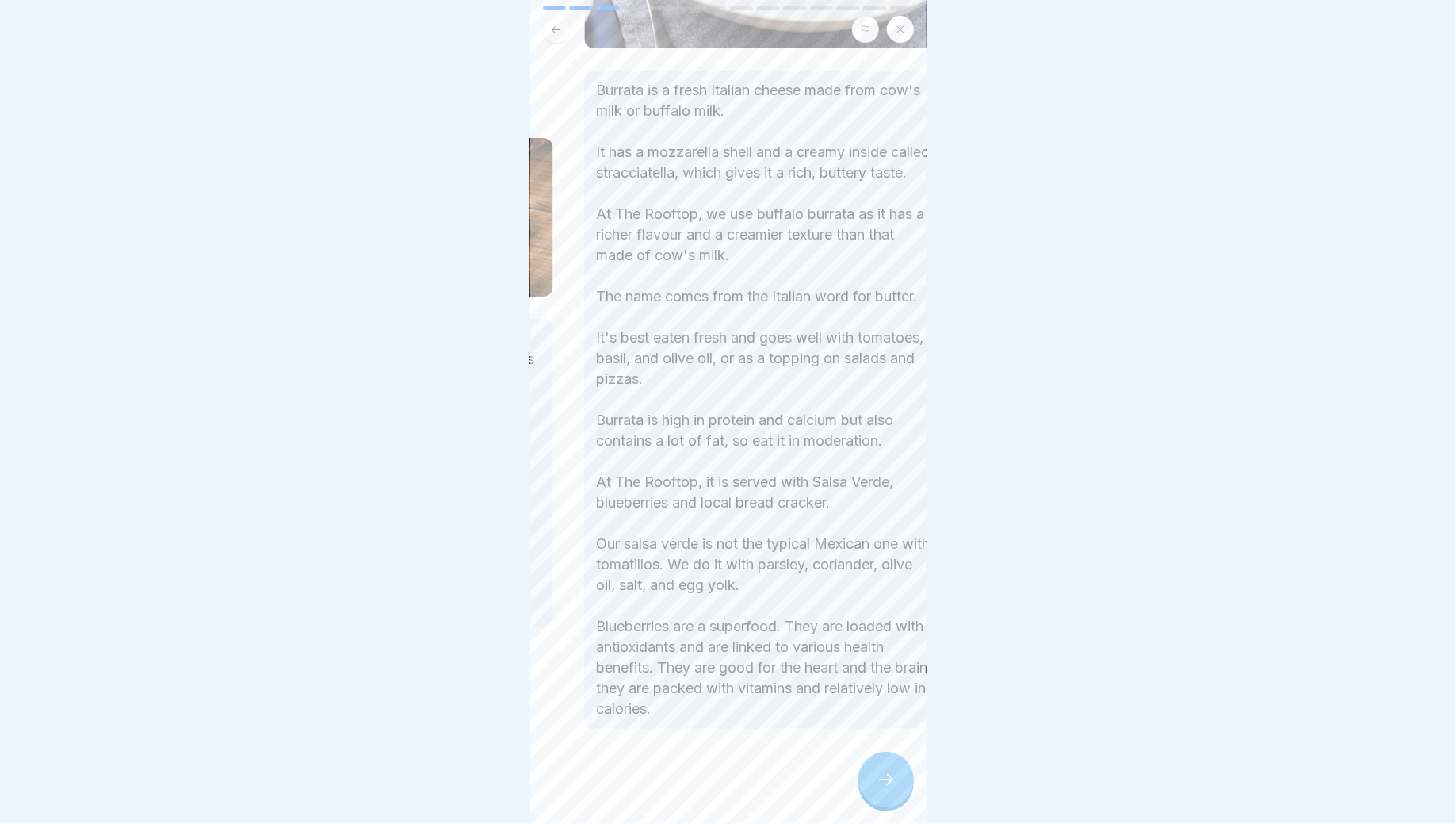 click on "Burrata is a fresh Italian cheese made from cow's milk or buffalo milk.
It has a mozzarella shell and a creamy inside called stracciatella, which gives it a rich, buttery taste.
At The Rooftop, we use buffalo burrata as it has a richer flavour and a creamier texture than that made of cow's milk.
The name comes from the Italian word for butter.
It's best eaten fresh and goes well with tomatoes, basil, and olive oil, or as a topping on salads and pizzas.
Burrata is high in protein and calcium but also contains a lot of fat, so eat it in moderation.
At The Rooftop, it is served with Salsa Verde, blueberries and local bread cracker.
Our salsa verde is not the typical Mexican one with tomatillos. We do it with parsley, coriander, olive oil, salt, and egg yolk.
Blueberries are a superfood. They are loaded with antioxidants and are linked to various health benefits. They are good for the heart and the brain, they are packed with vitamins and relatively low in calories." at bounding box center (766, 400) 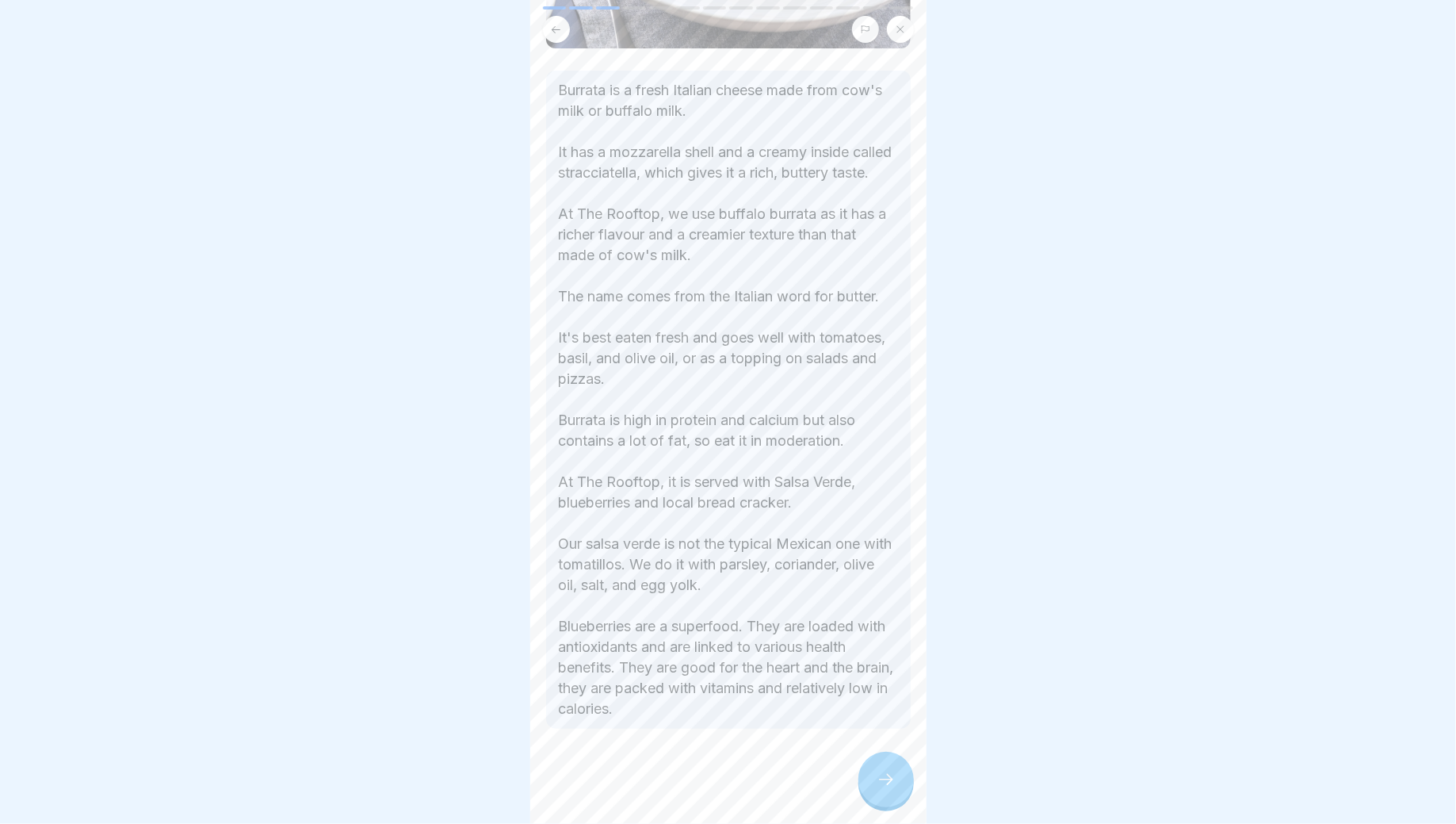 click on "Burrata is a fresh Italian cheese made from cow's milk or buffalo milk.
It has a mozzarella shell and a creamy inside called stracciatella, which gives it a rich, buttery taste.
At The Rooftop, we use buffalo burrata as it has a richer flavour and a creamier texture than that made of cow's milk.
The name comes from the Italian word for butter.
It's best eaten fresh and goes well with tomatoes, basil, and olive oil, or as a topping on salads and pizzas.
Burrata is high in protein and calcium but also contains a lot of fat, so eat it in moderation.
At The Rooftop, it is served with Salsa Verde, blueberries and local bread cracker.
Our salsa verde is not the typical Mexican one with tomatillos. We do it with parsley, coriander, olive oil, salt, and egg yolk.
Blueberries are a superfood. They are loaded with antioxidants and are linked to various health benefits. They are good for the heart and the brain, they are packed with vitamins and relatively low in calories." at bounding box center (728, 400) 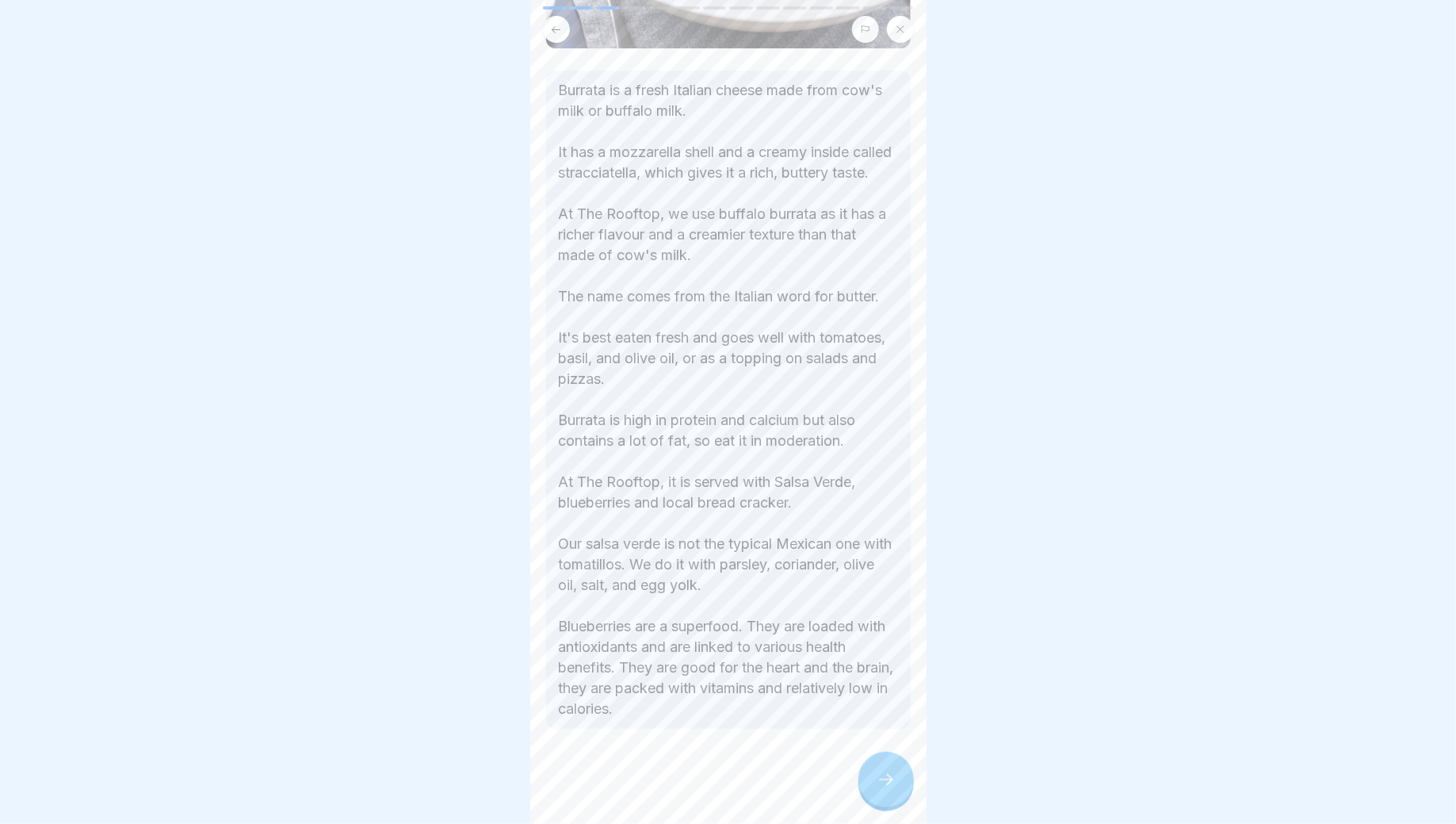 drag, startPoint x: 552, startPoint y: 50, endPoint x: 911, endPoint y: 719, distance: 759.2378 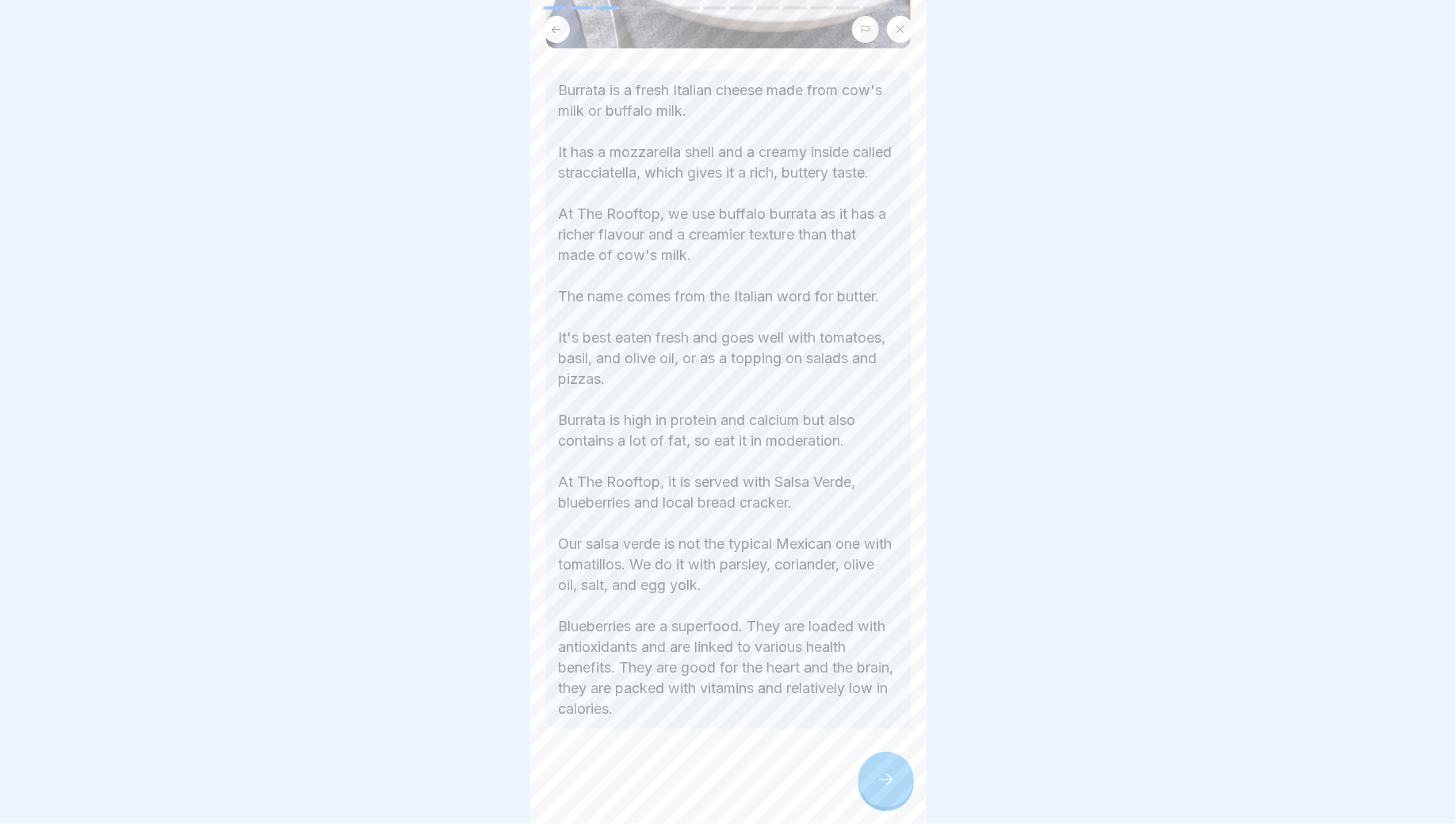 select on "***" 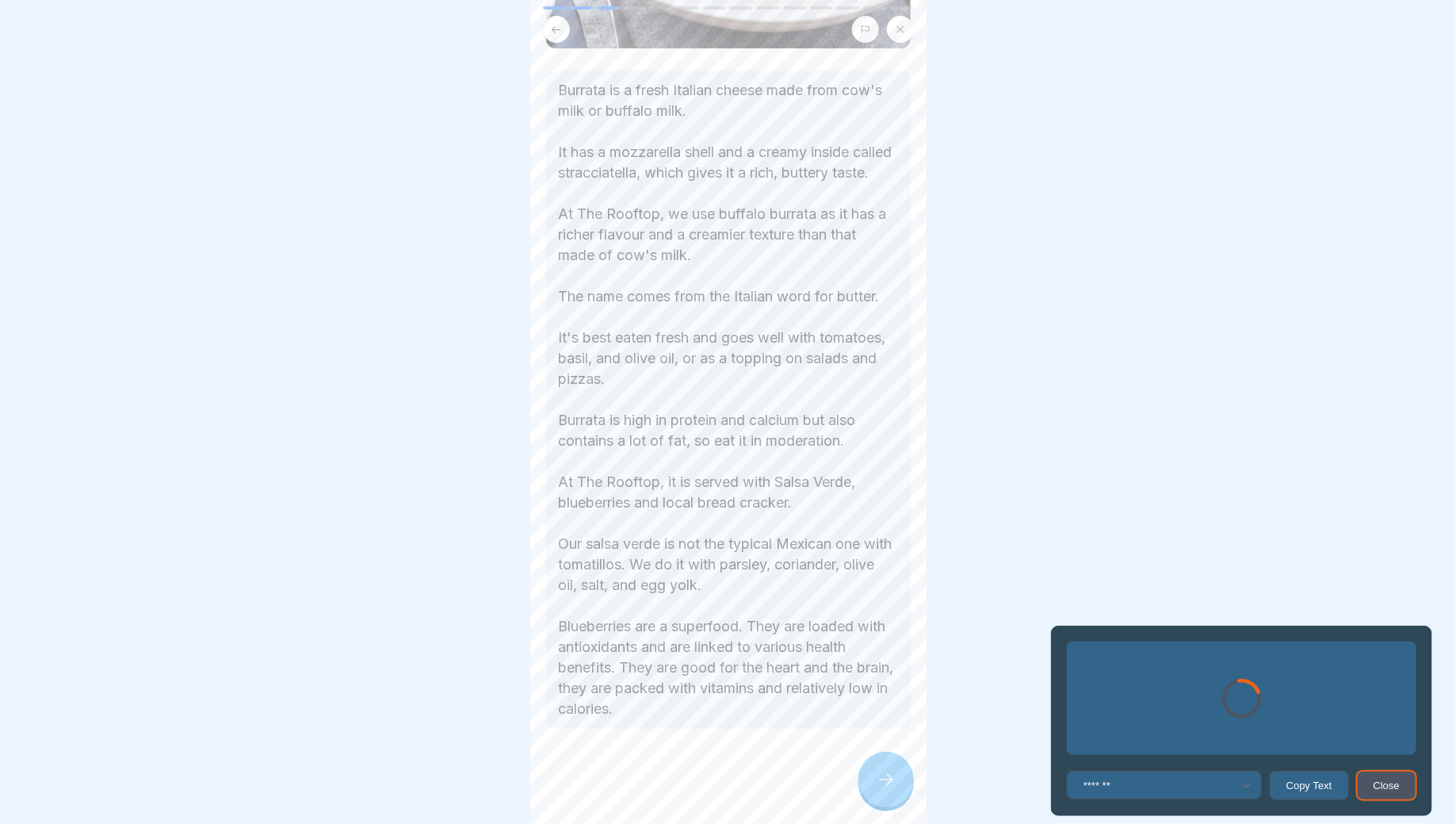 click on "Close" at bounding box center (1386, 785) 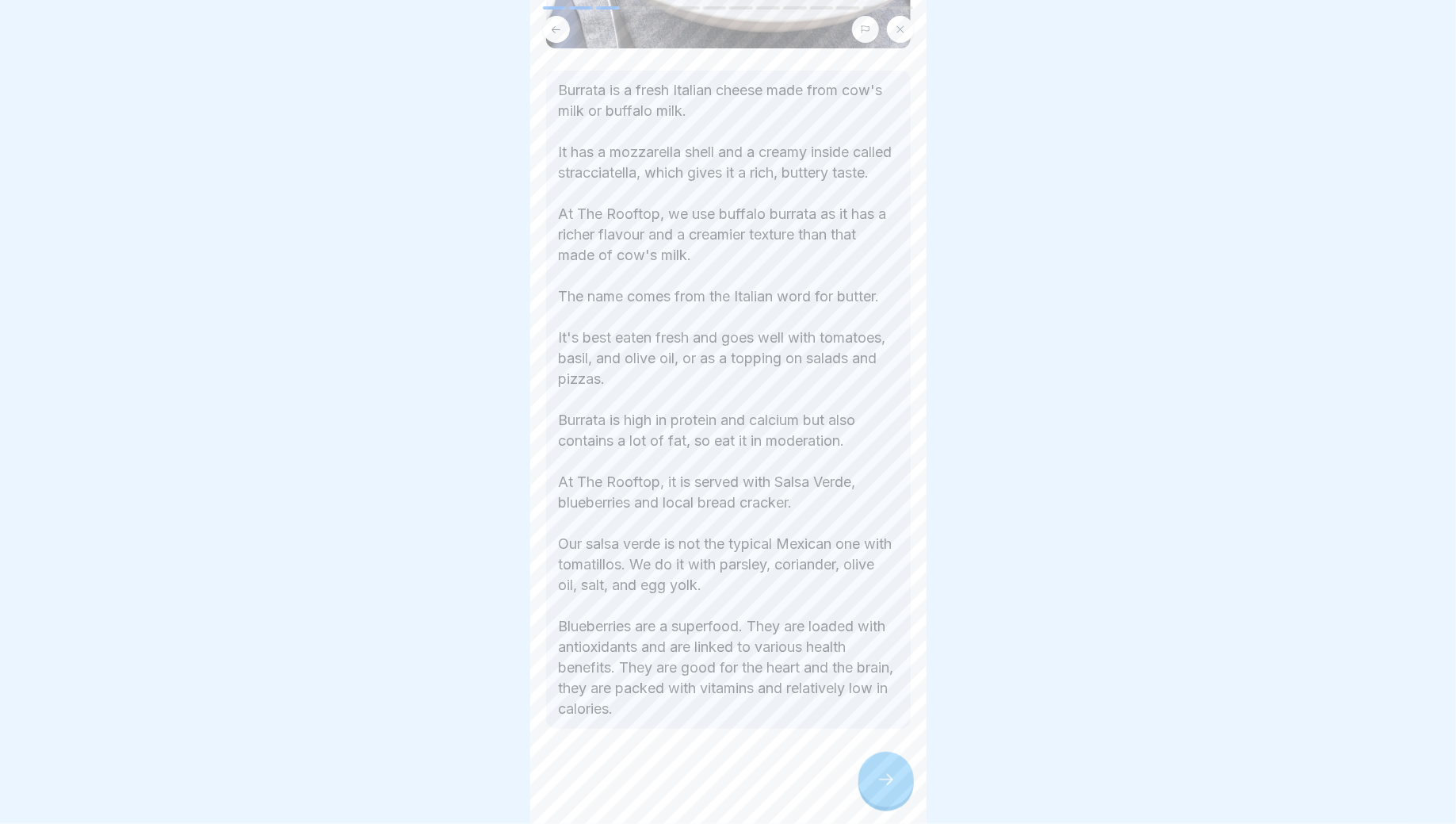 drag, startPoint x: 557, startPoint y: 44, endPoint x: 900, endPoint y: 711, distance: 750.0253 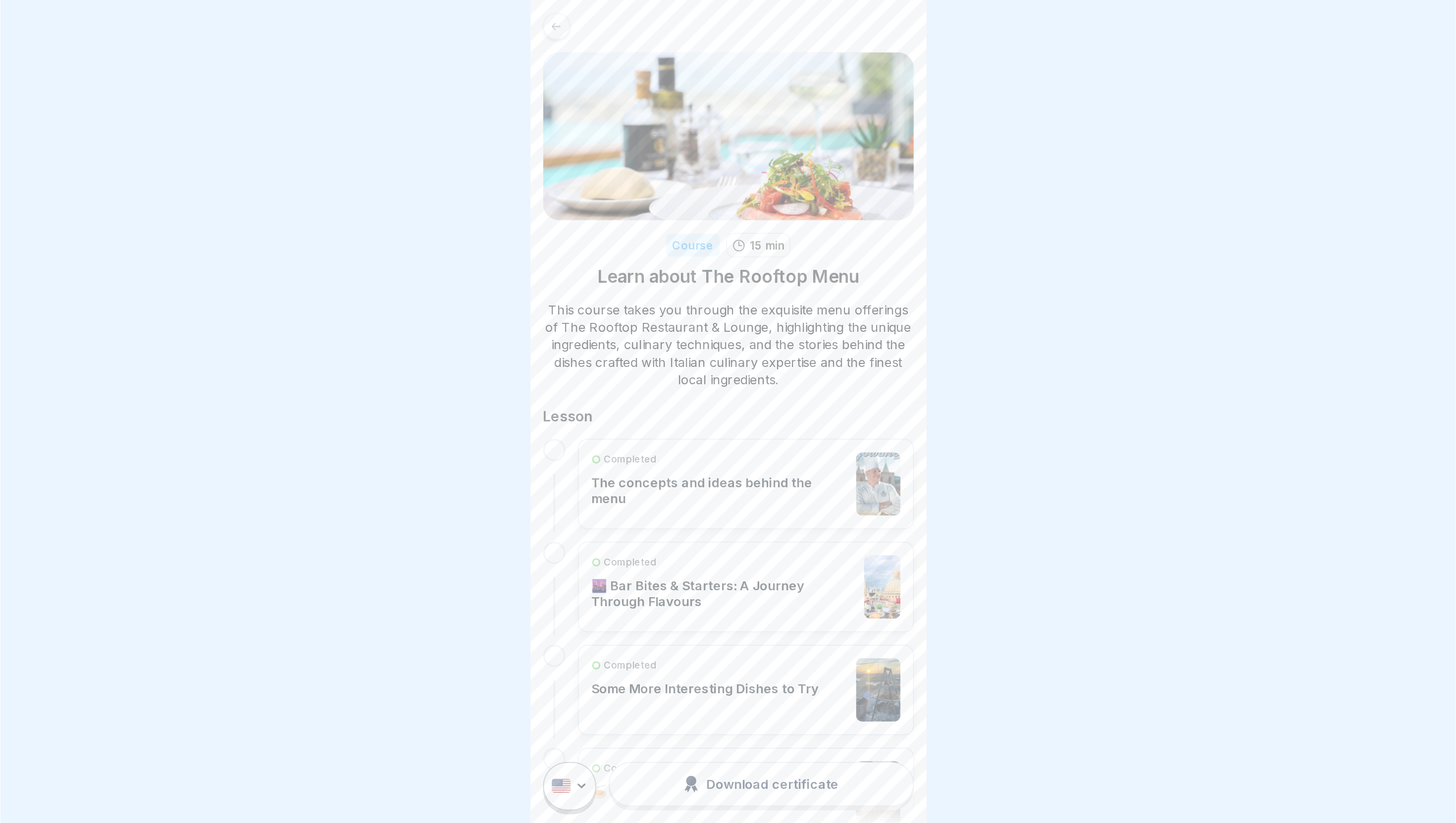 scroll, scrollTop: 0, scrollLeft: 0, axis: both 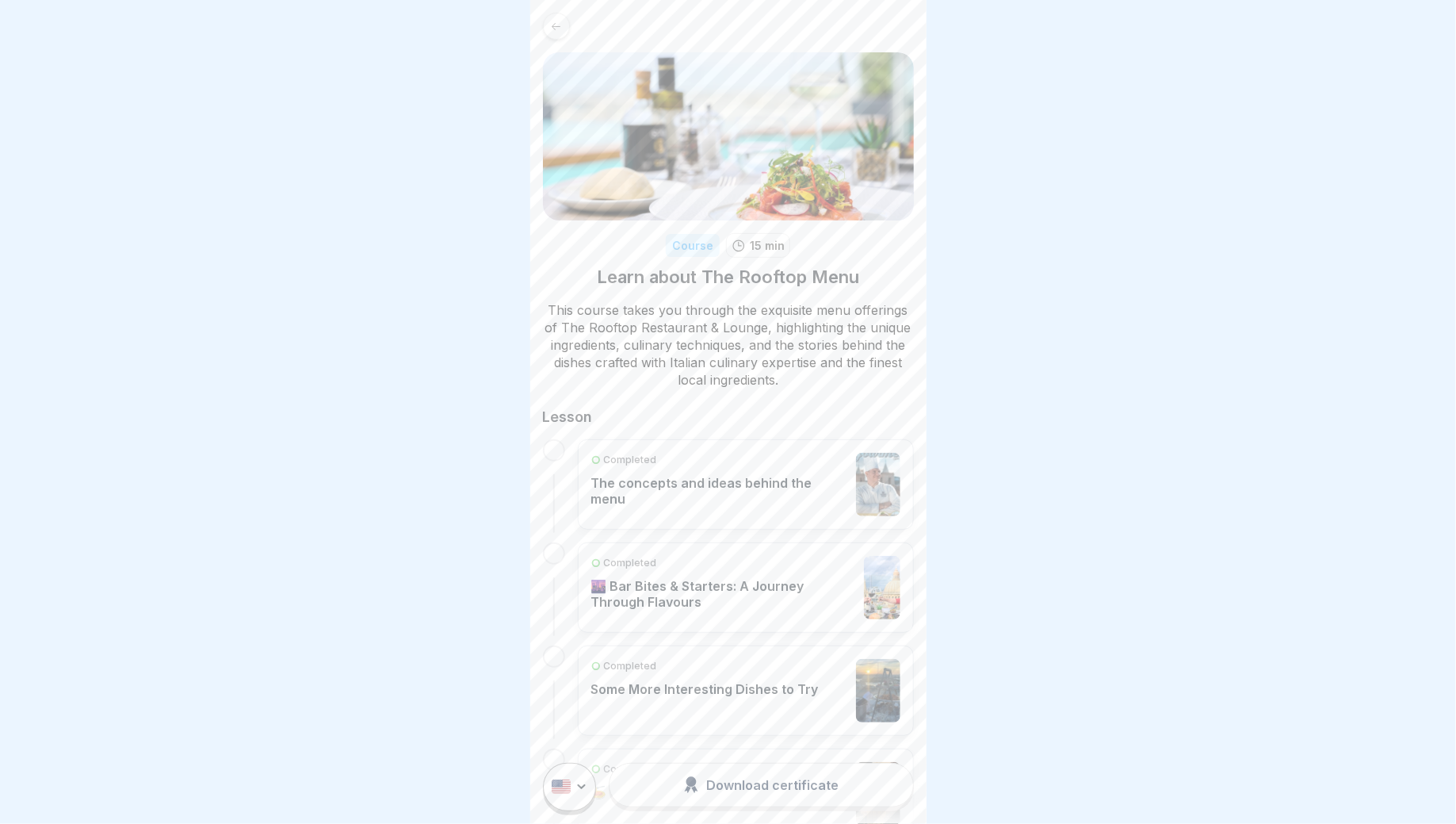 click on "Completed" at bounding box center (724, 563) 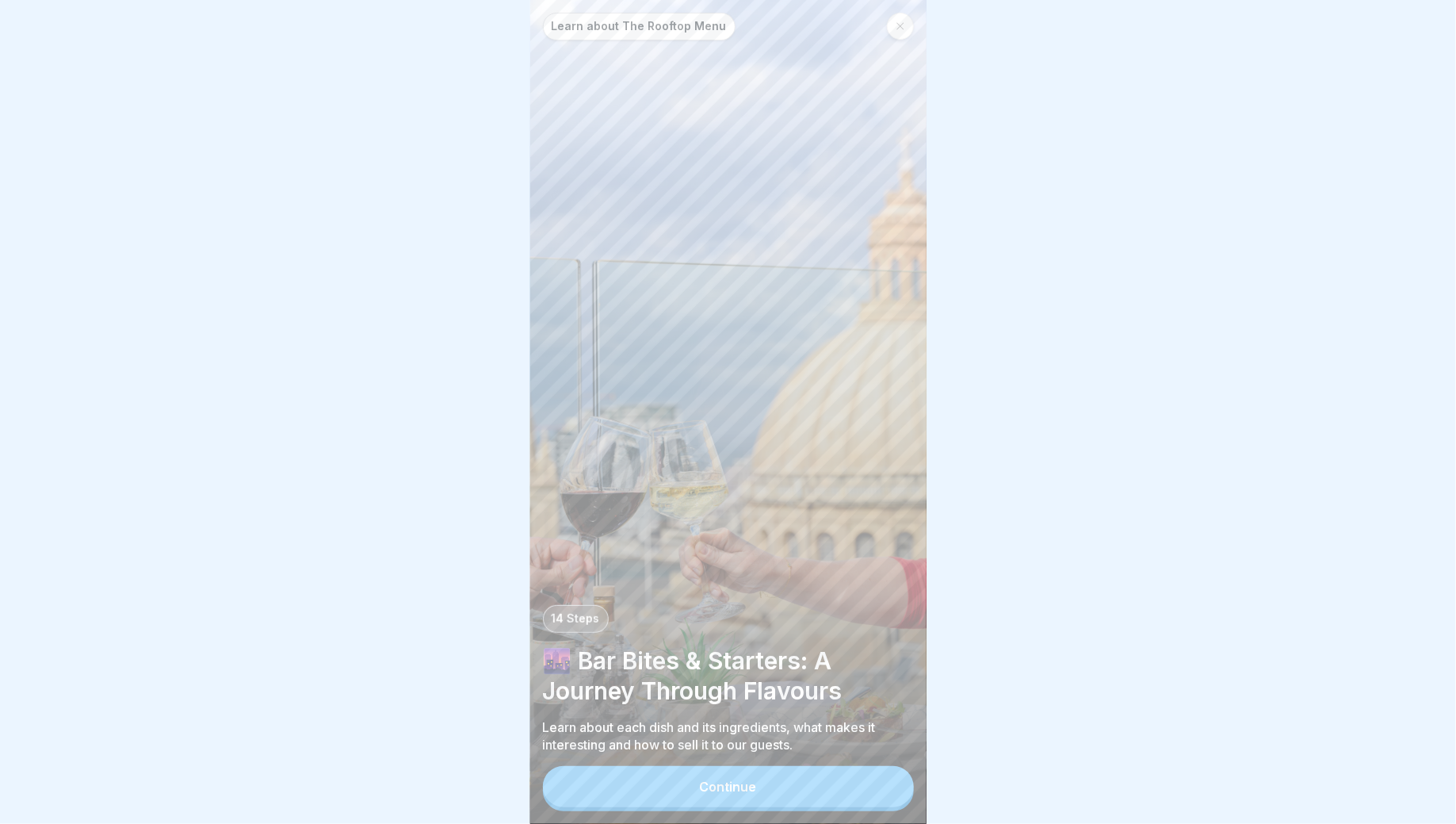 click on "Continue" at bounding box center [728, 787] 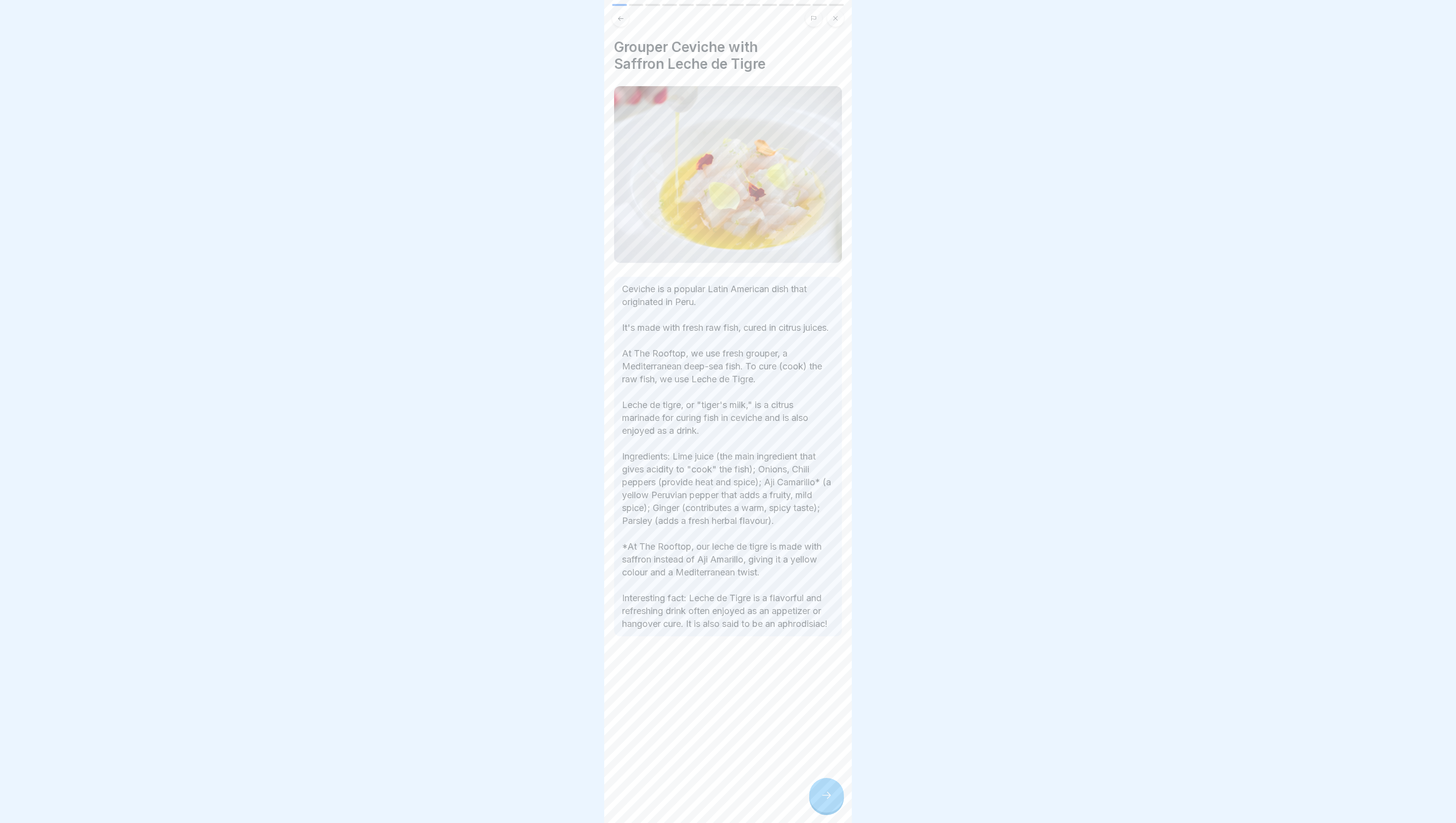 click 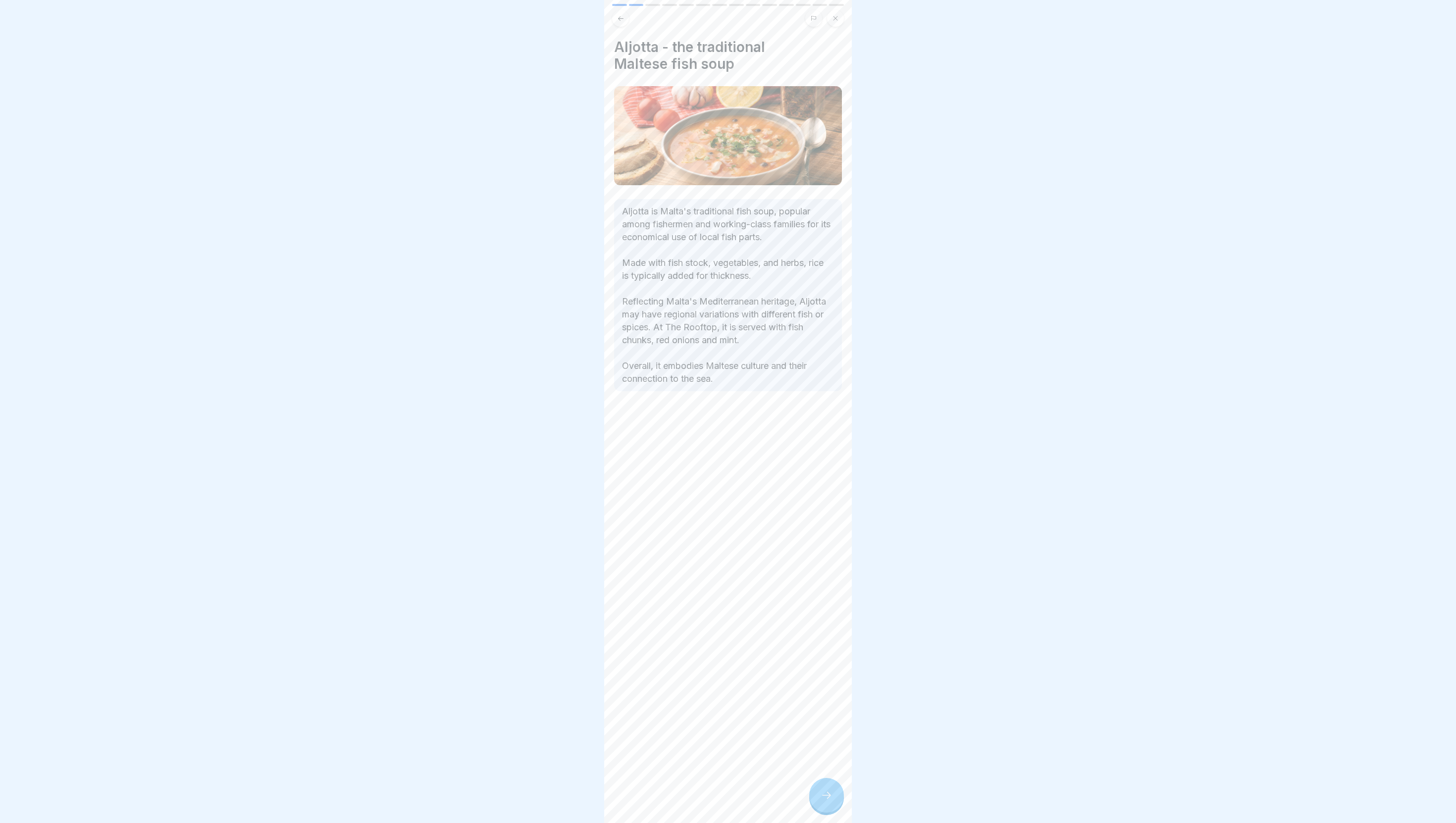 click 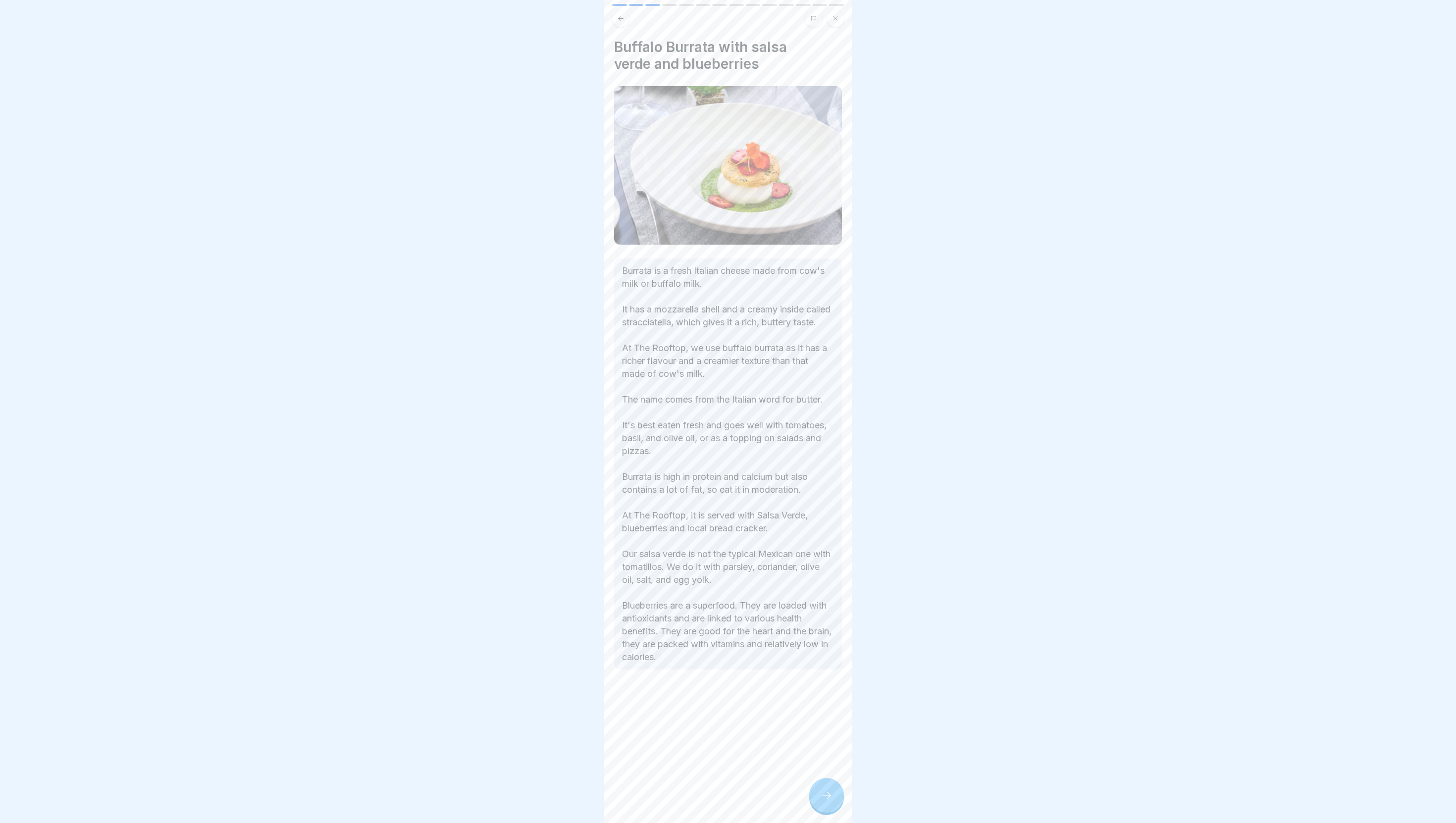 drag, startPoint x: 617, startPoint y: 261, endPoint x: 844, endPoint y: 696, distance: 490.66689 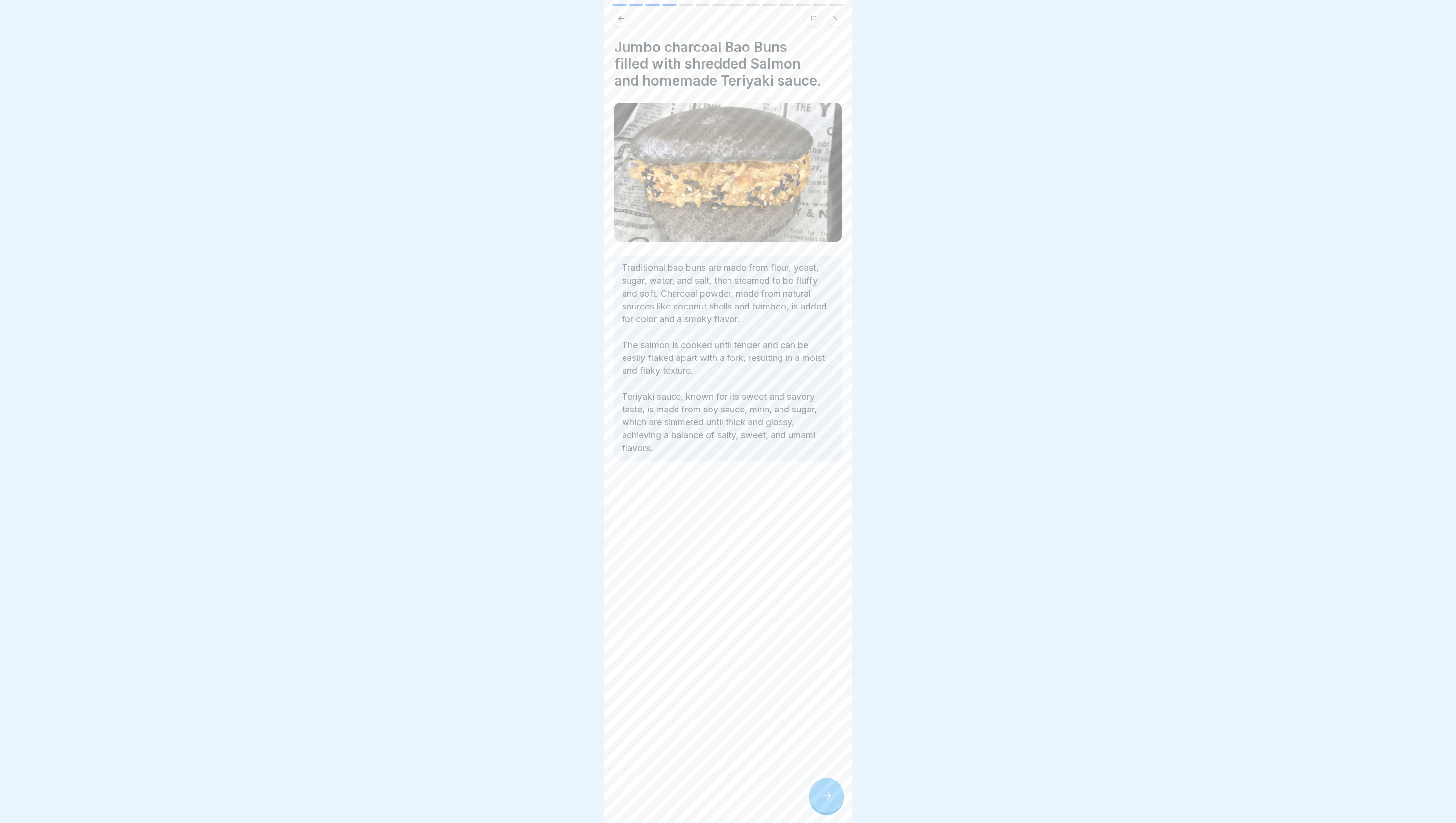 drag, startPoint x: 613, startPoint y: 44, endPoint x: 837, endPoint y: 471, distance: 482.1877 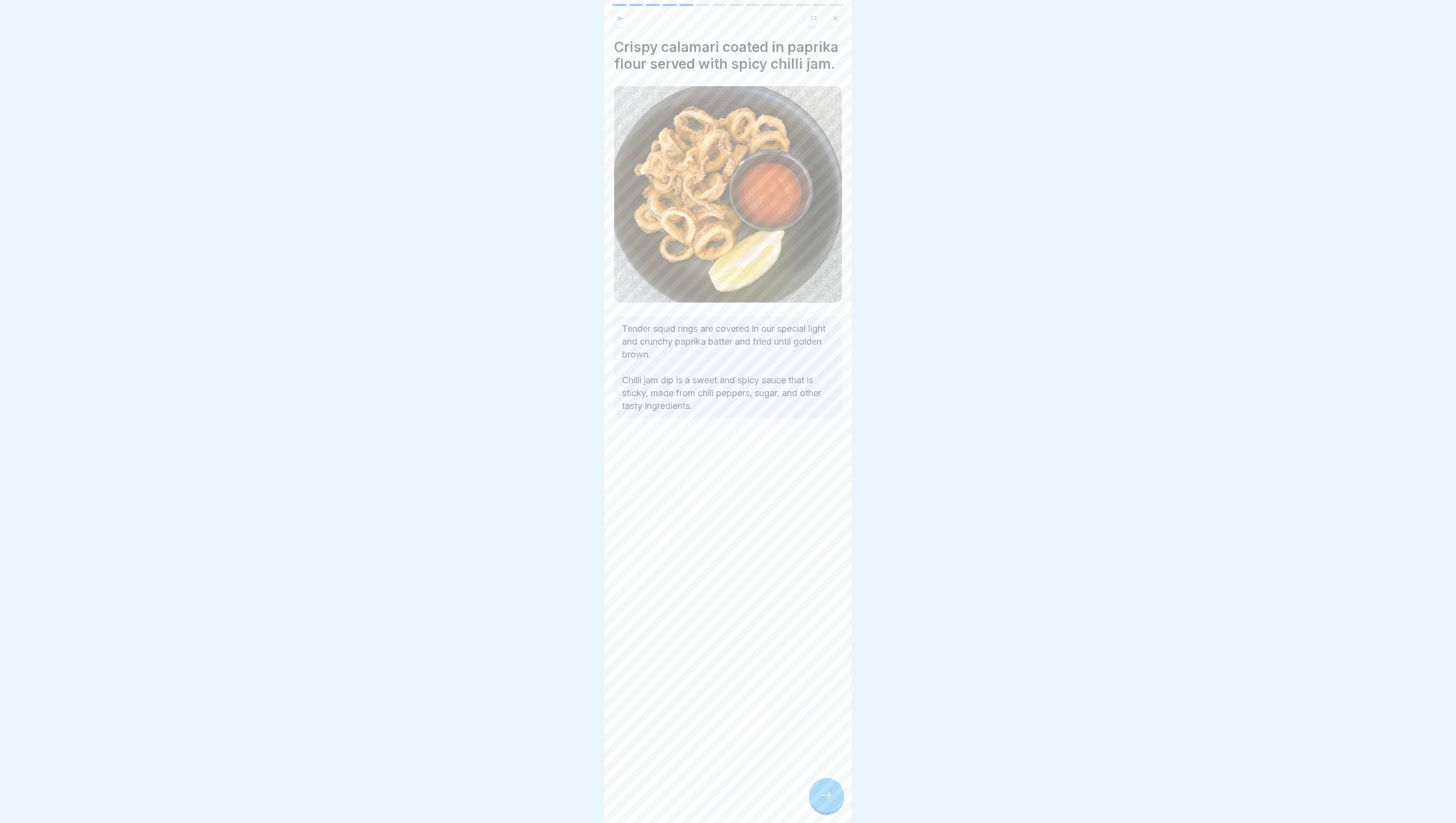 drag, startPoint x: 613, startPoint y: 39, endPoint x: 846, endPoint y: 437, distance: 461.1865 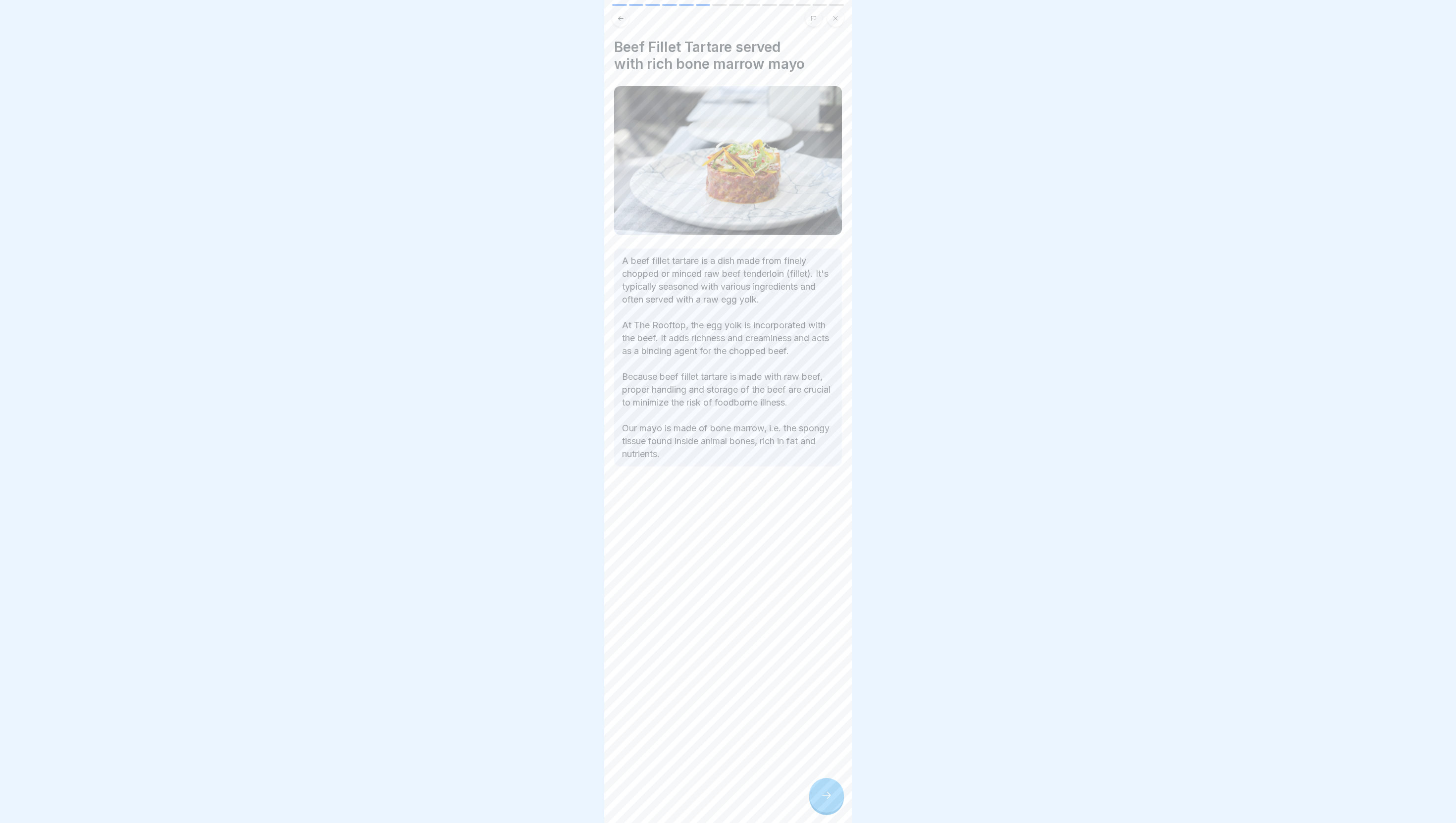 drag, startPoint x: 614, startPoint y: 38, endPoint x: 845, endPoint y: 478, distance: 496.95171 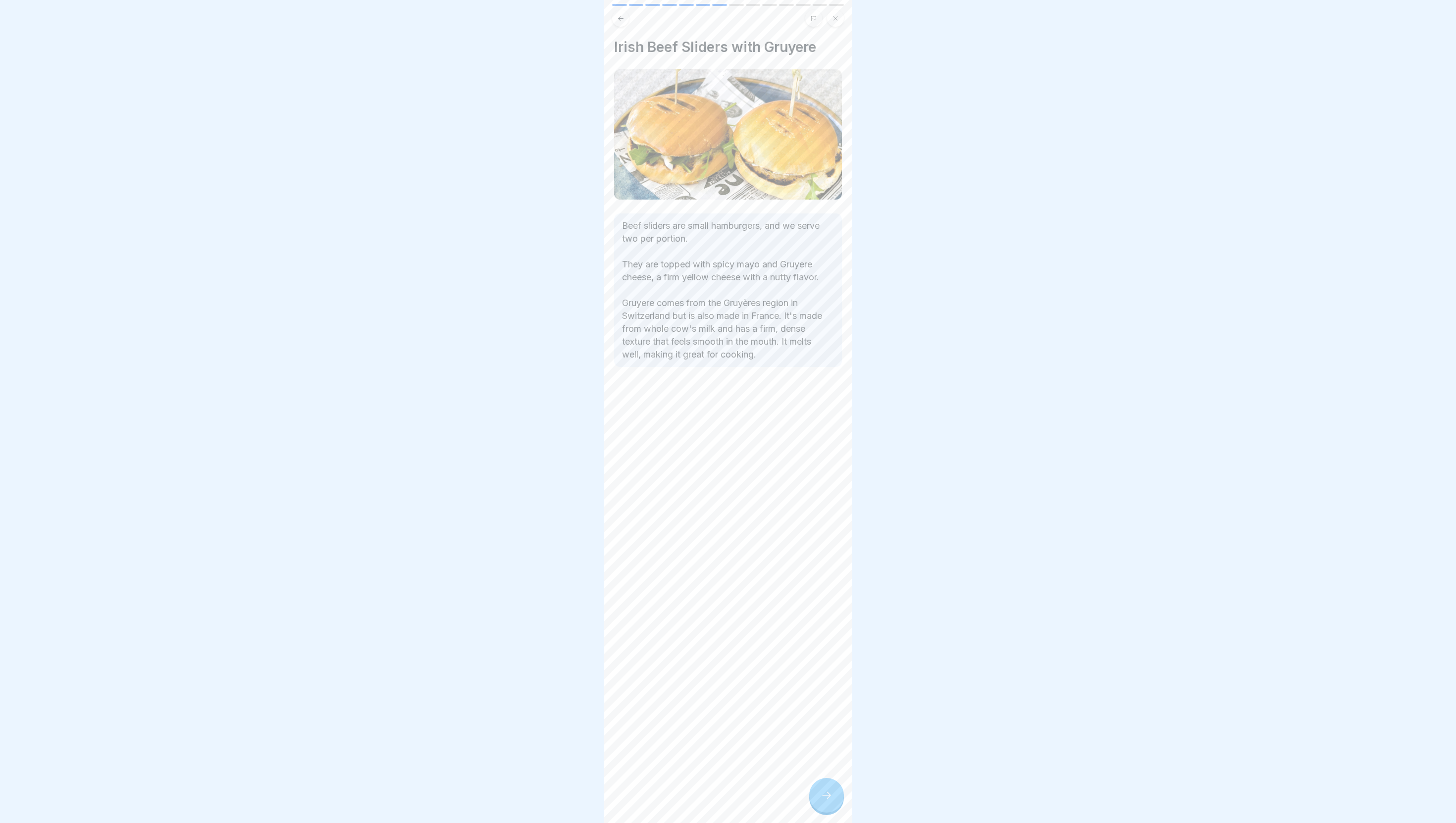 click at bounding box center (827, 795) 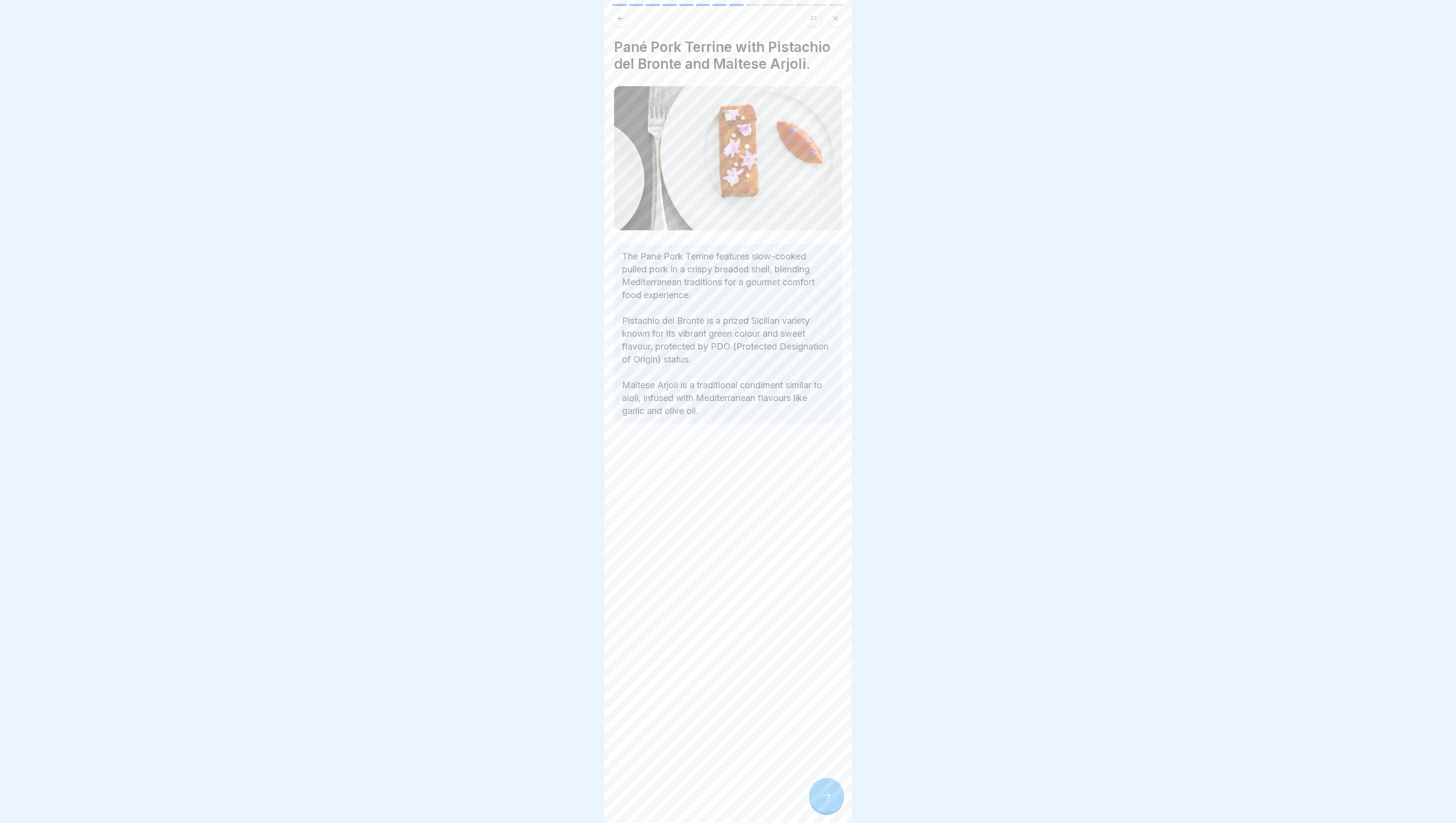click at bounding box center (827, 795) 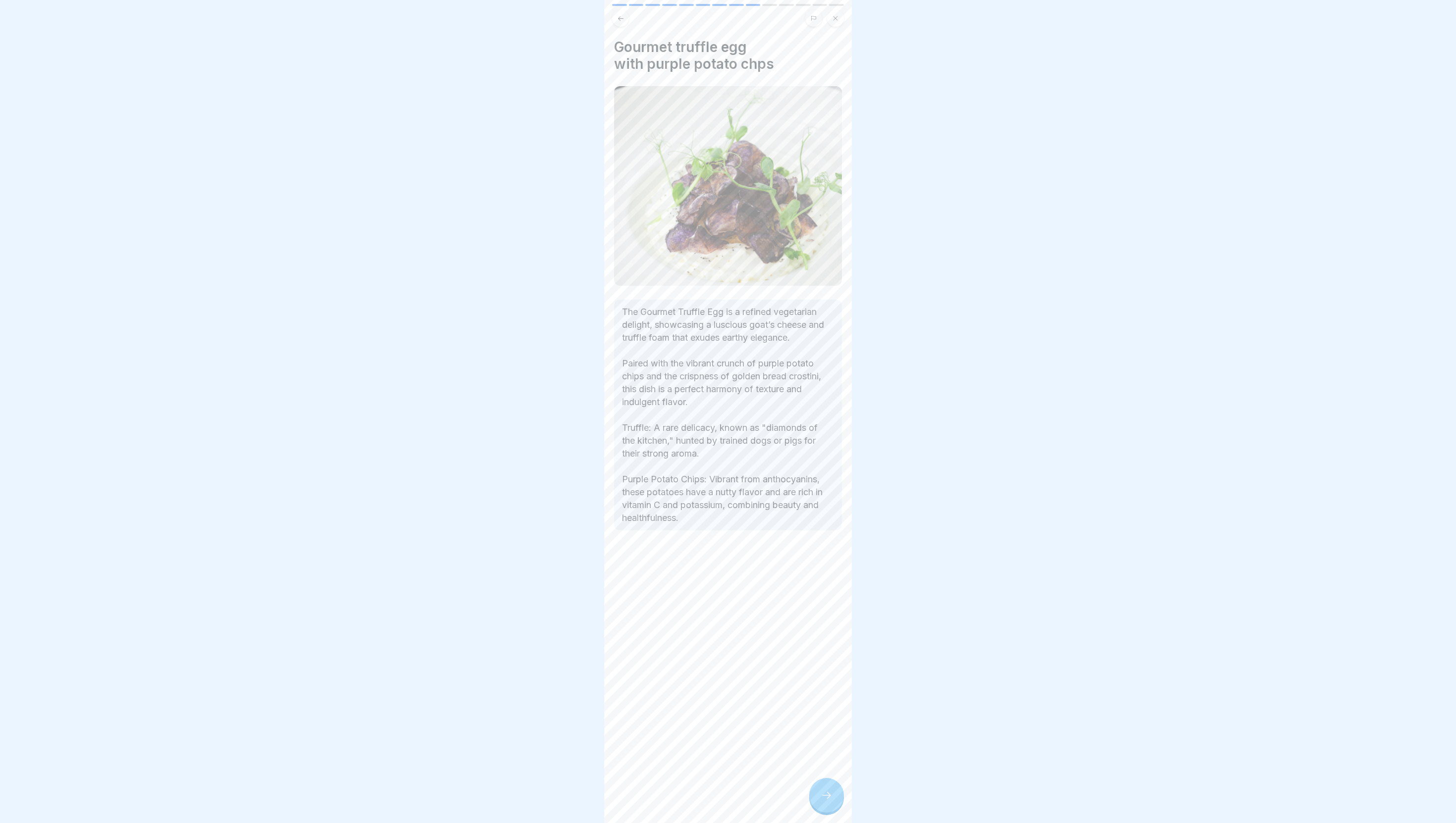 drag, startPoint x: 613, startPoint y: 39, endPoint x: 837, endPoint y: 532, distance: 541.5025 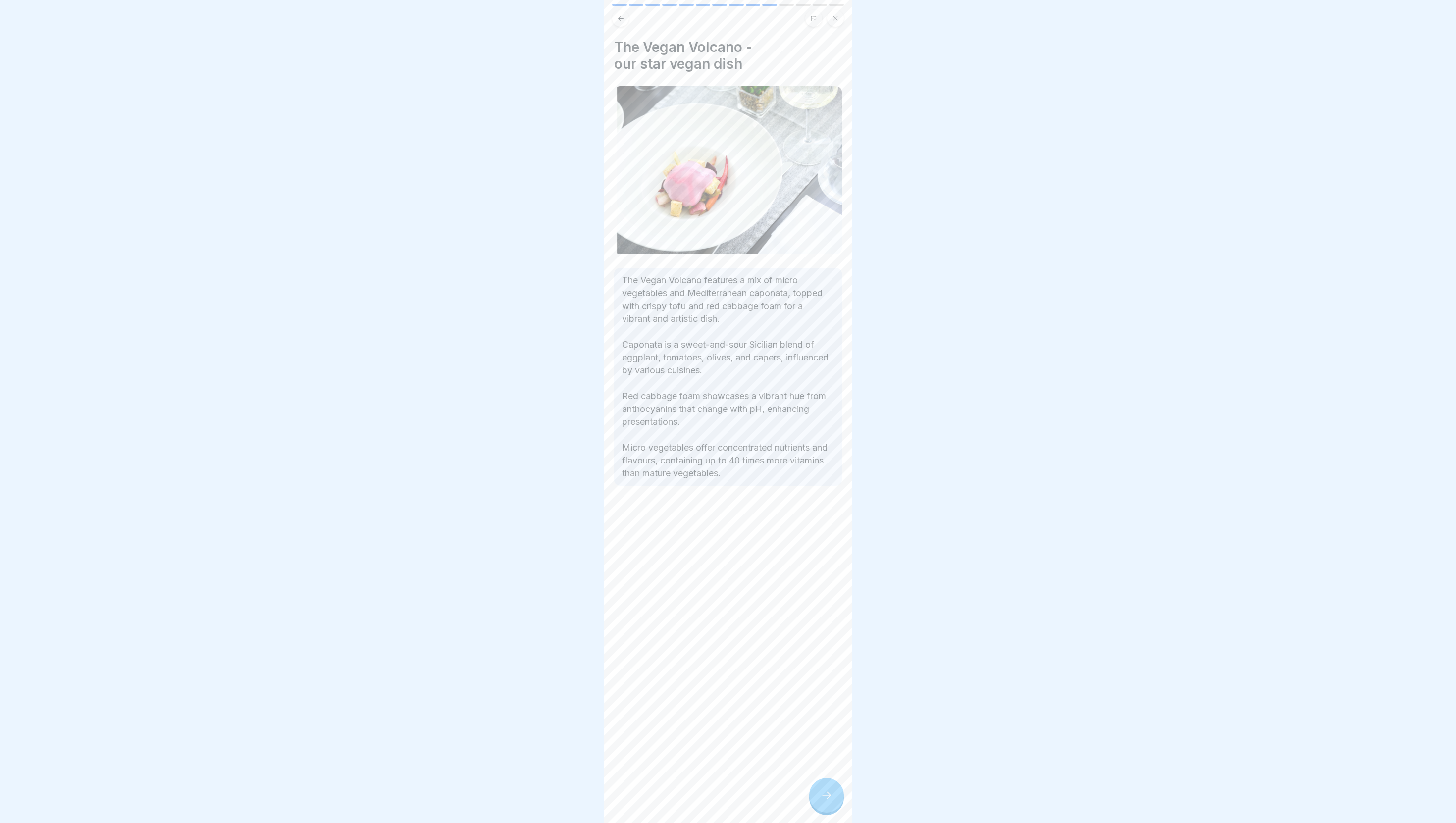 drag, startPoint x: 613, startPoint y: 34, endPoint x: 840, endPoint y: 488, distance: 507.5874 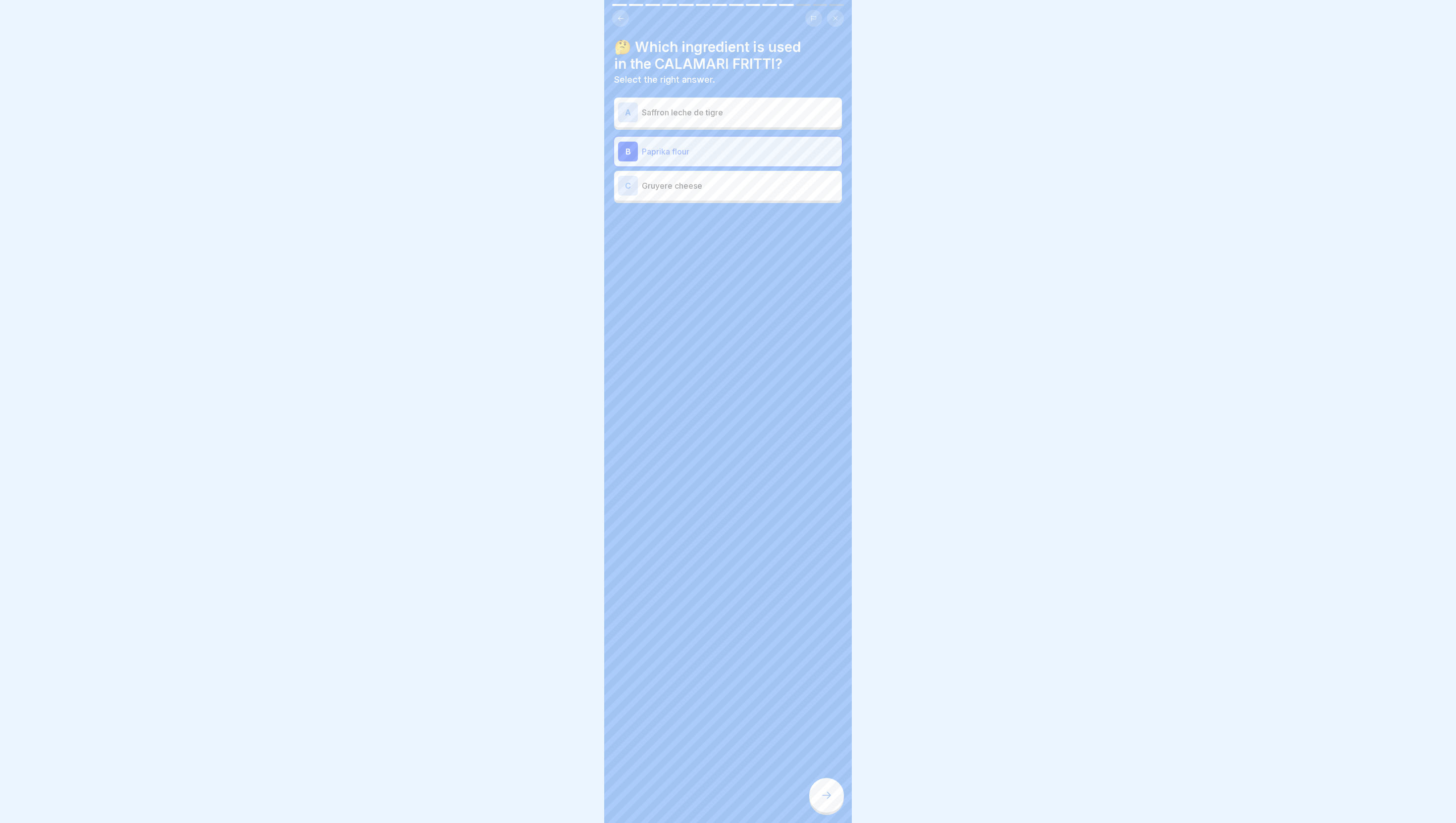 click 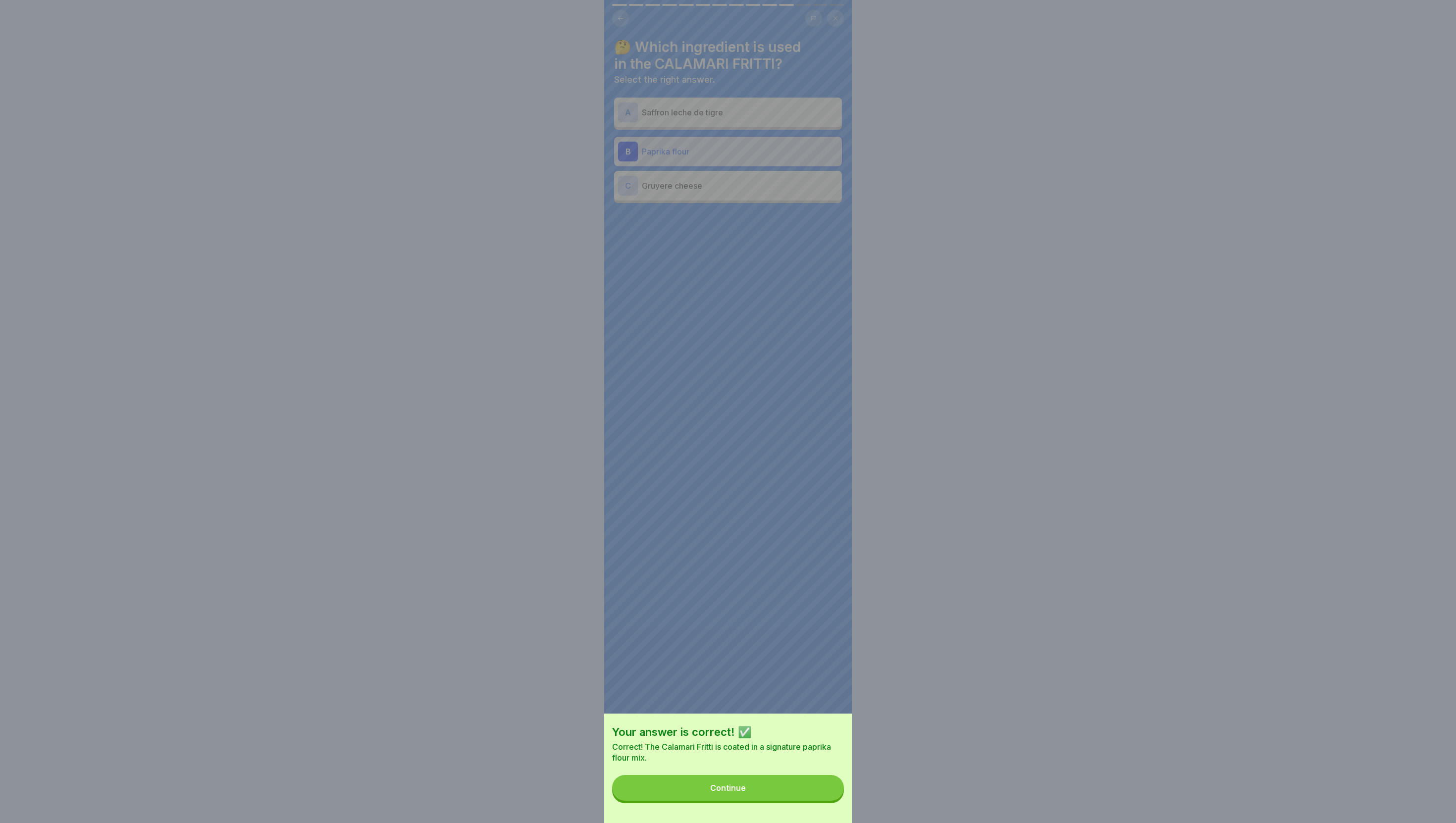 click on "Continue" at bounding box center [728, 788] 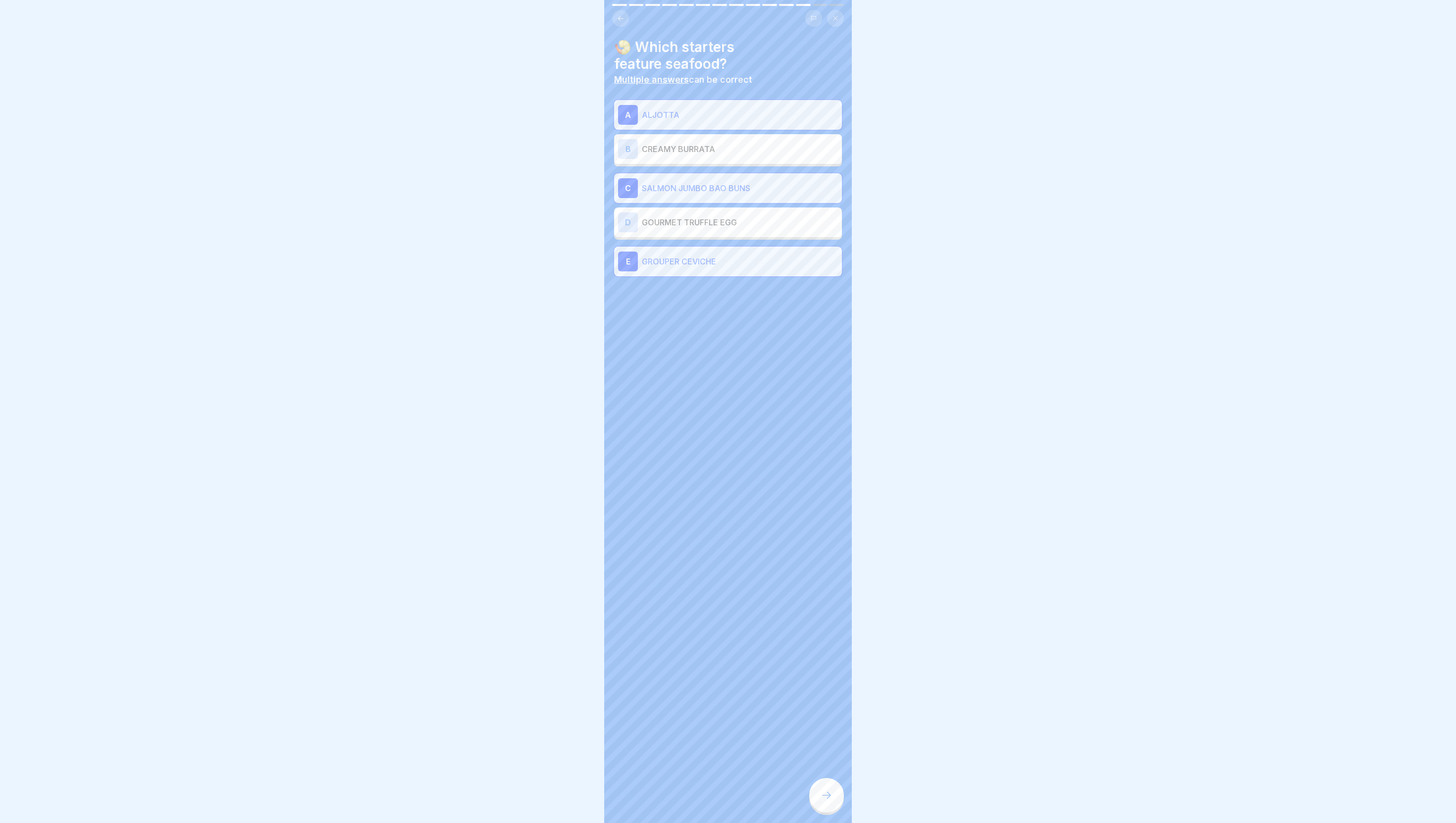 click 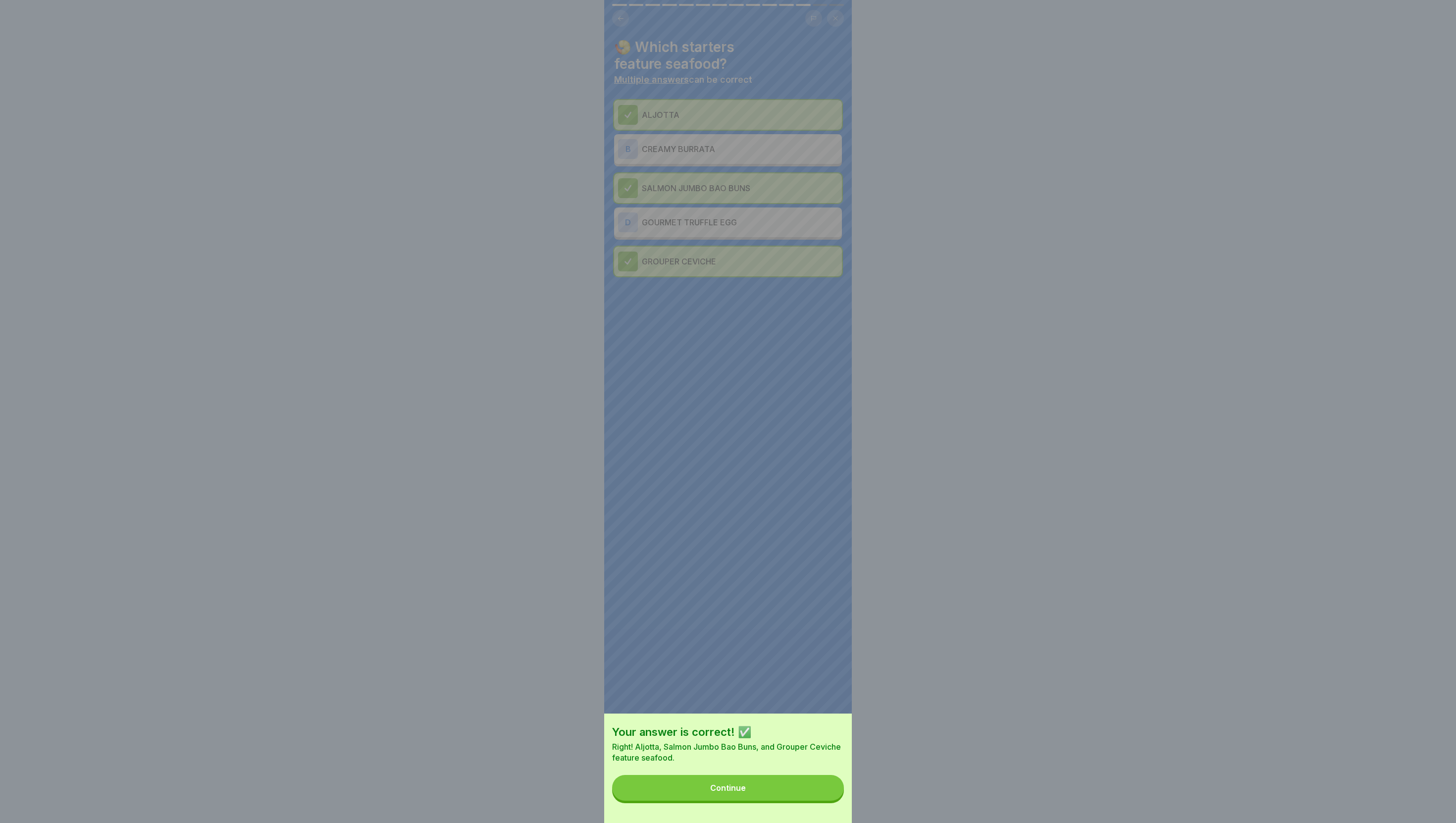 click on "Continue" at bounding box center (728, 788) 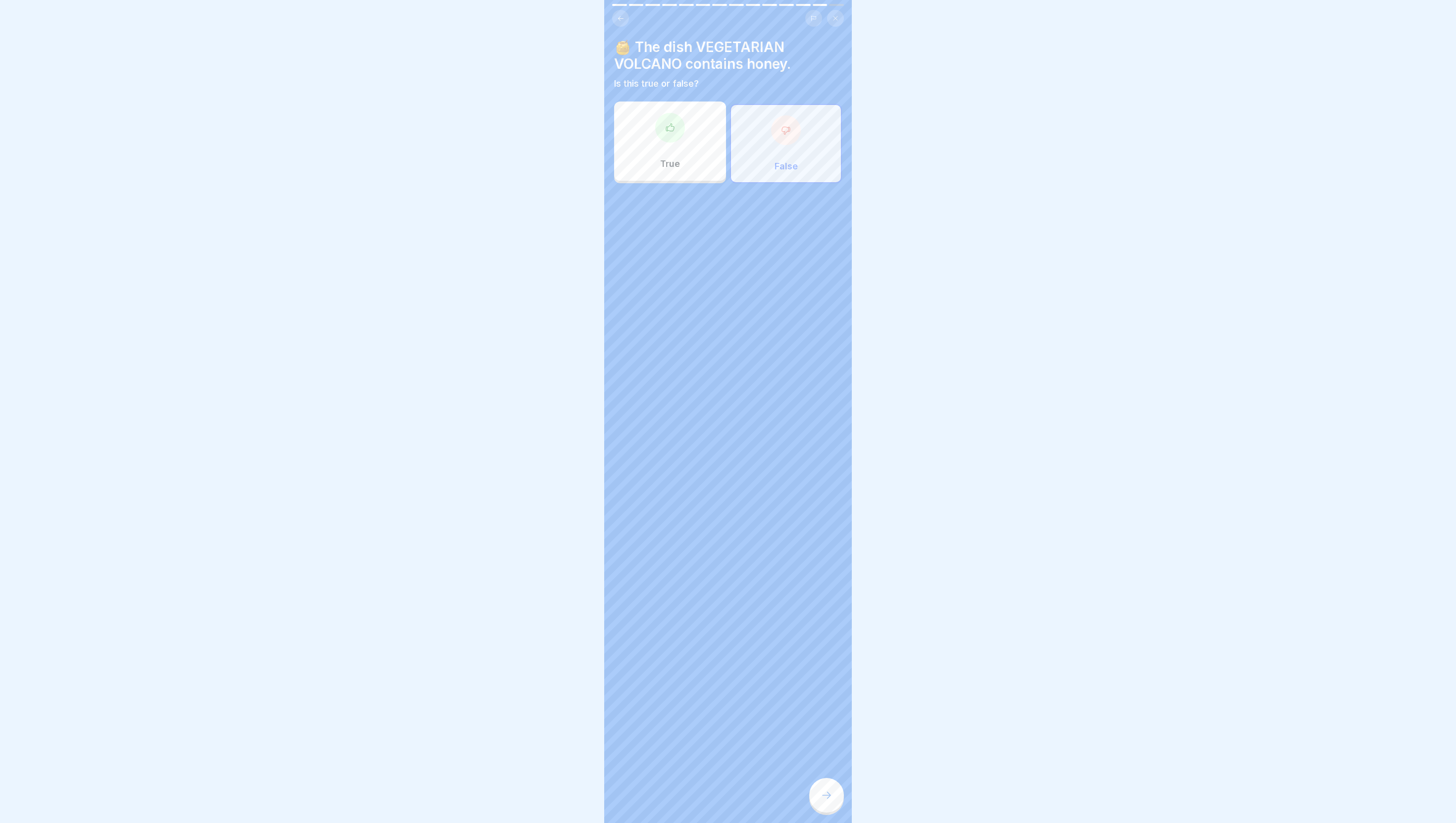 click 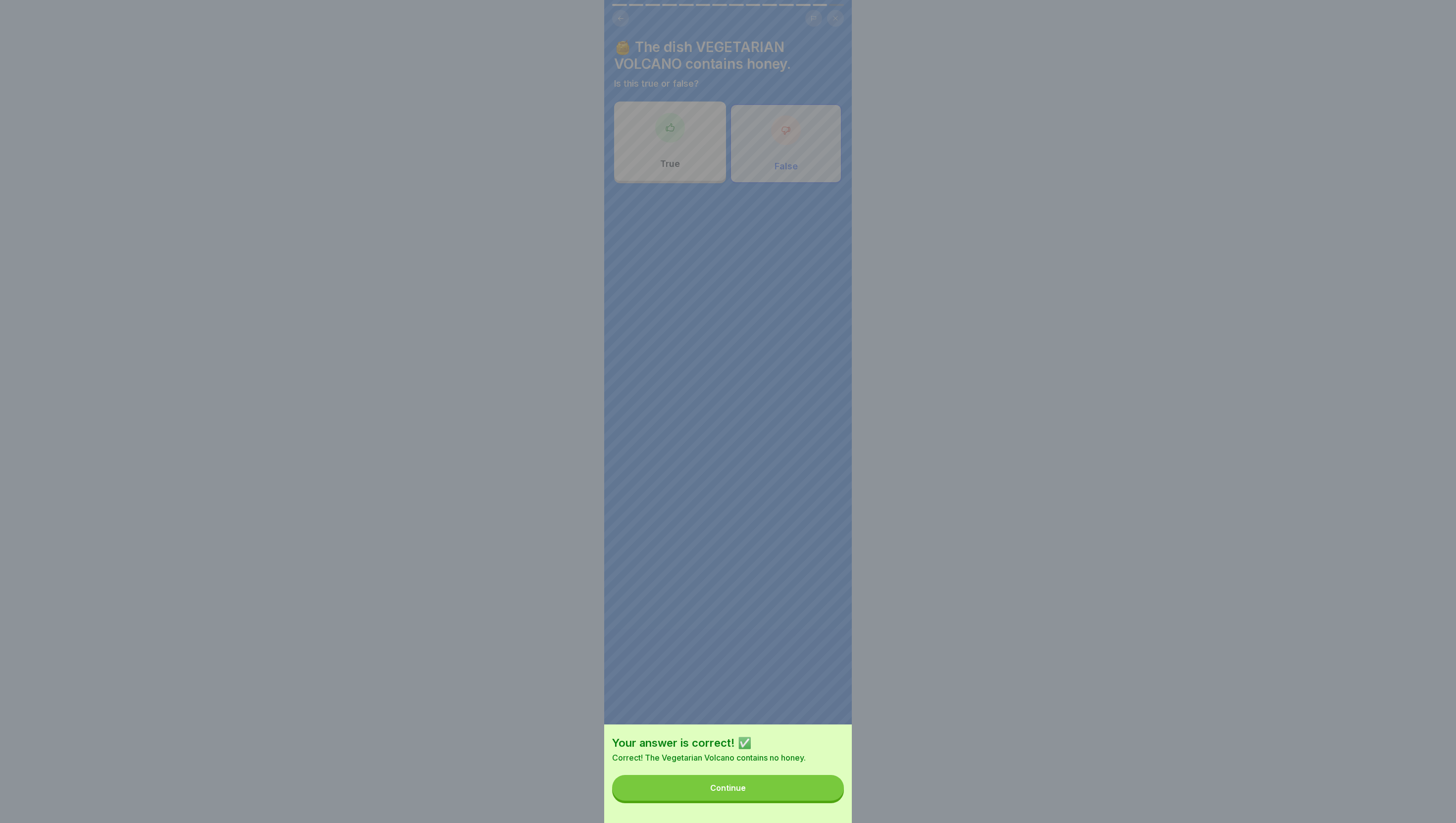 click on "Continue" at bounding box center (728, 788) 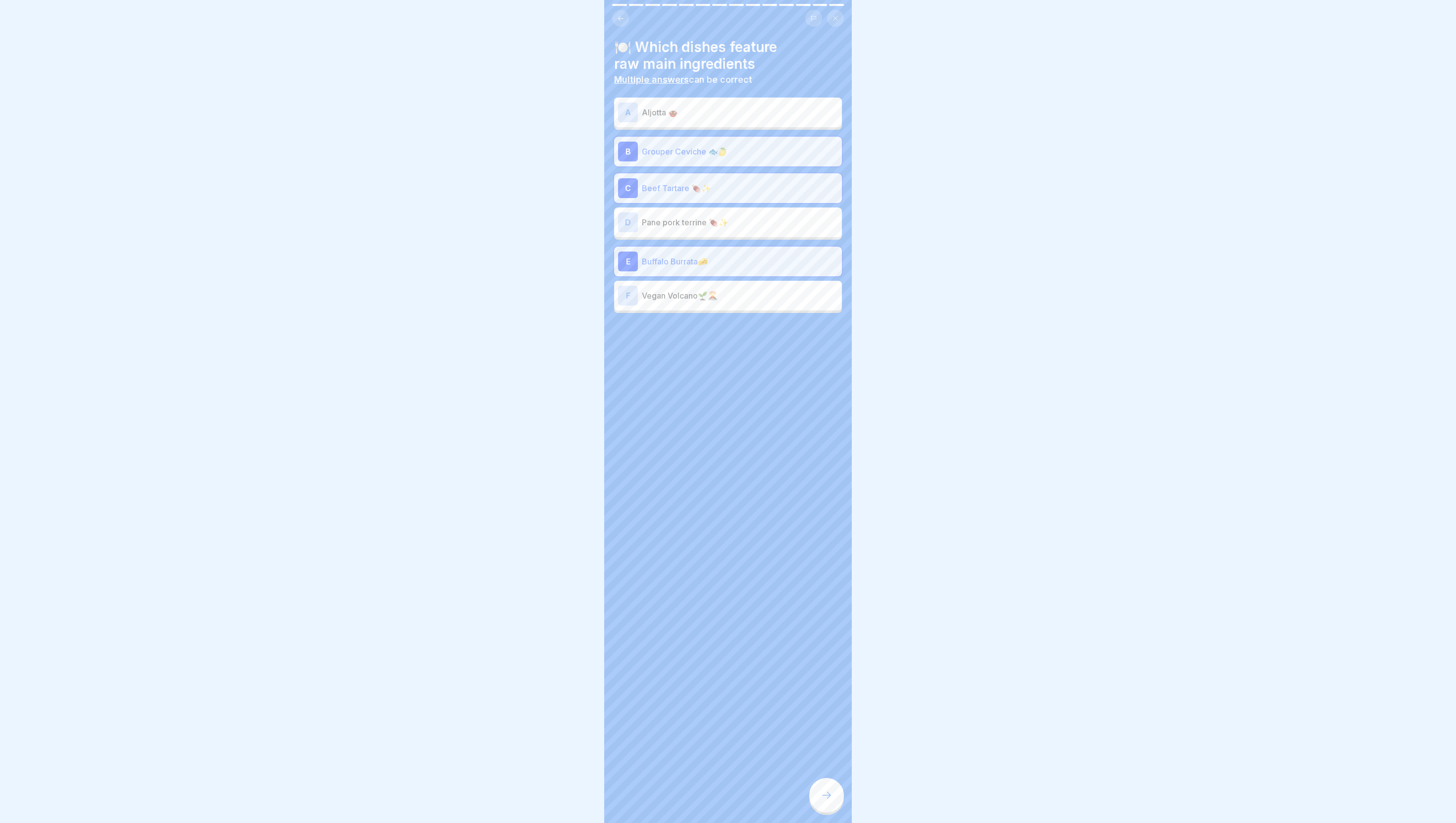 click 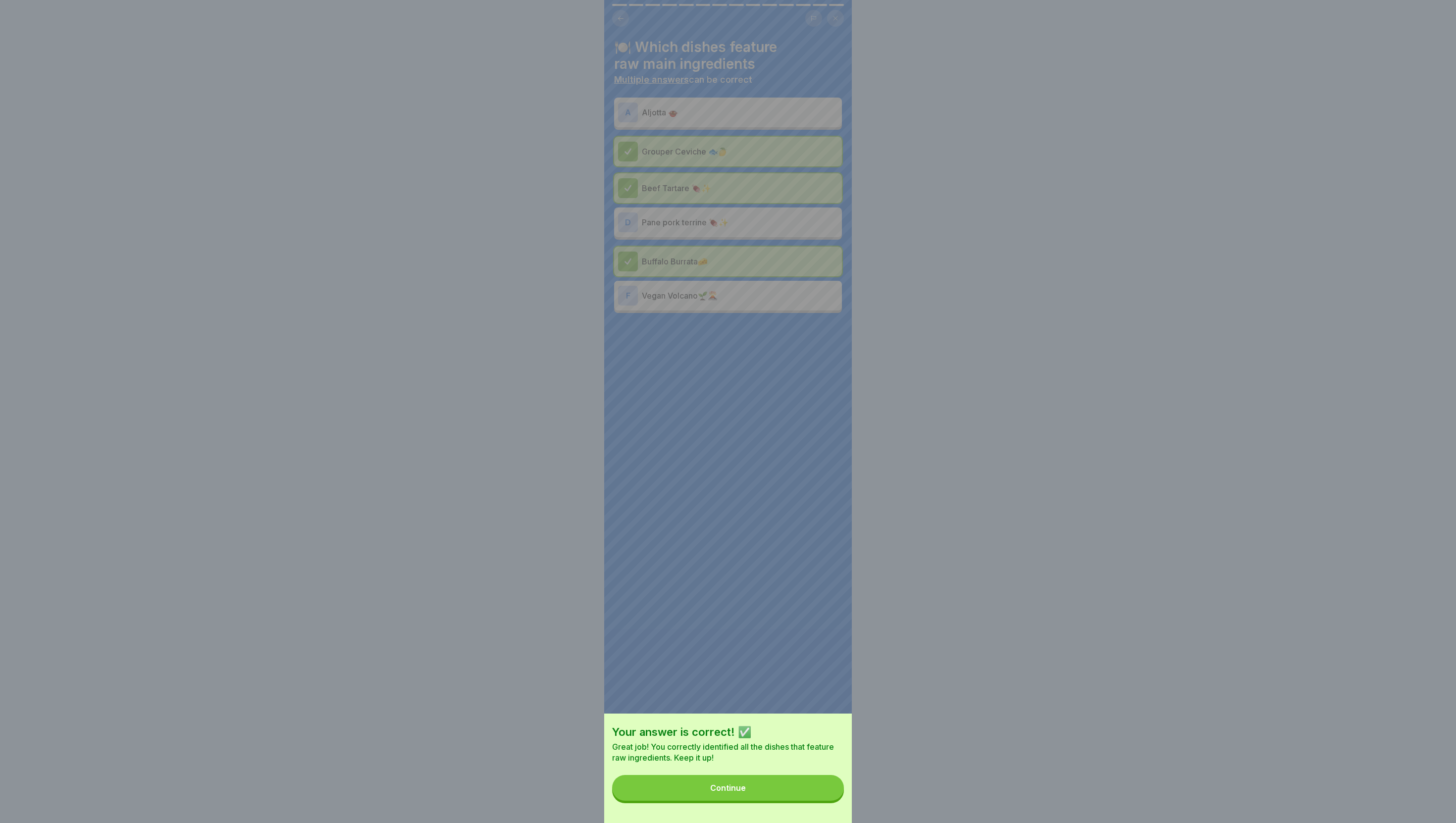 click on "Continue" at bounding box center (728, 788) 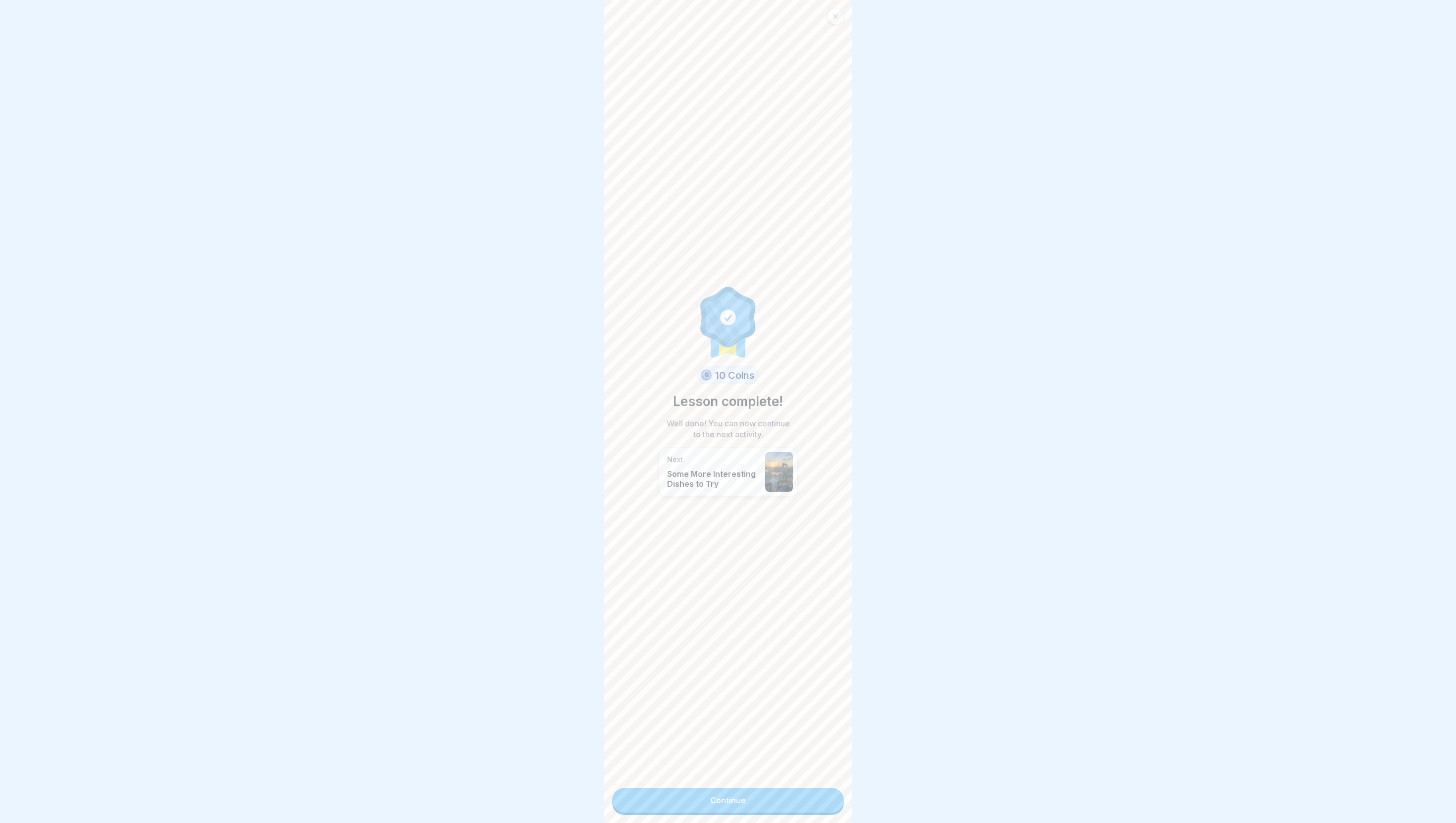 click on "Continue" at bounding box center (728, 800) 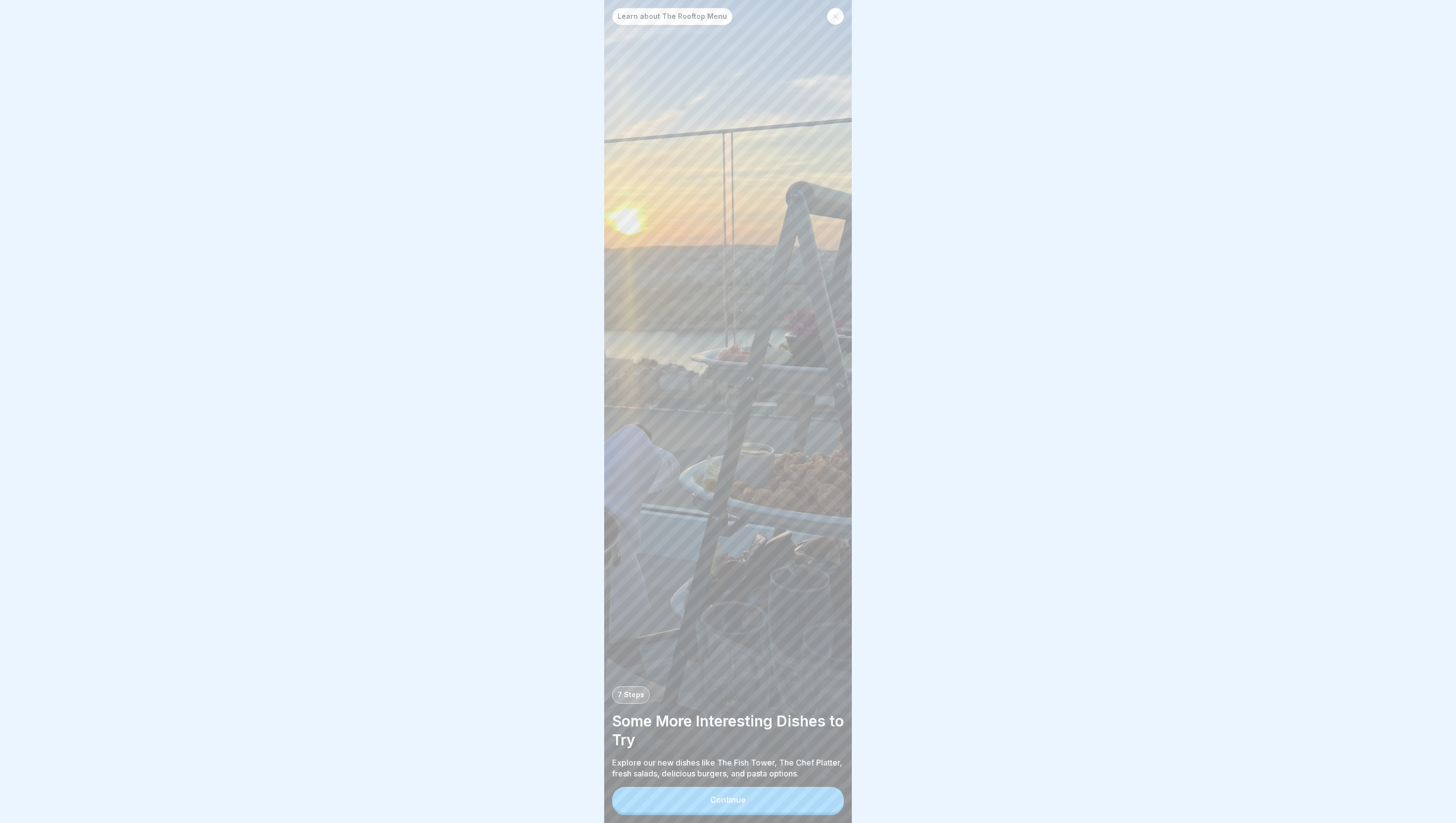 click on "Continue" at bounding box center (728, 800) 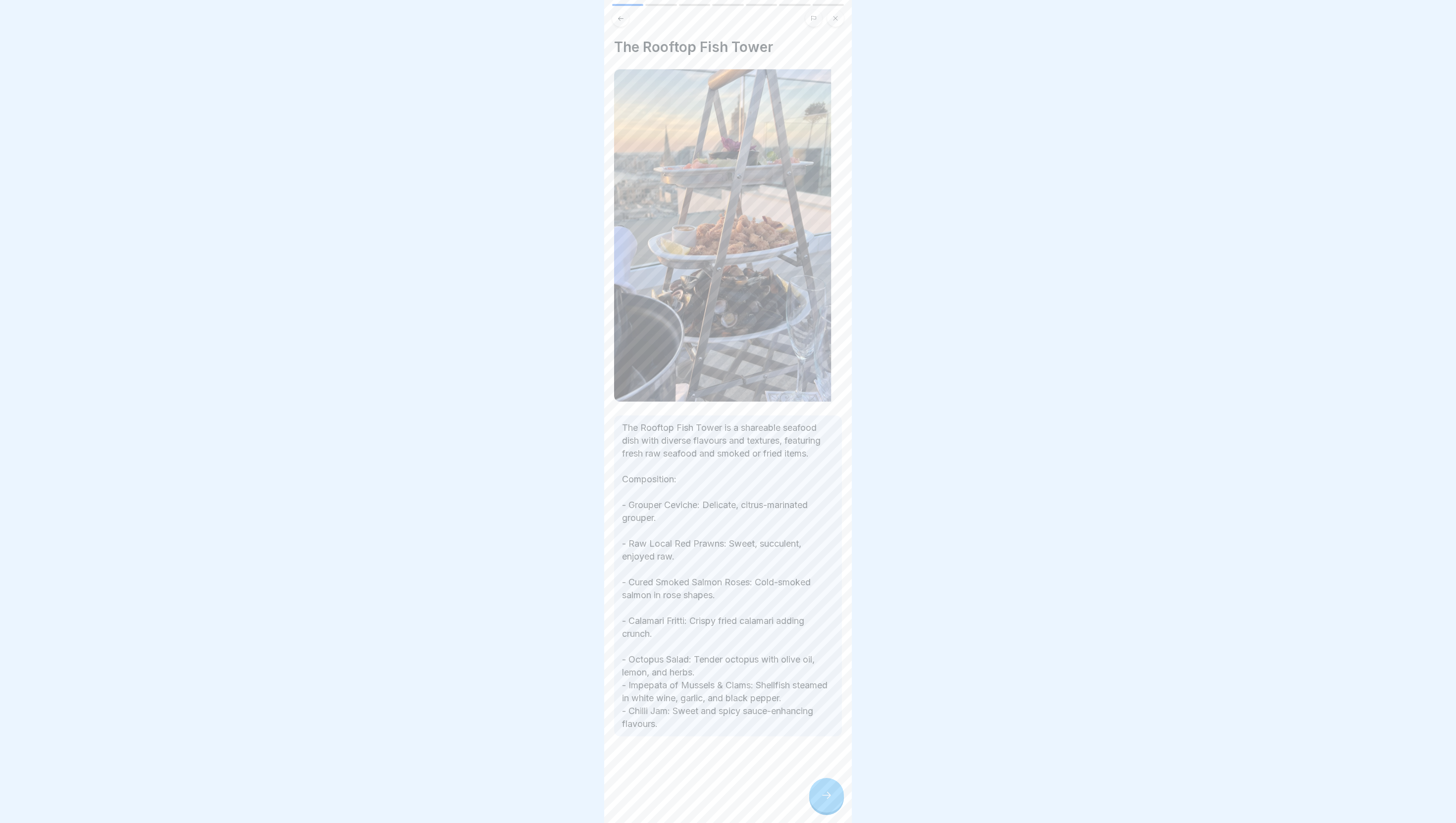 click 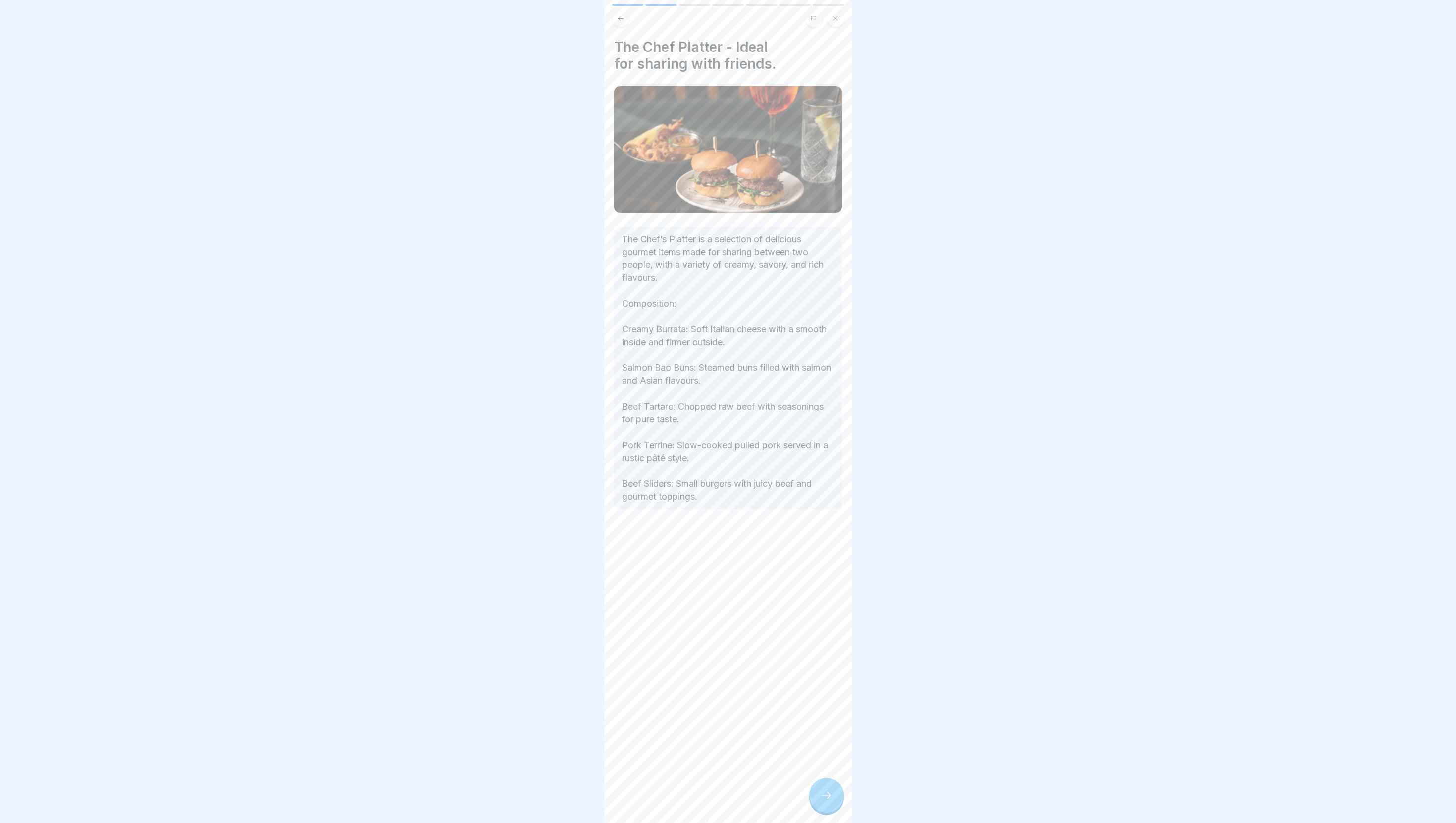 click 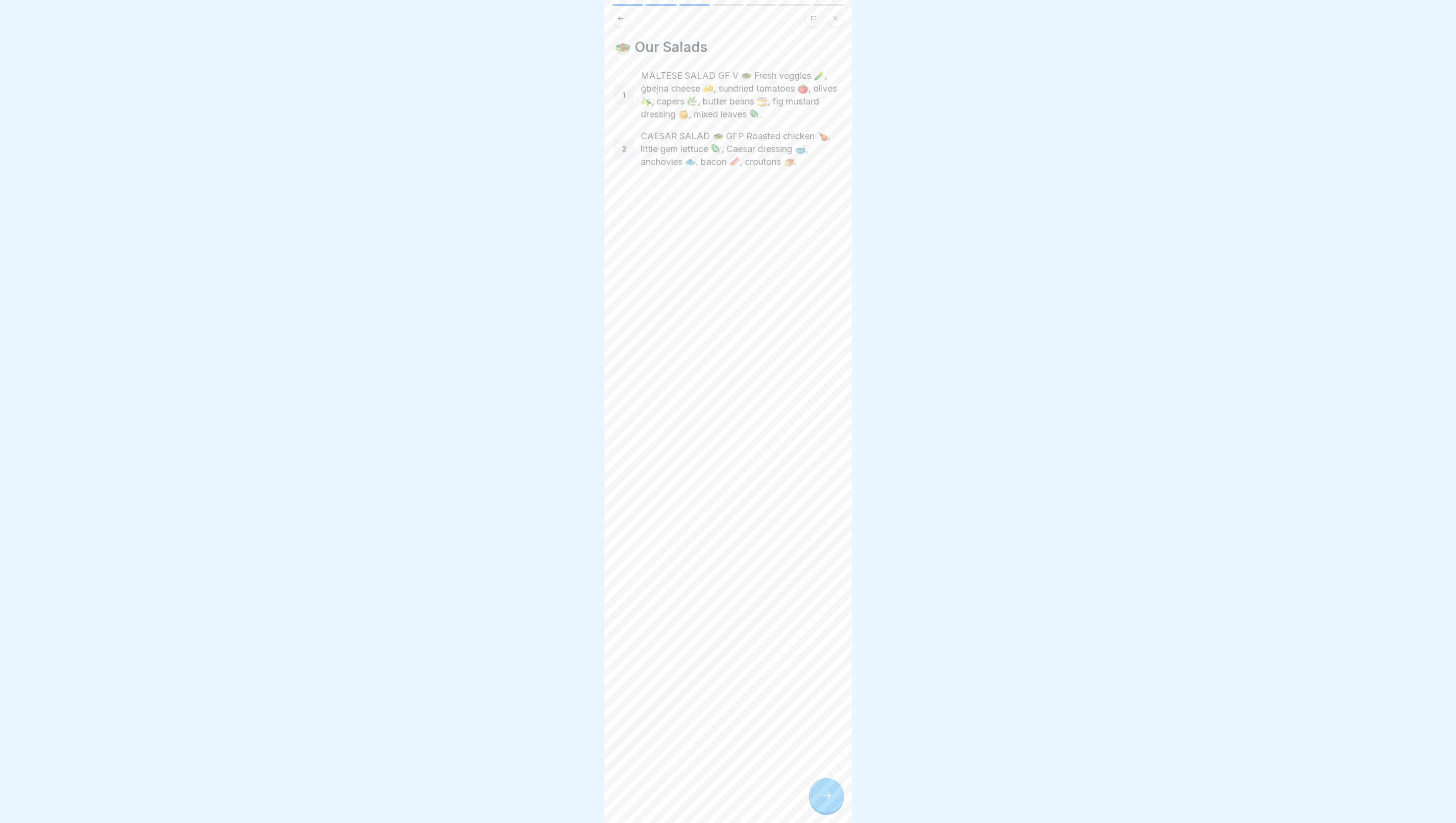 click 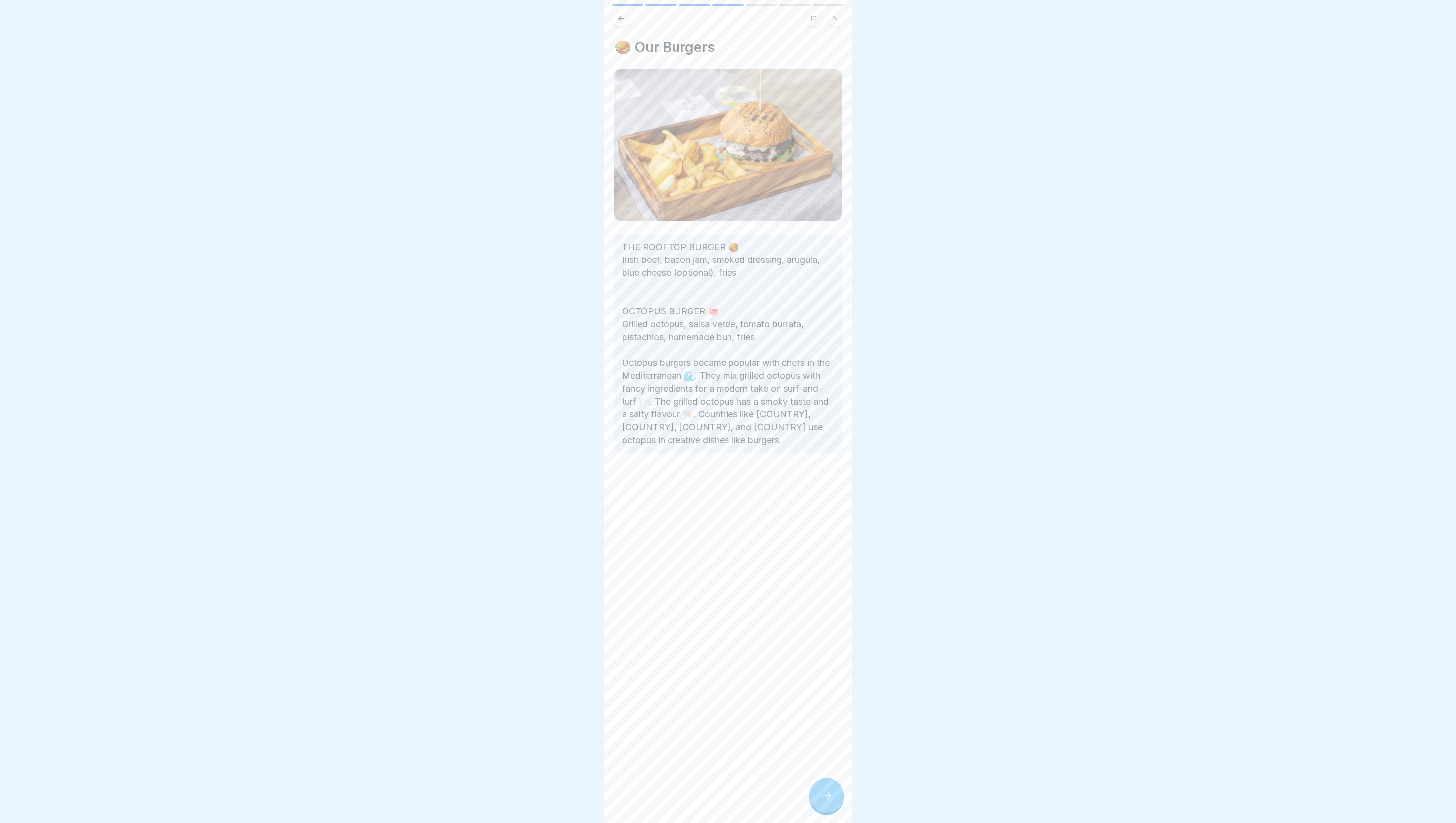 click 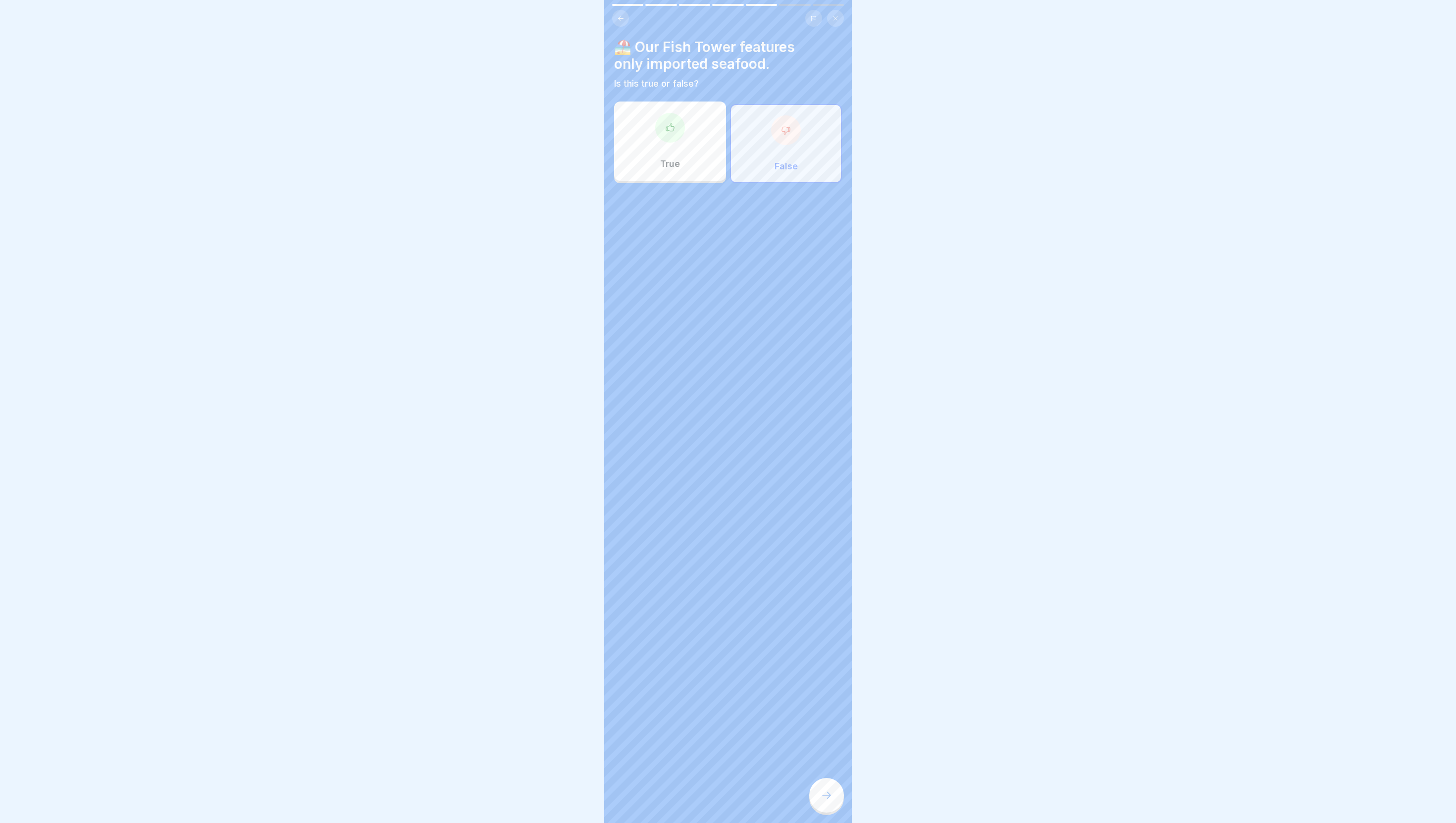 click 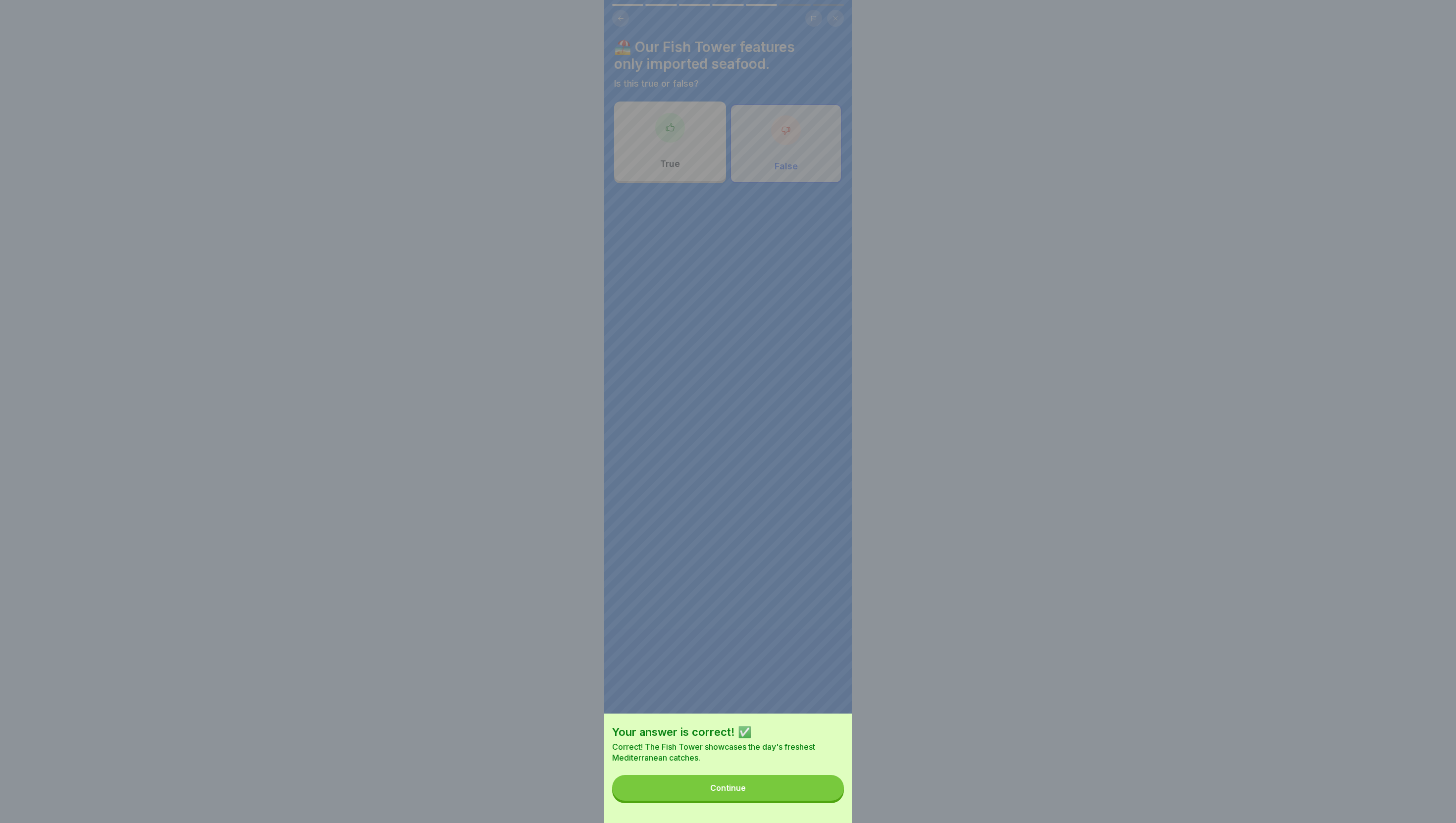 click on "Continue" at bounding box center (728, 788) 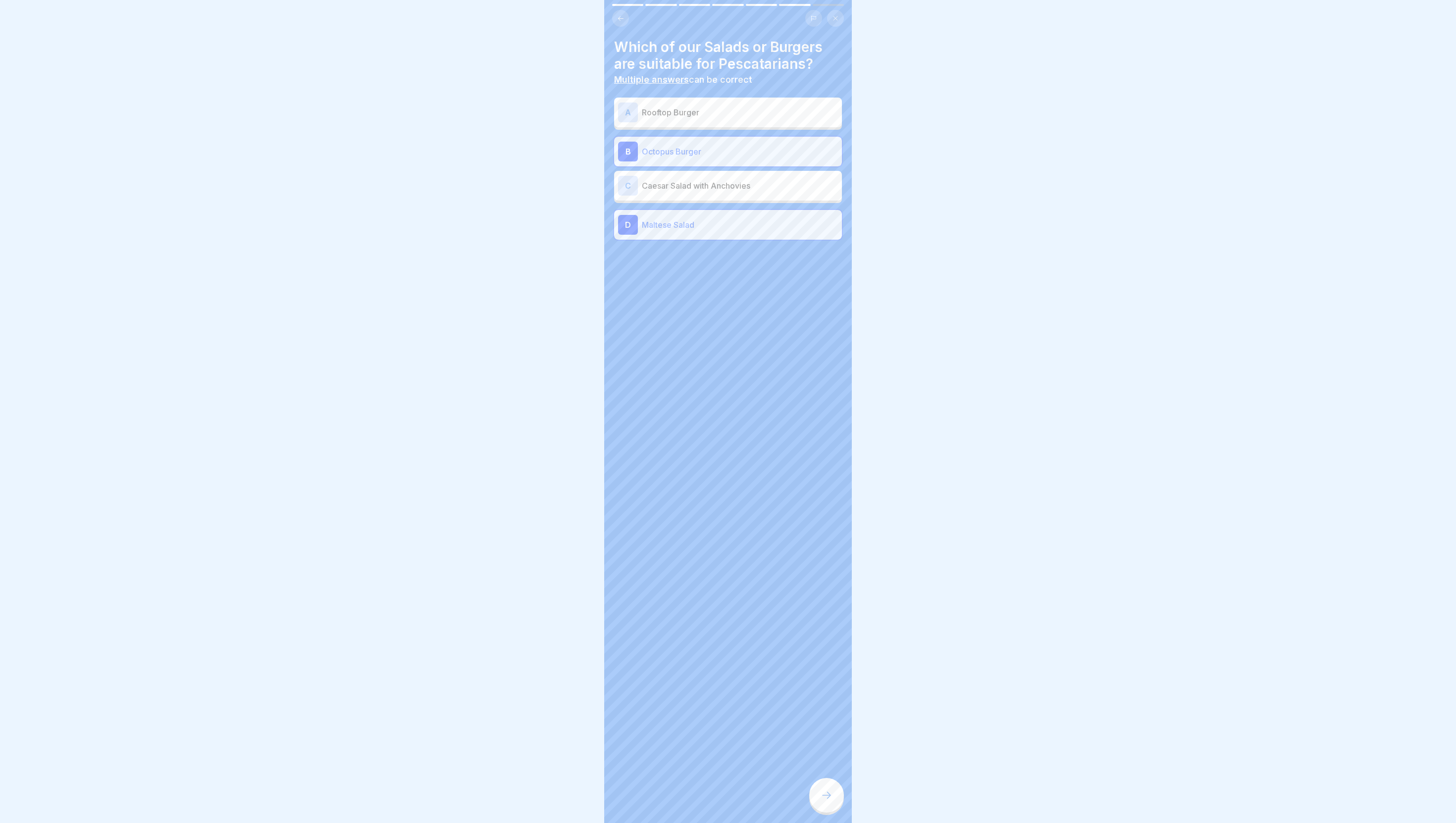 click 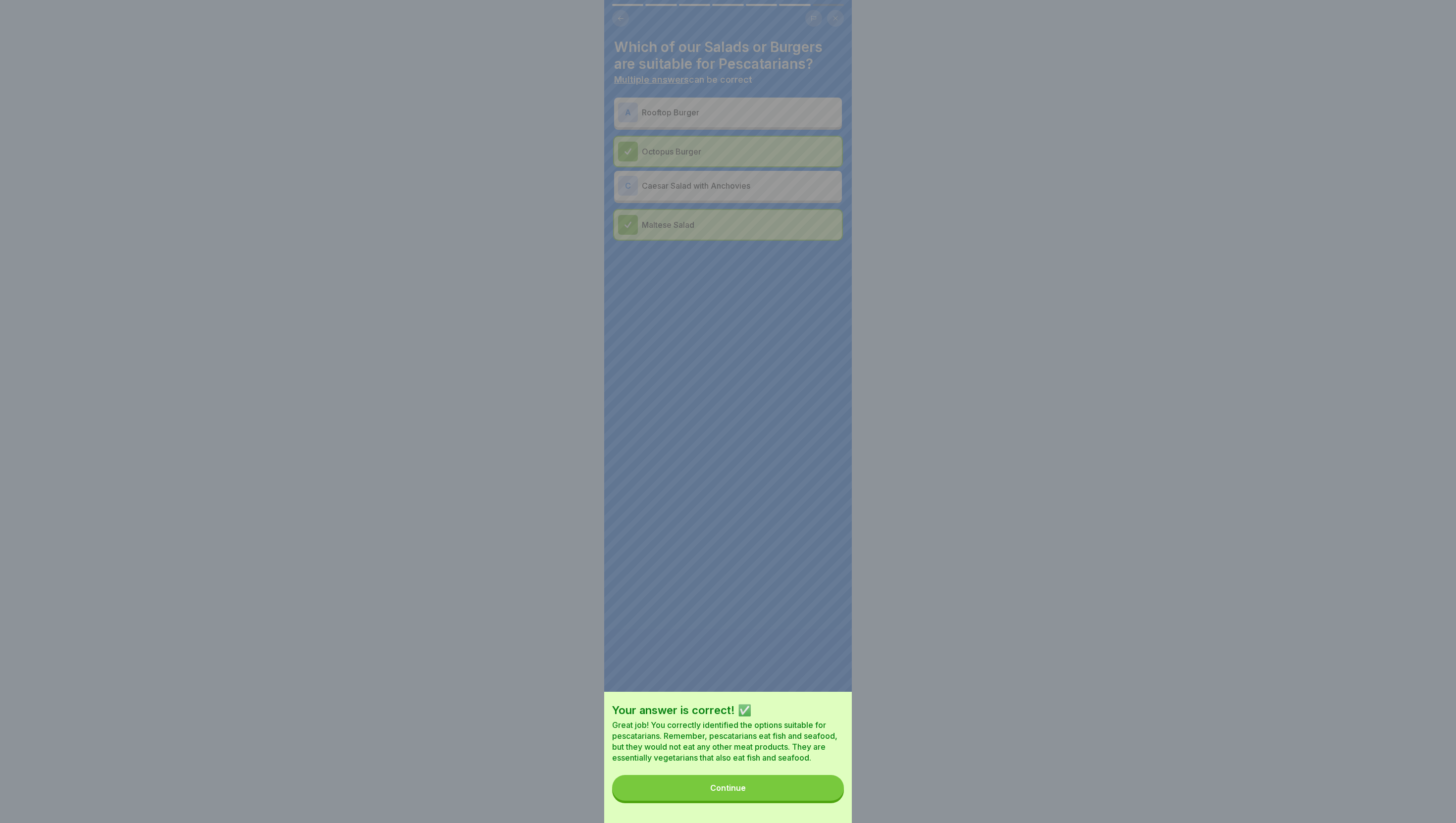 click on "Continue" at bounding box center (728, 788) 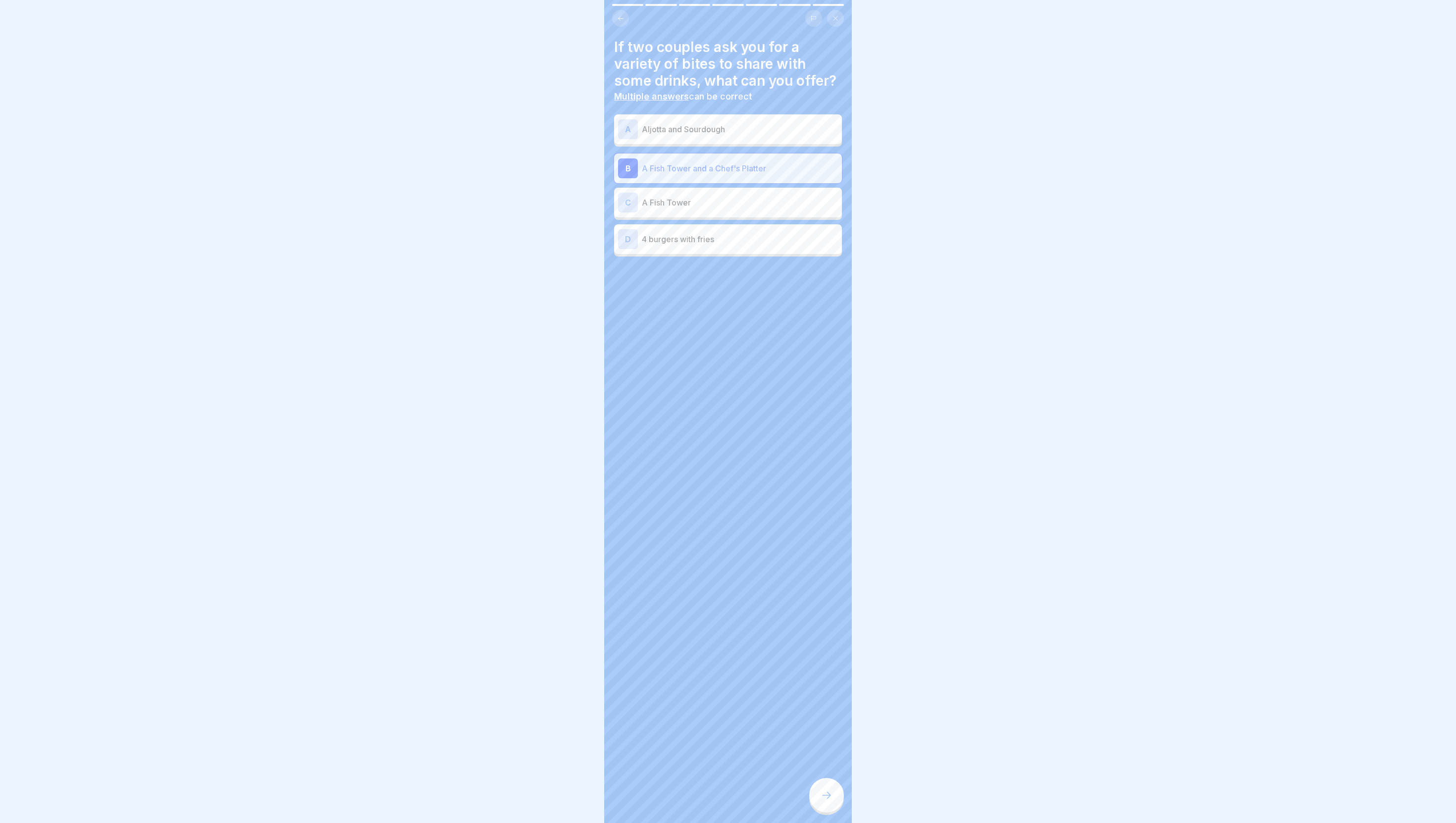 click 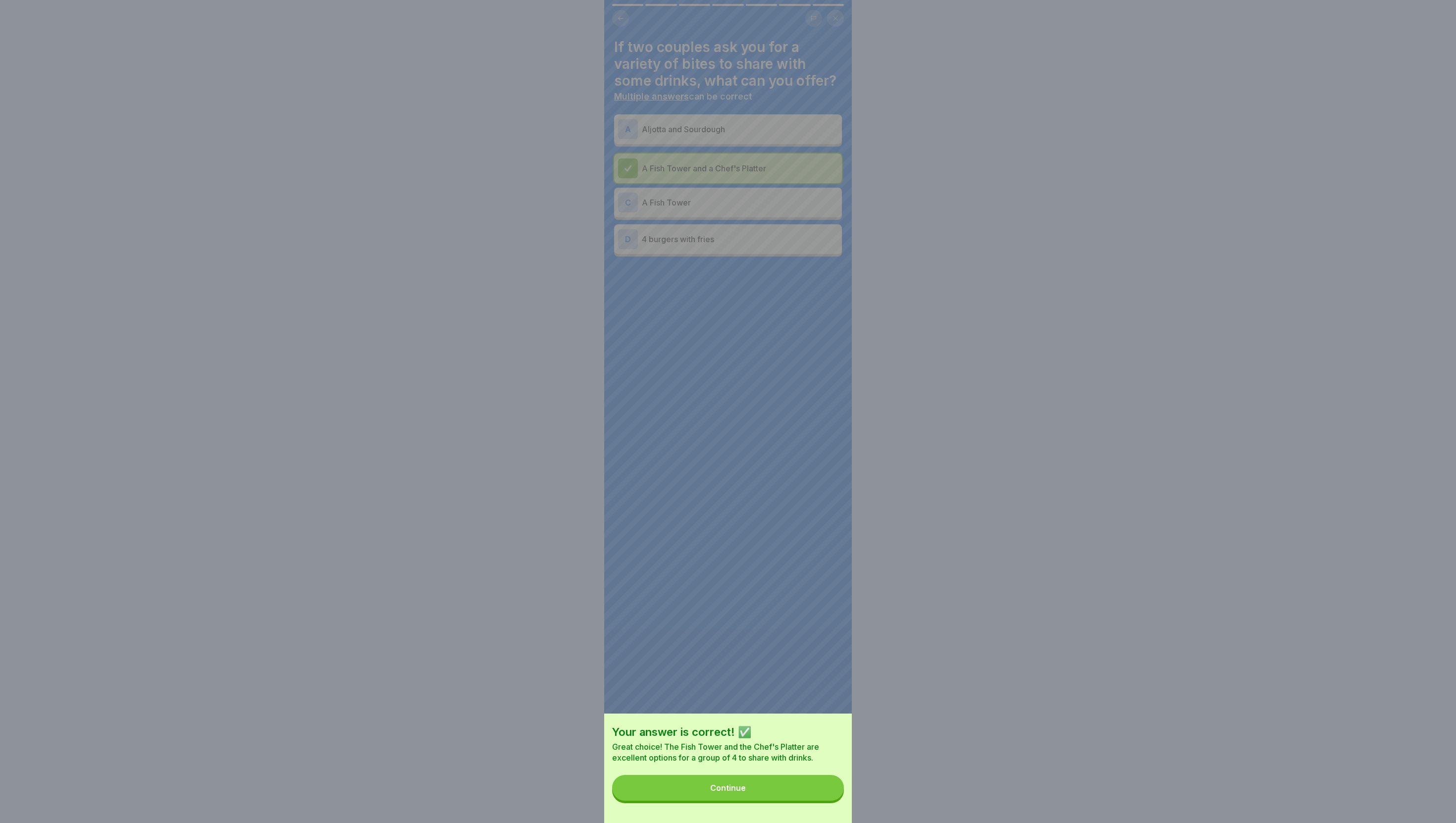 click on "Continue" at bounding box center (728, 788) 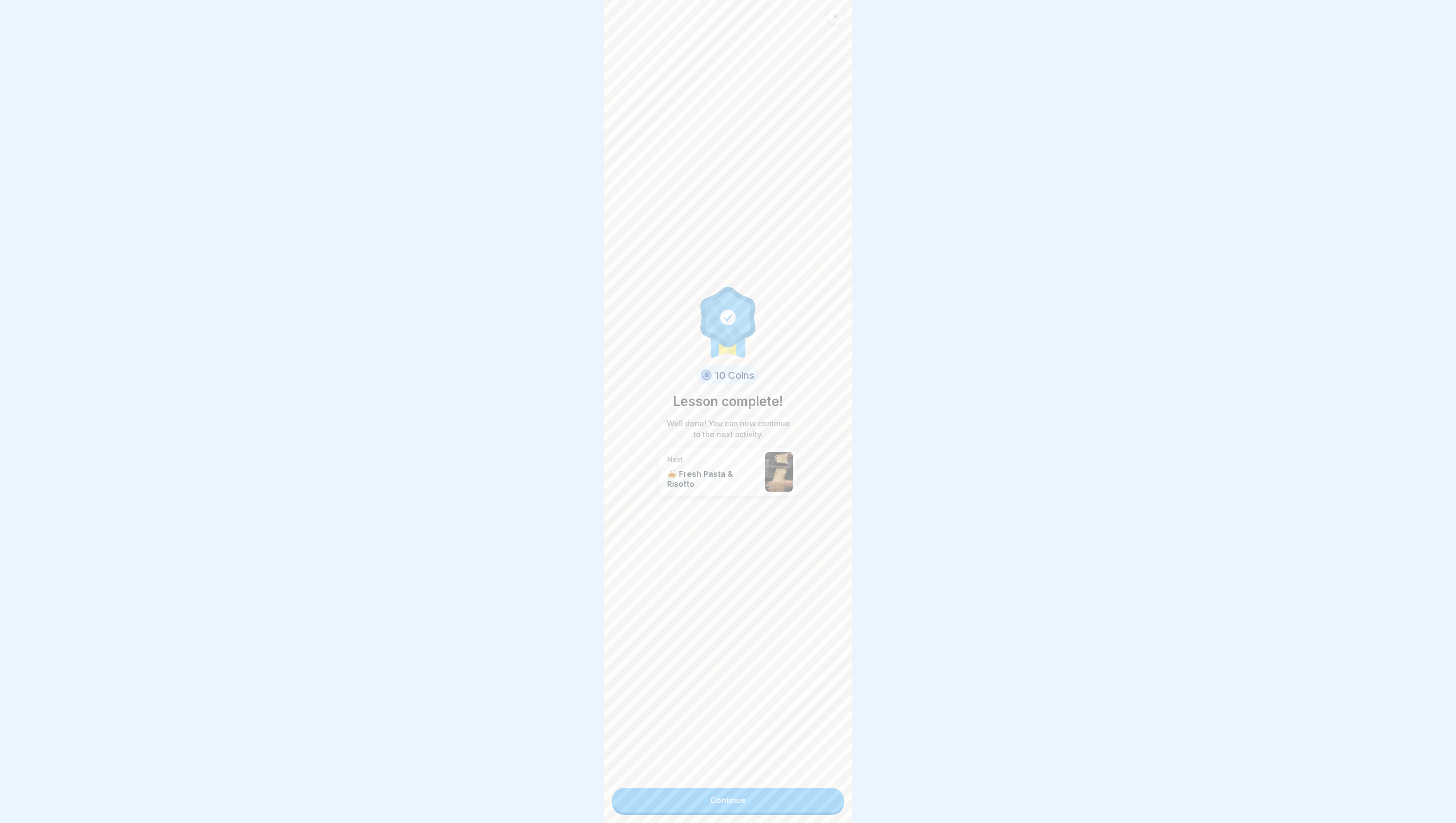 click on "Continue" at bounding box center (728, 800) 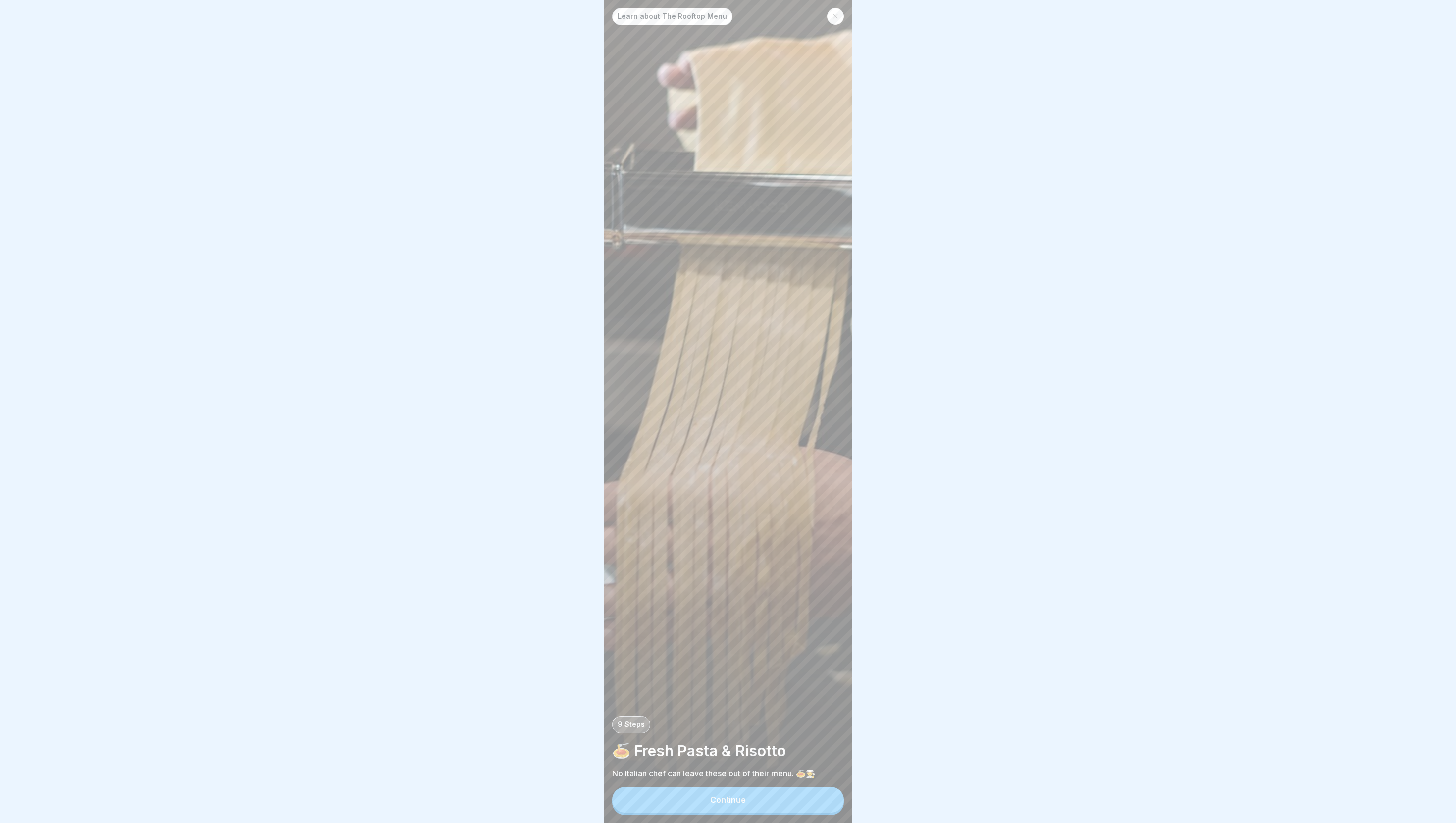 click on "Continue" at bounding box center [728, 800] 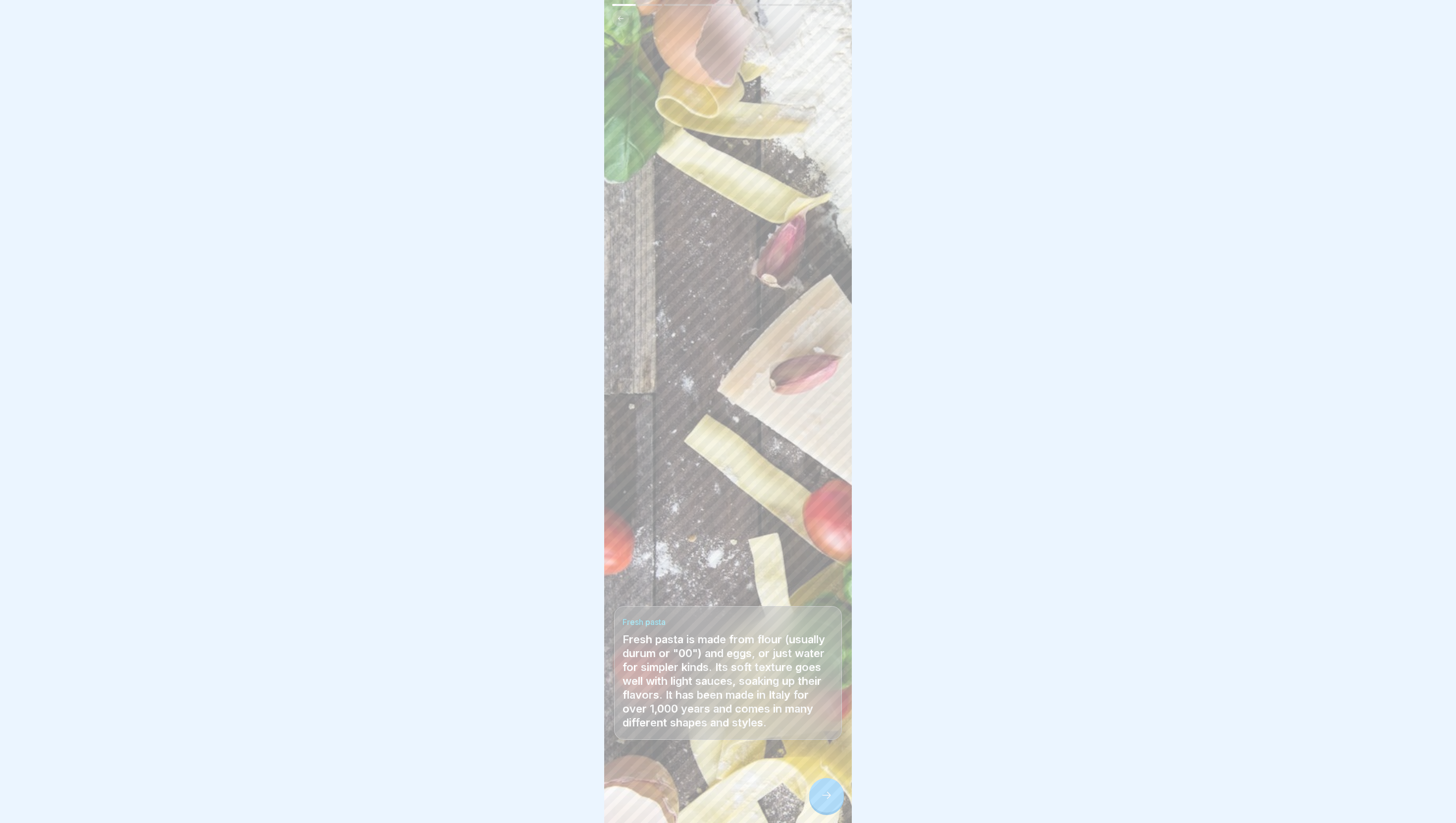 click at bounding box center (827, 795) 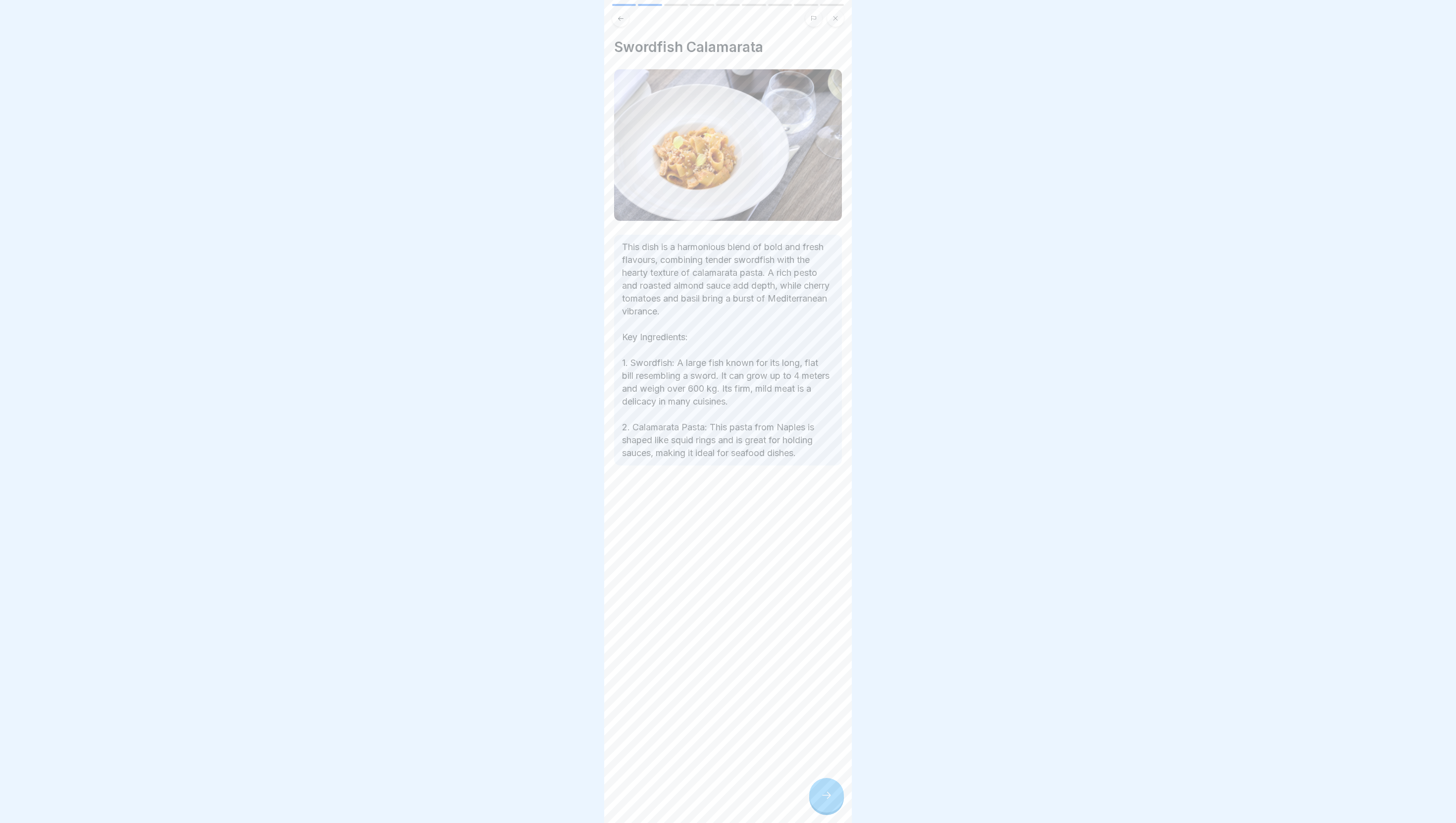 drag, startPoint x: 616, startPoint y: 40, endPoint x: 839, endPoint y: 461, distance: 476.4137 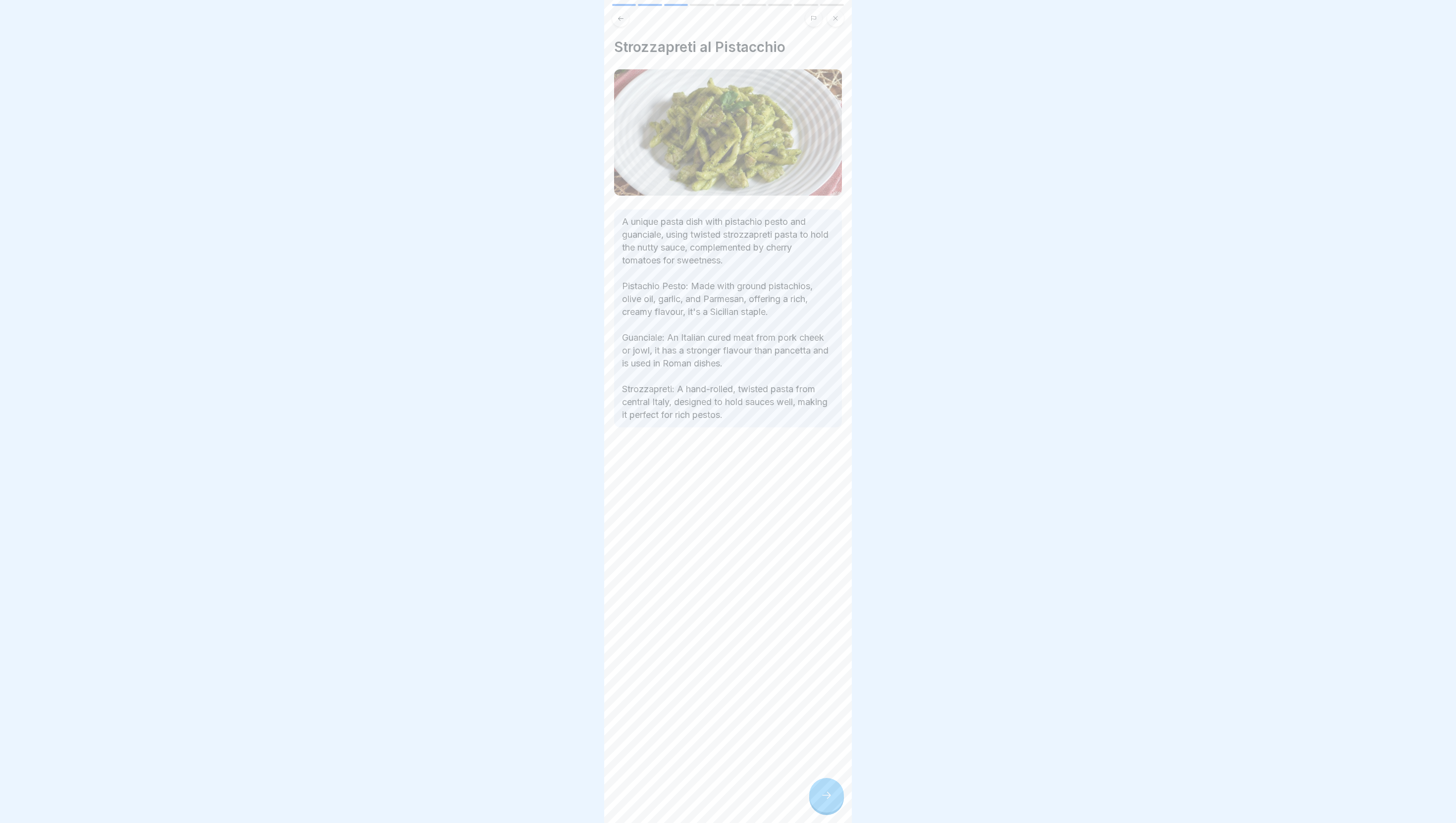 drag, startPoint x: 614, startPoint y: 37, endPoint x: 851, endPoint y: 434, distance: 462.3613 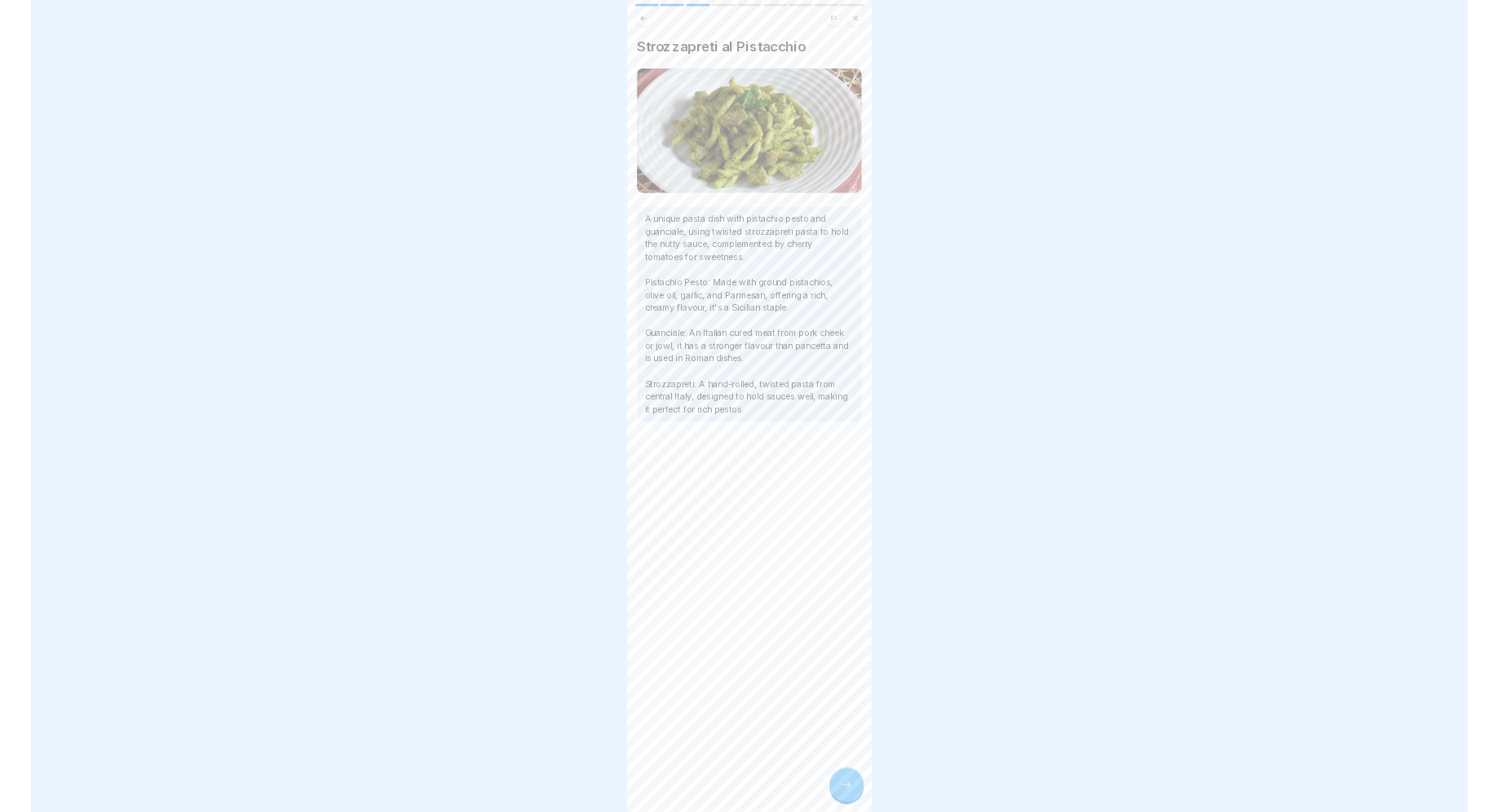 scroll, scrollTop: 0, scrollLeft: 0, axis: both 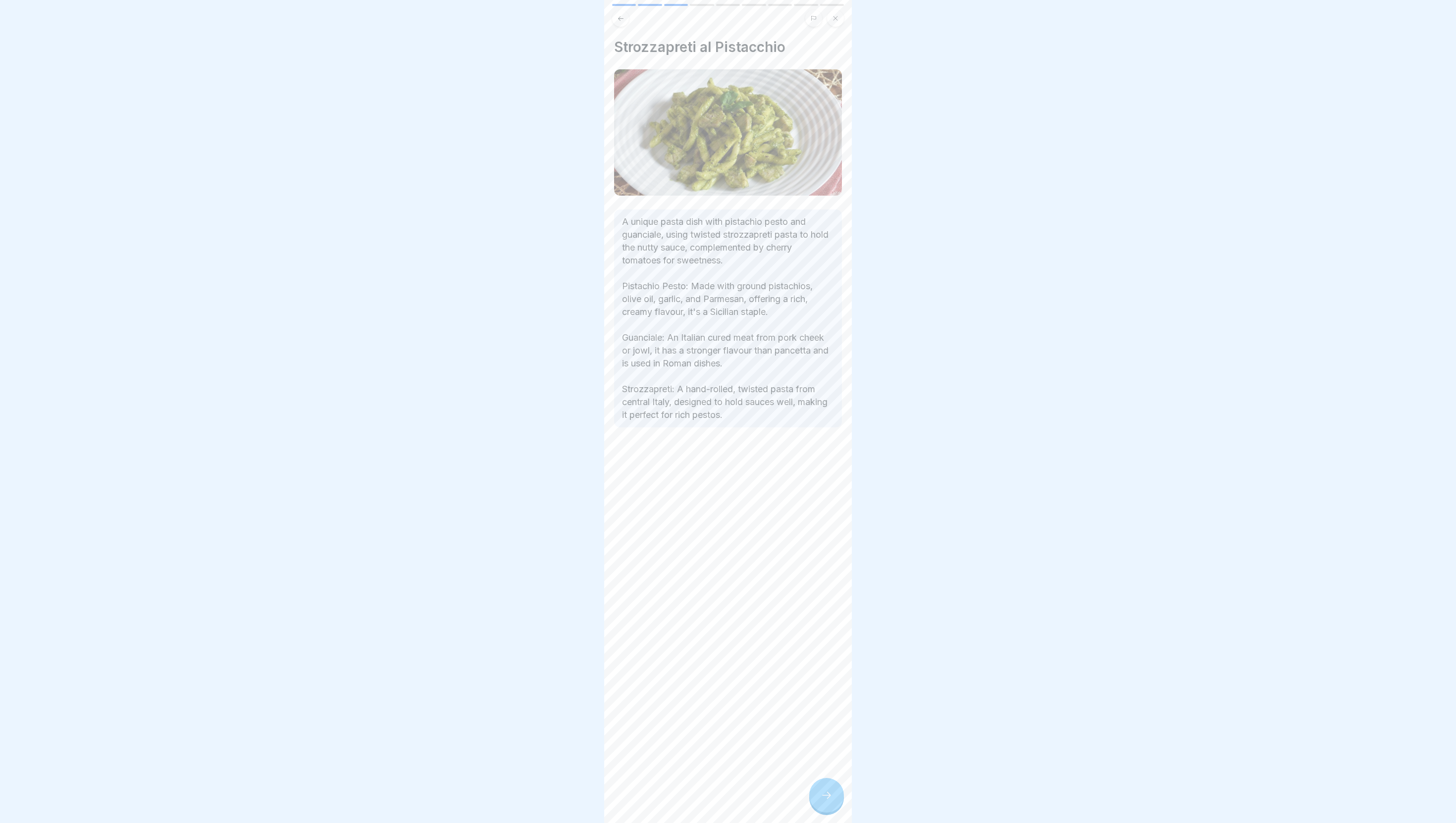 click 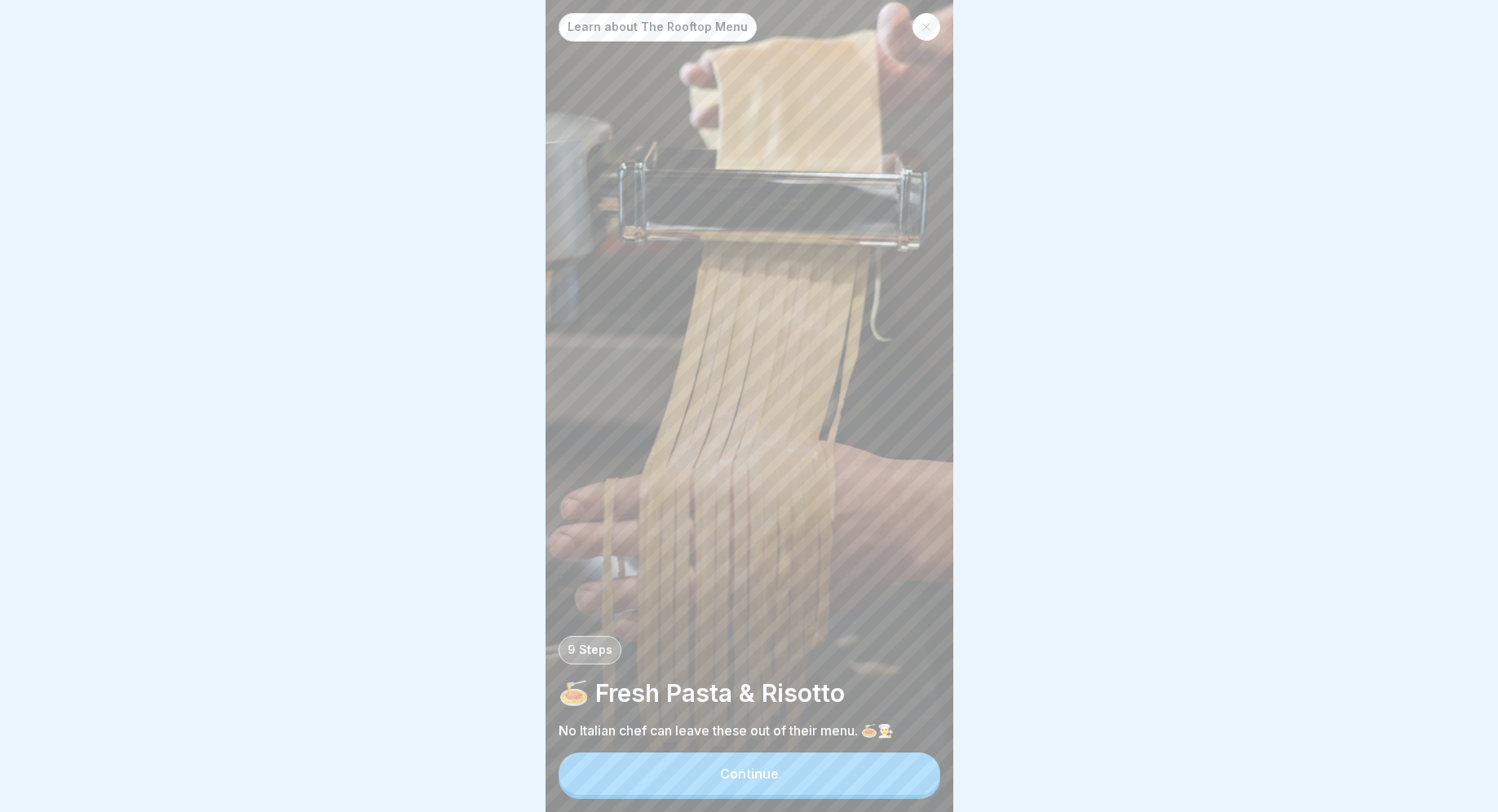 scroll, scrollTop: 0, scrollLeft: 0, axis: both 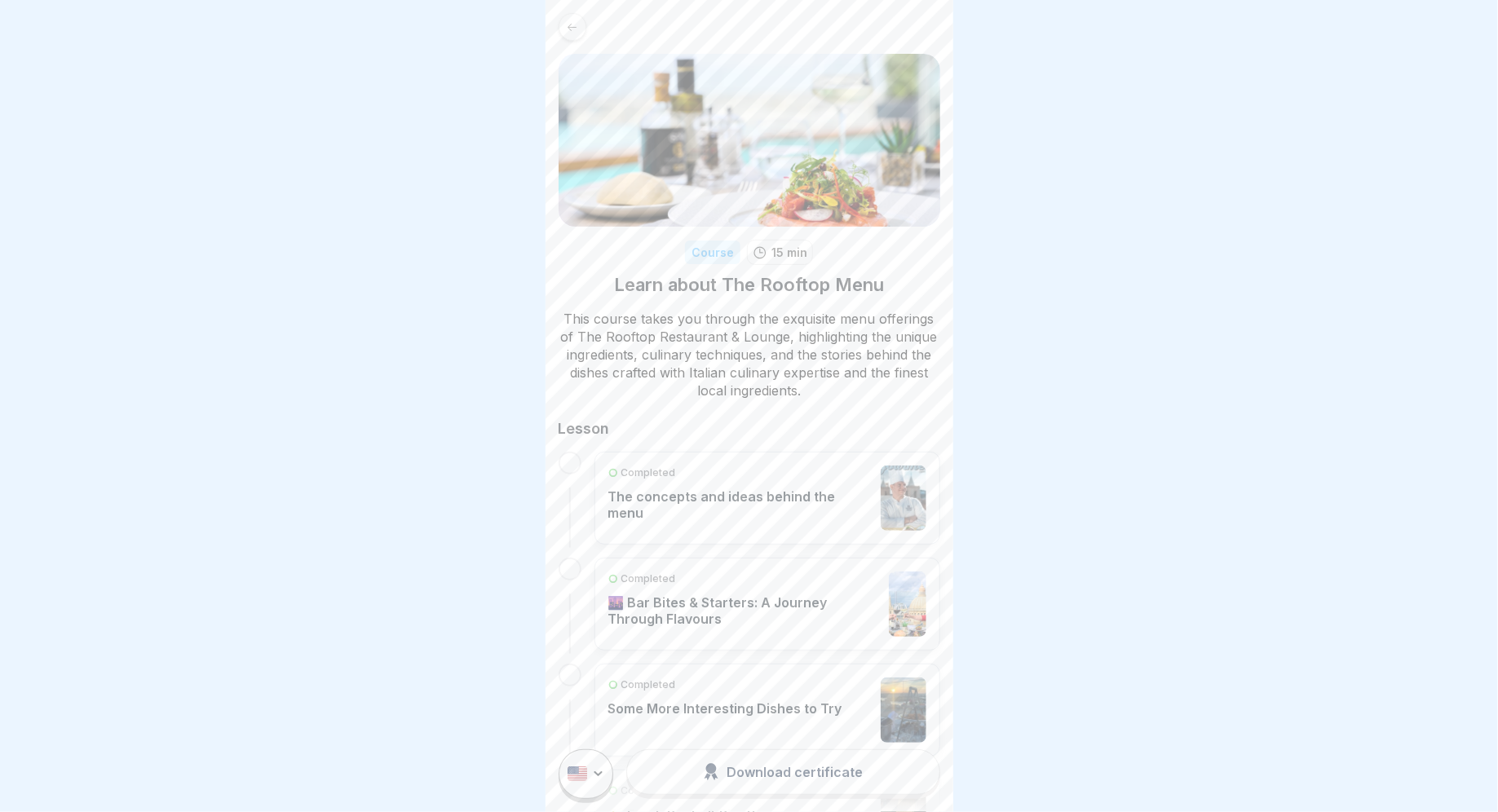 click at bounding box center (572, 27) 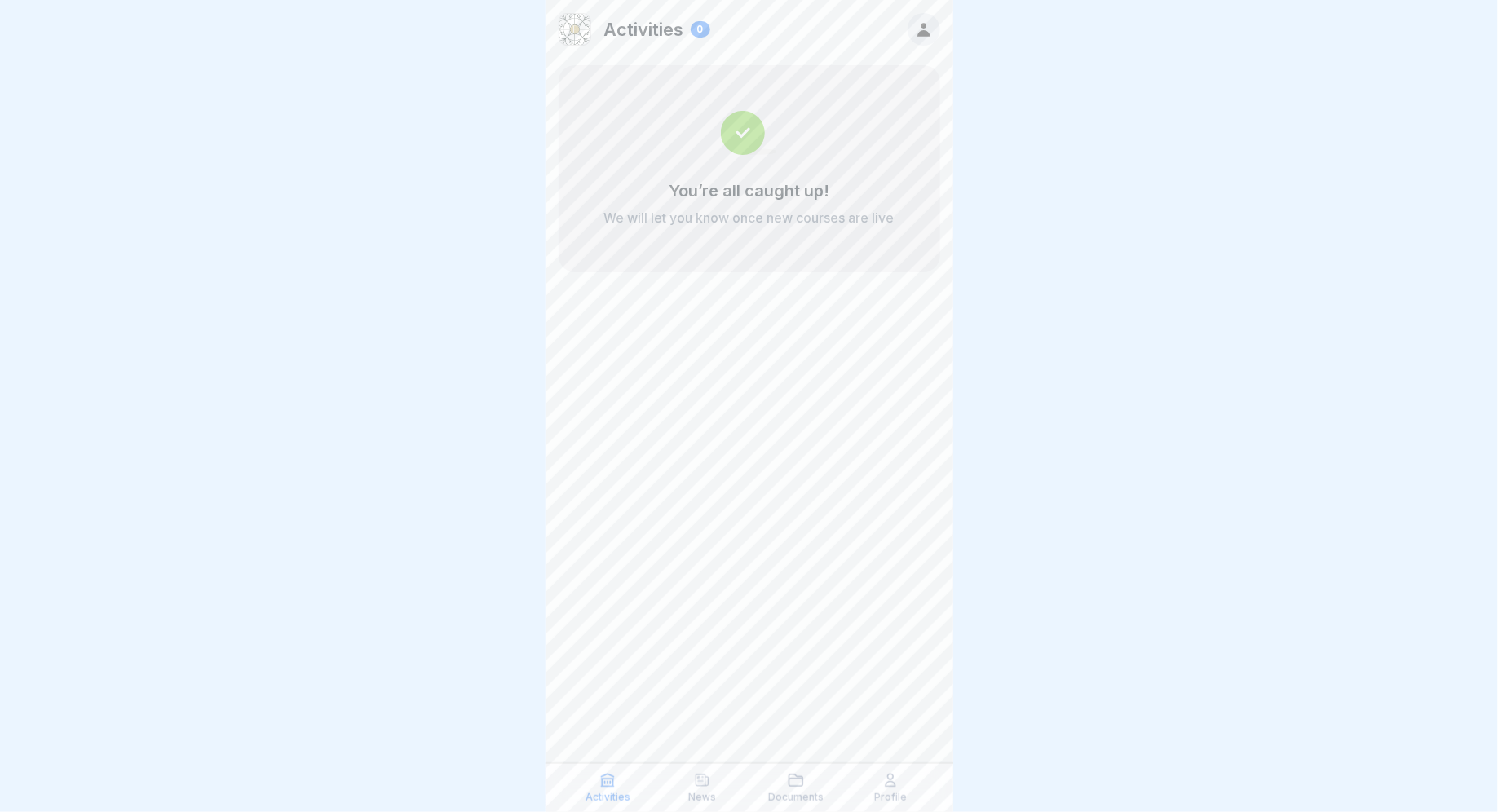 click on "Profile" at bounding box center [890, 797] 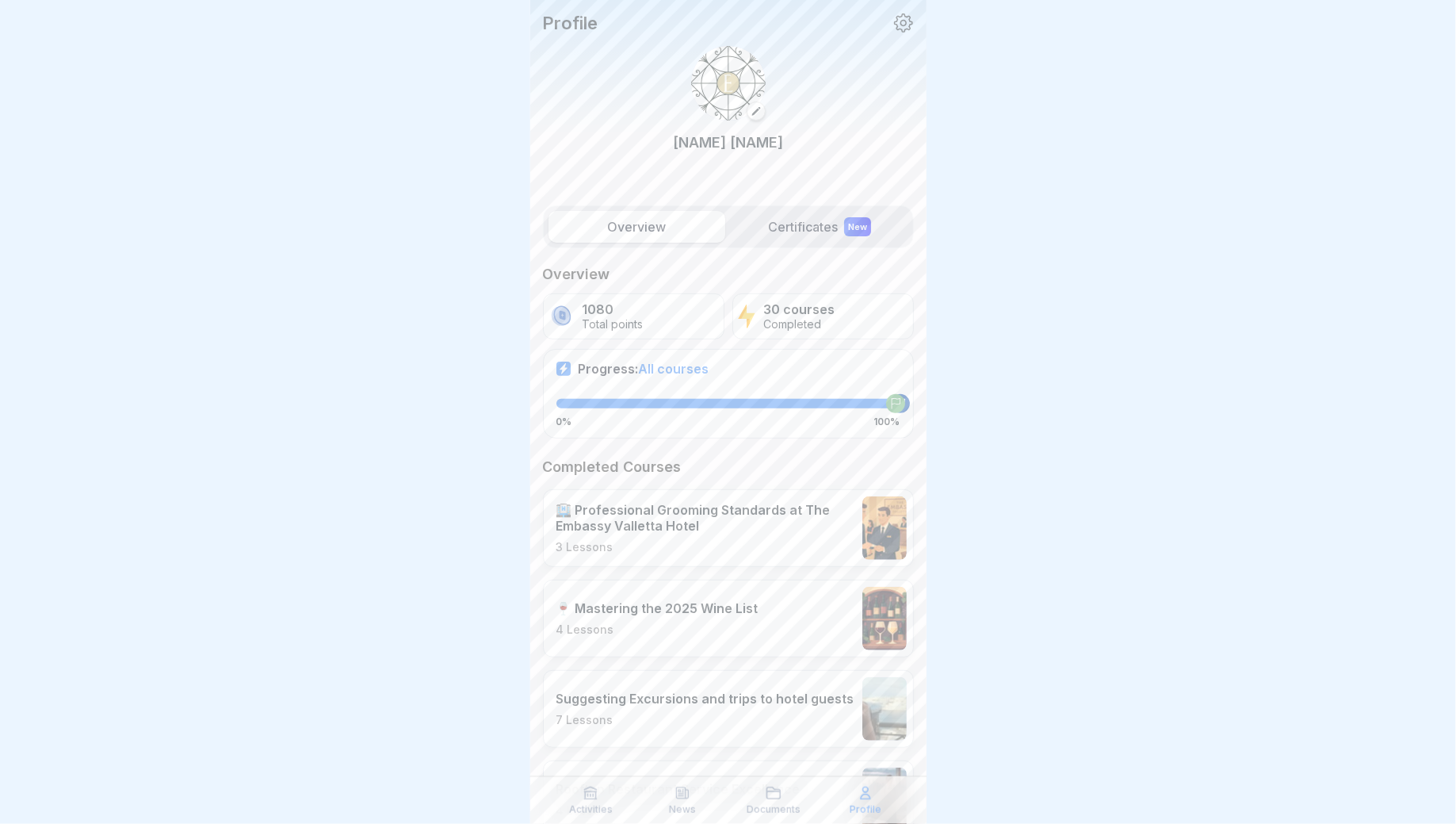 click on "Certificates New" at bounding box center [820, 227] 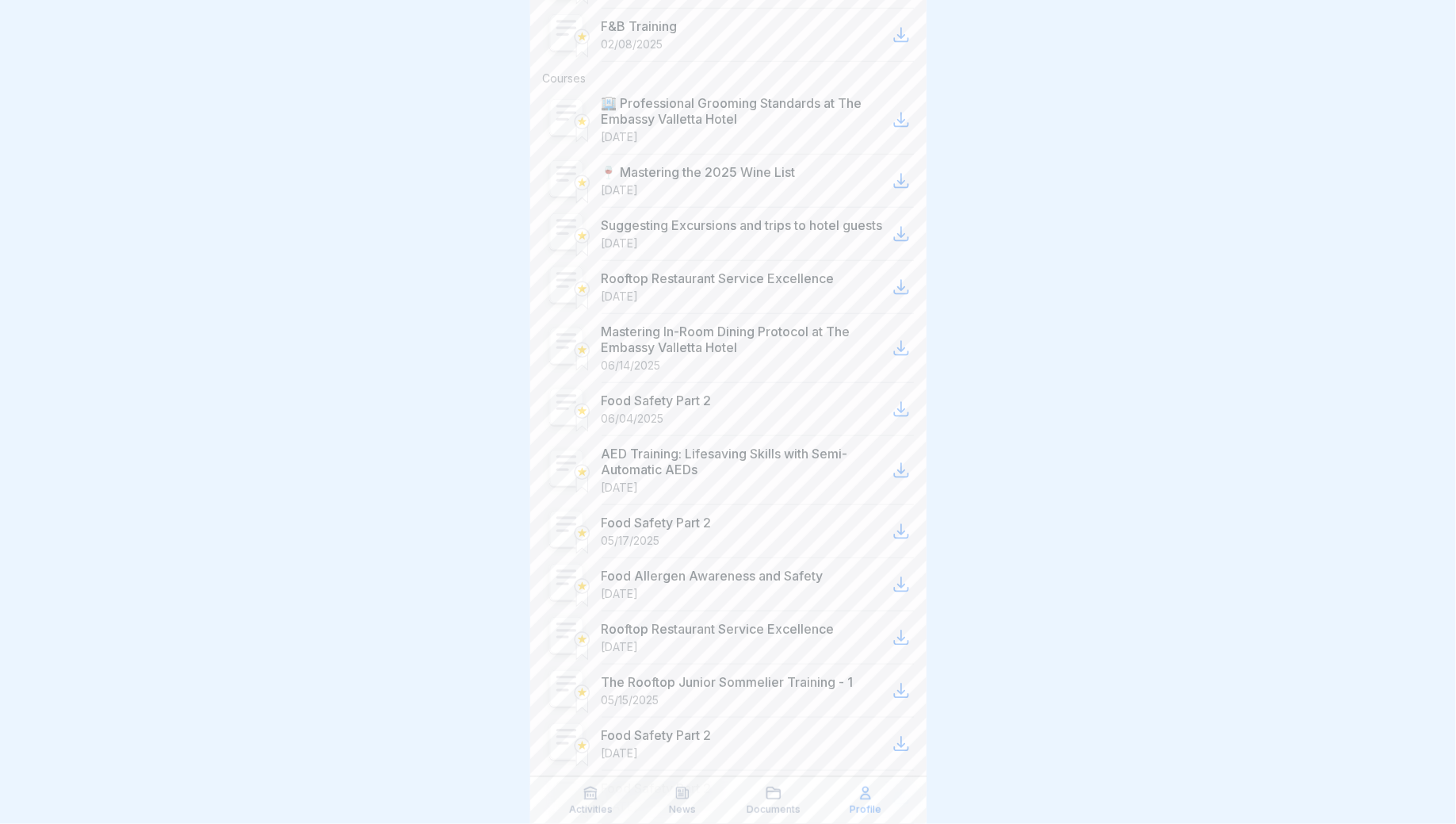 scroll, scrollTop: 512, scrollLeft: 0, axis: vertical 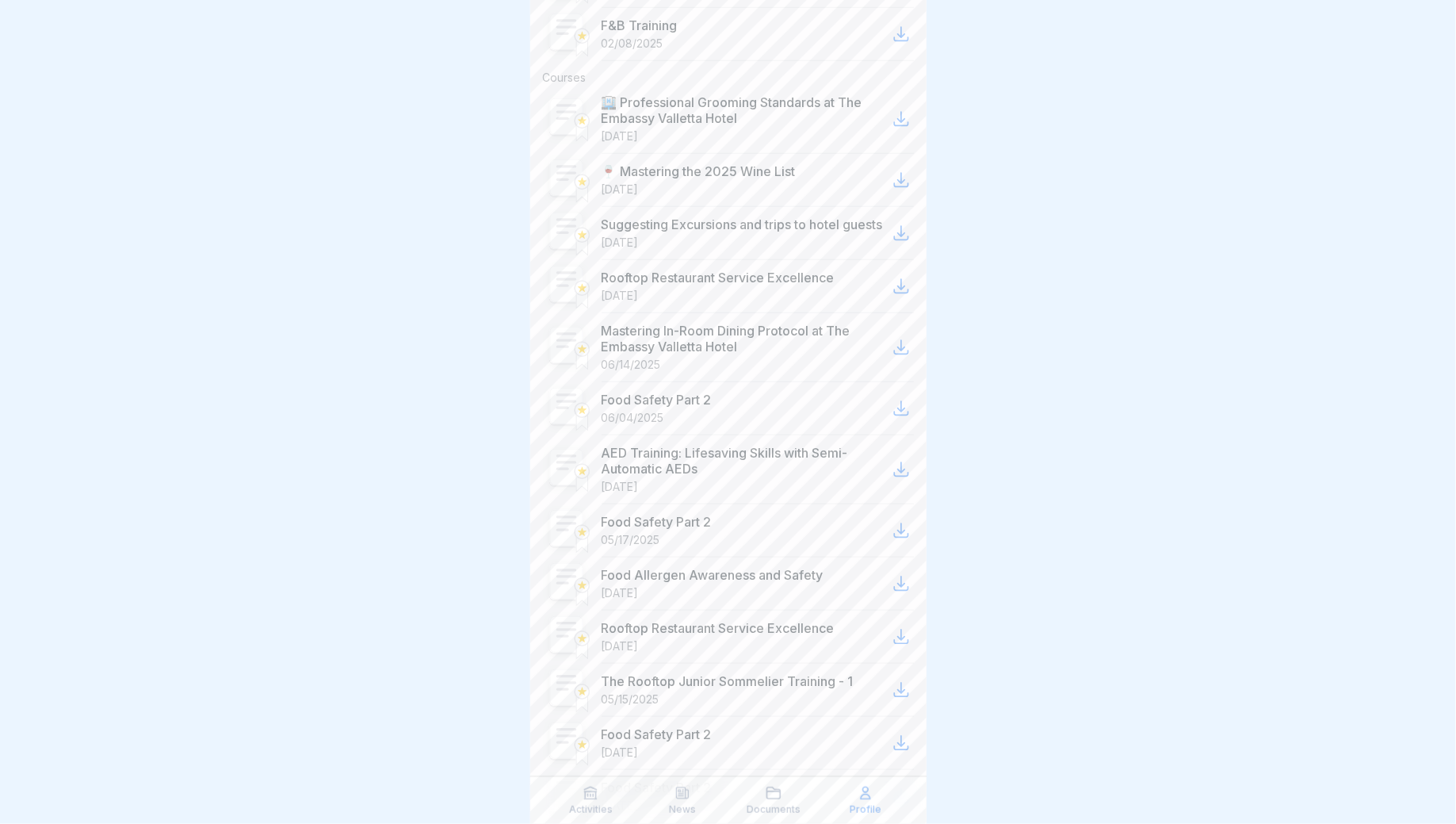 click on "🍷 Mastering the 2025 Wine List" at bounding box center [698, 171] 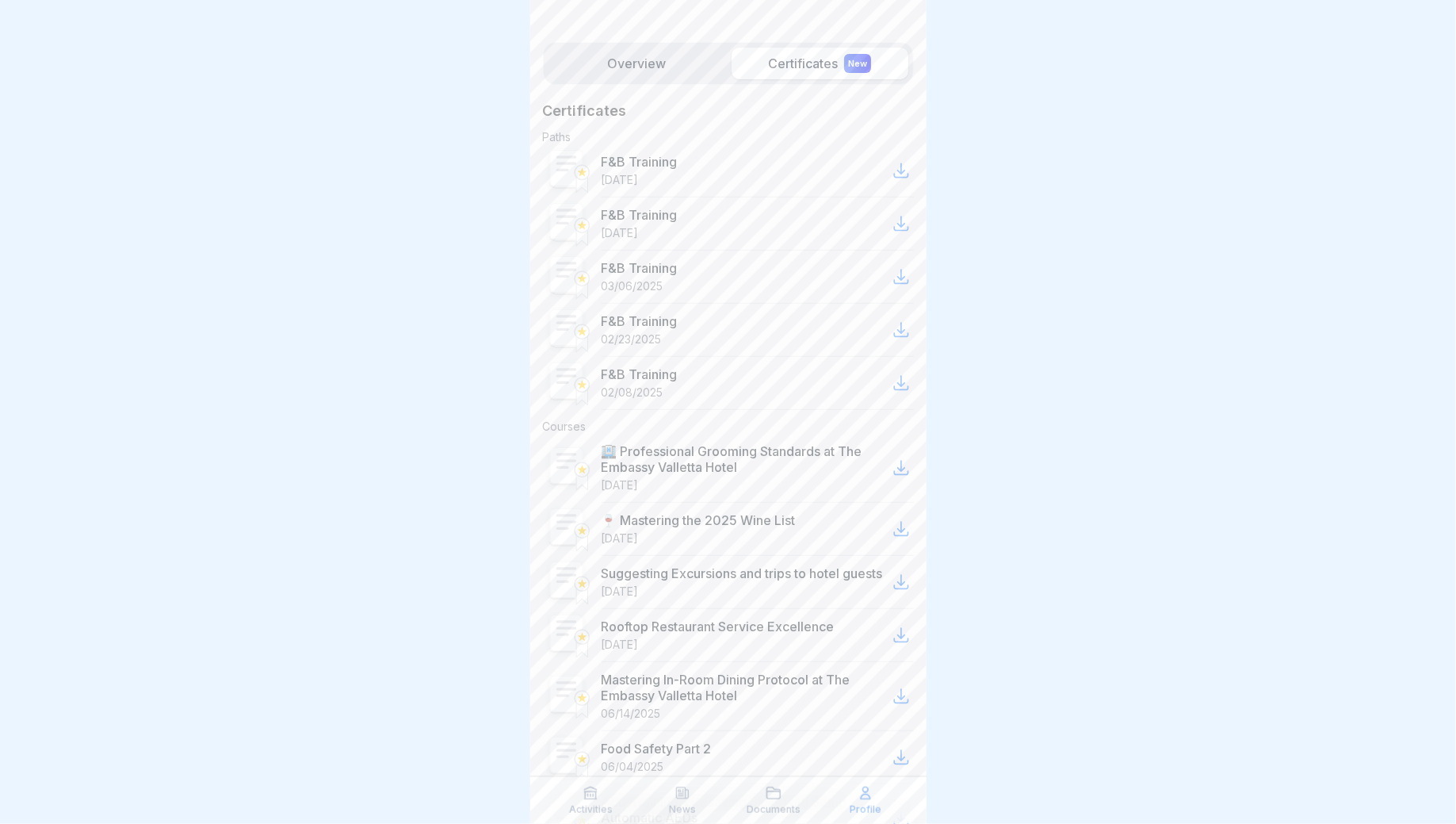 scroll, scrollTop: 0, scrollLeft: 0, axis: both 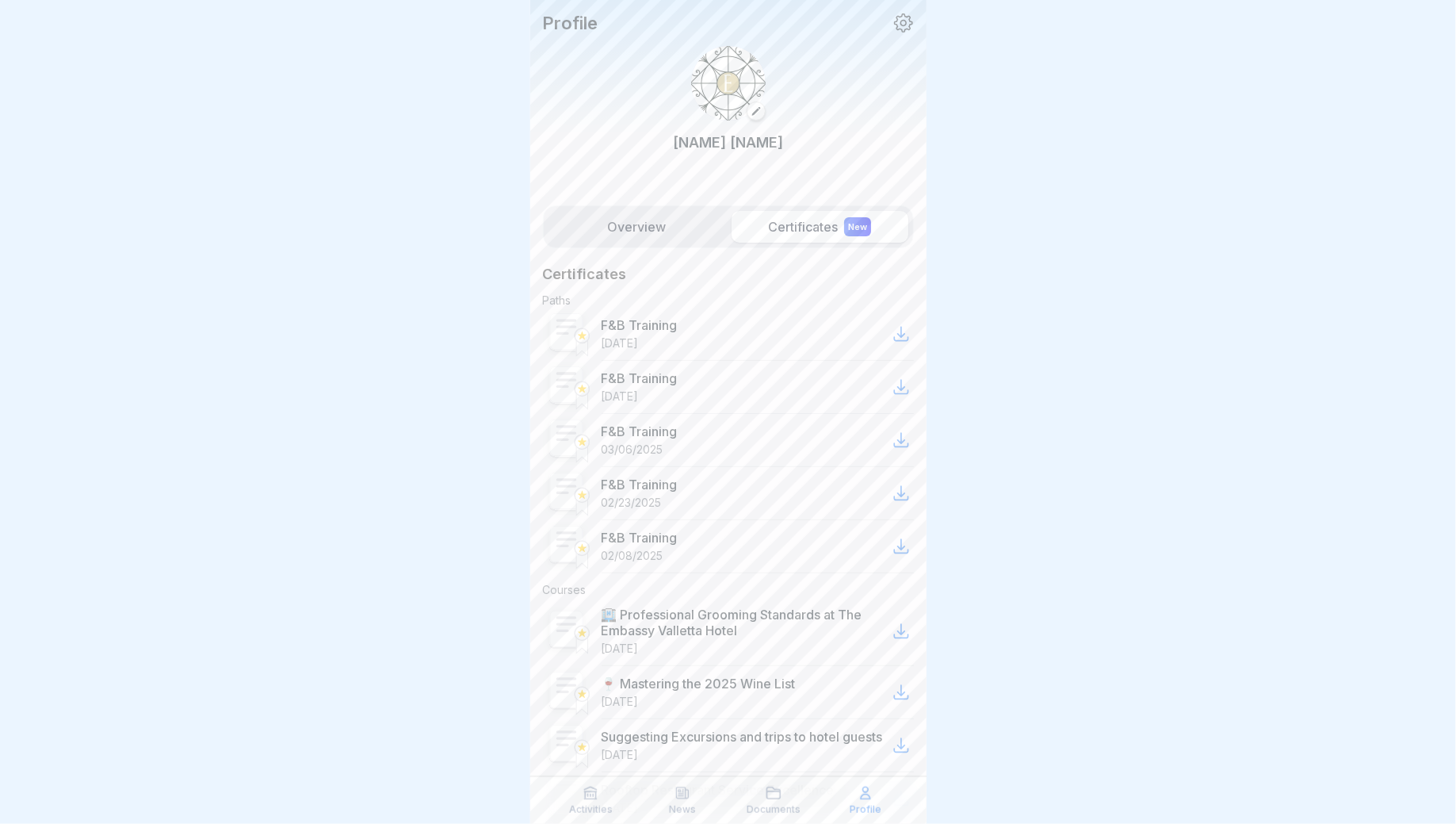 click on "Overview" at bounding box center [636, 227] 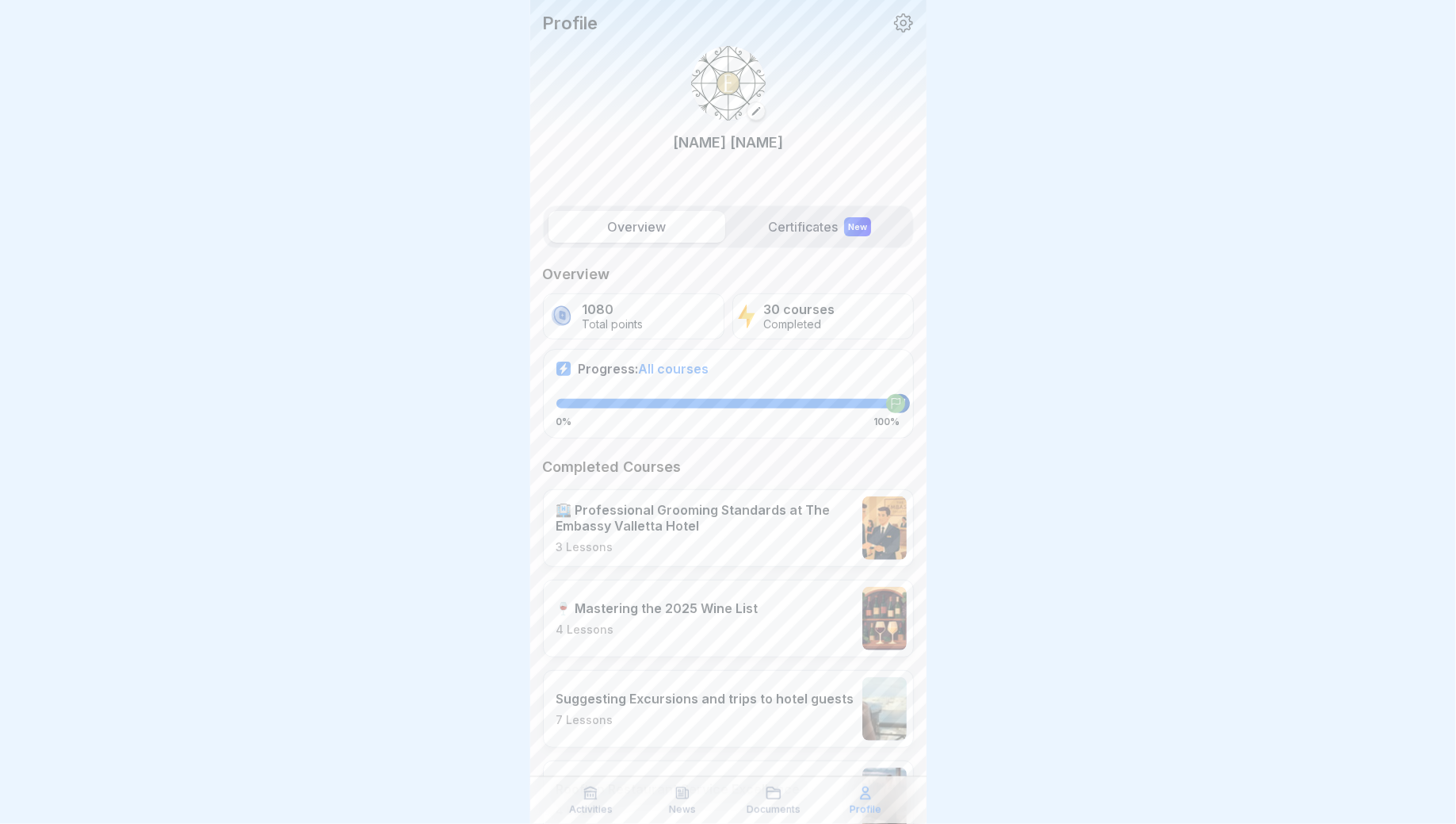 click on "🍷 Mastering the 2025 Wine List" at bounding box center [657, 608] 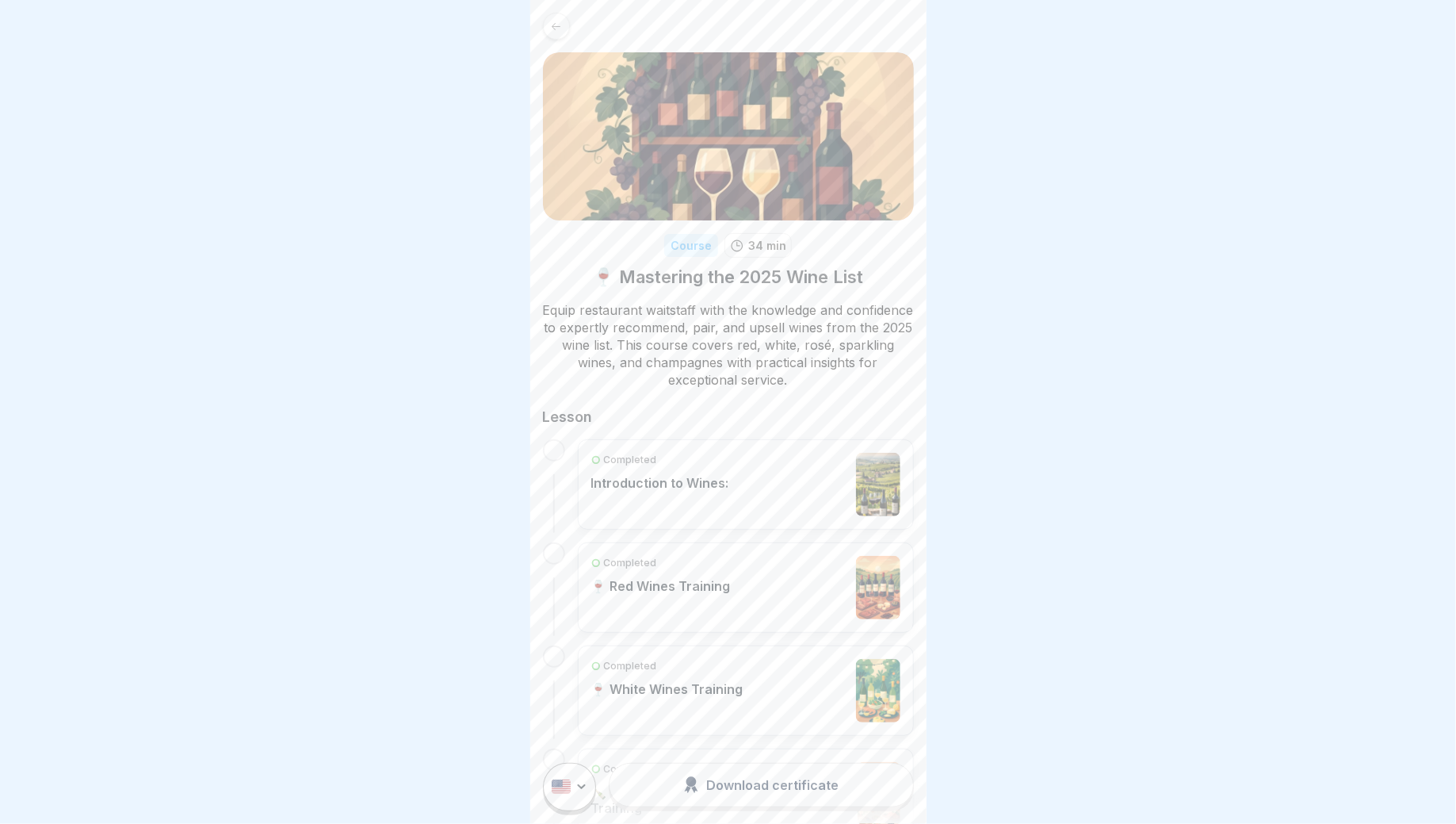 click on "Completed Introduction to Wines:" at bounding box center (746, 485) 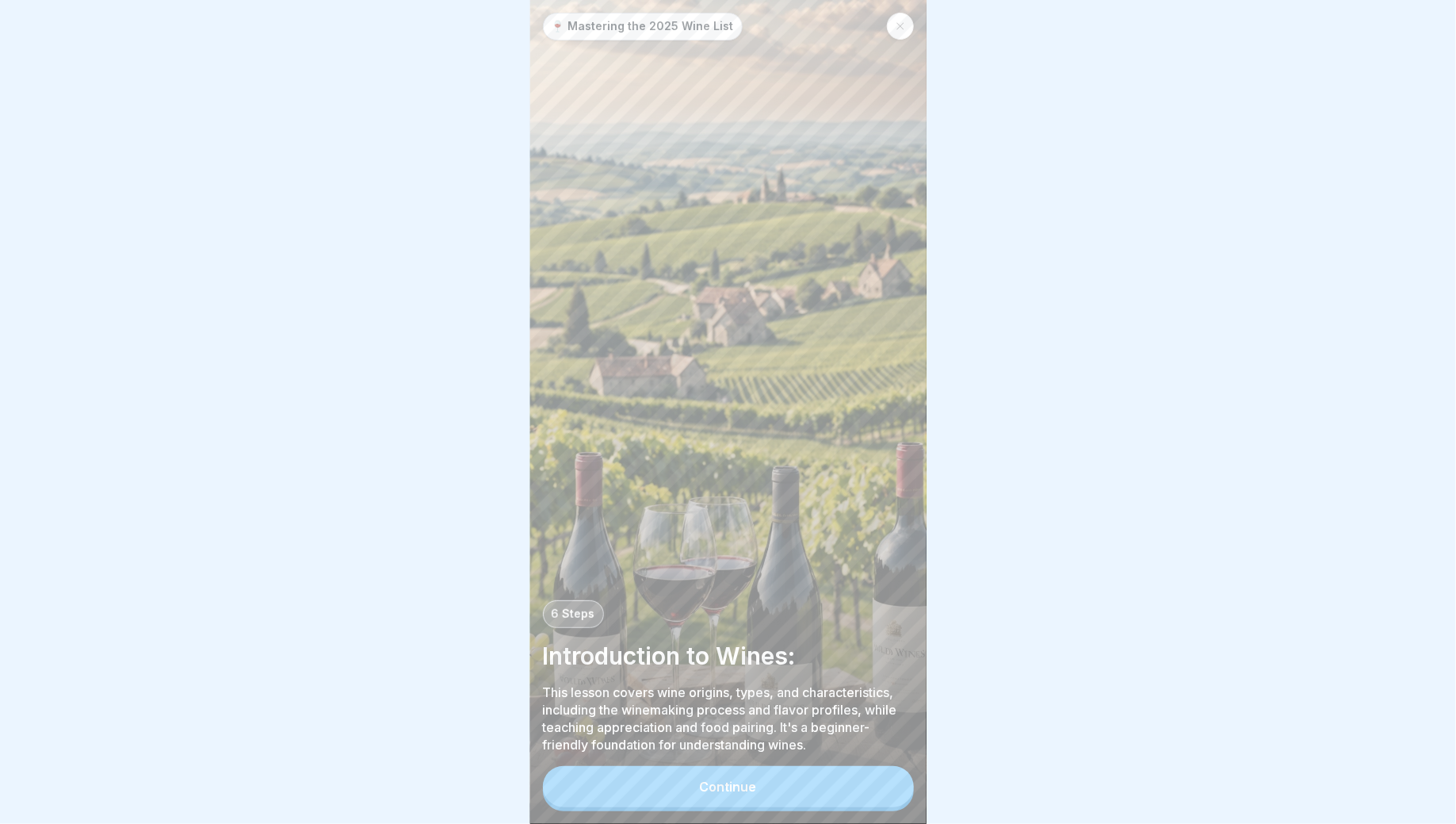 click on "Continue" at bounding box center (728, 787) 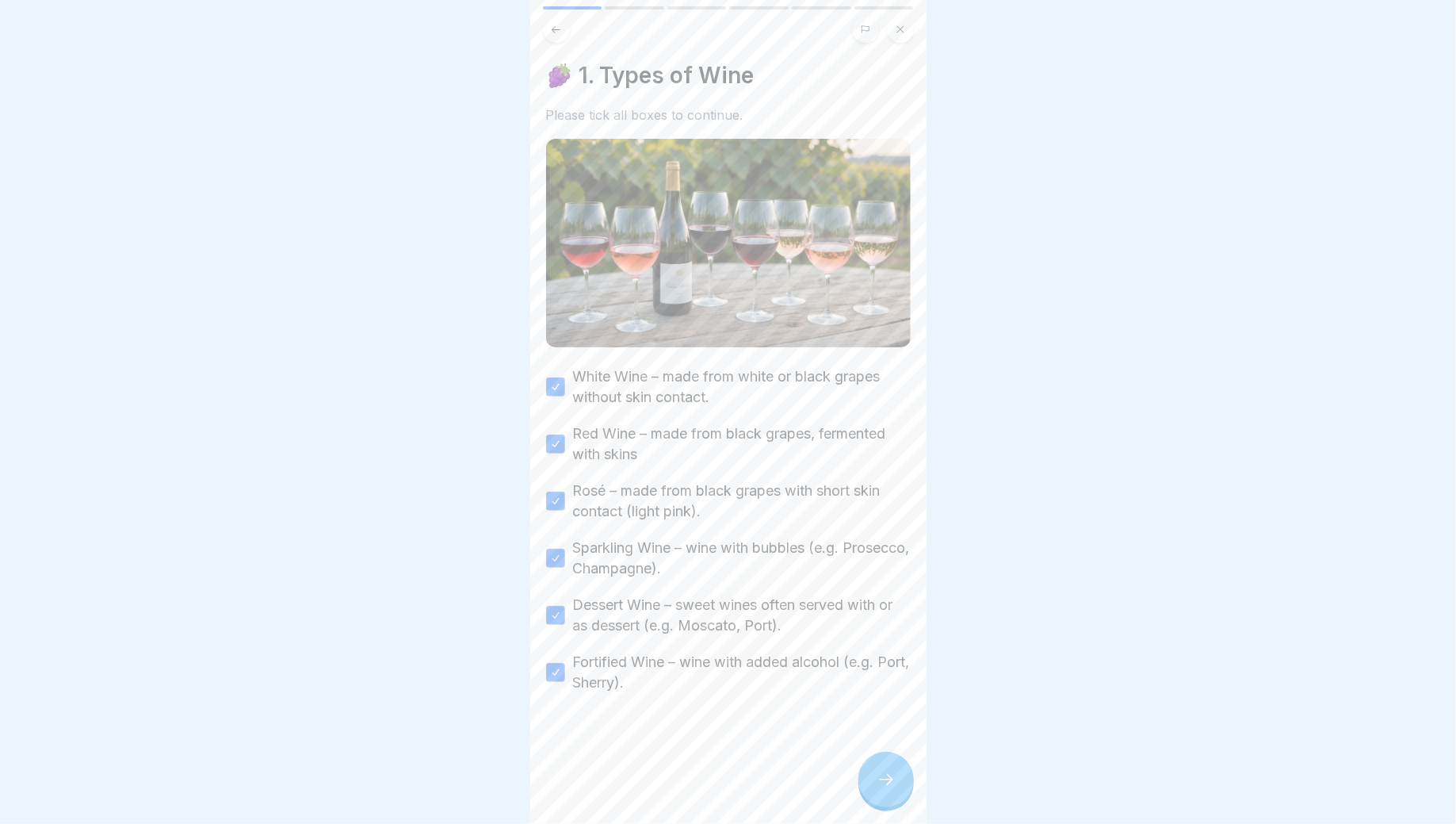 click at bounding box center [886, 780] 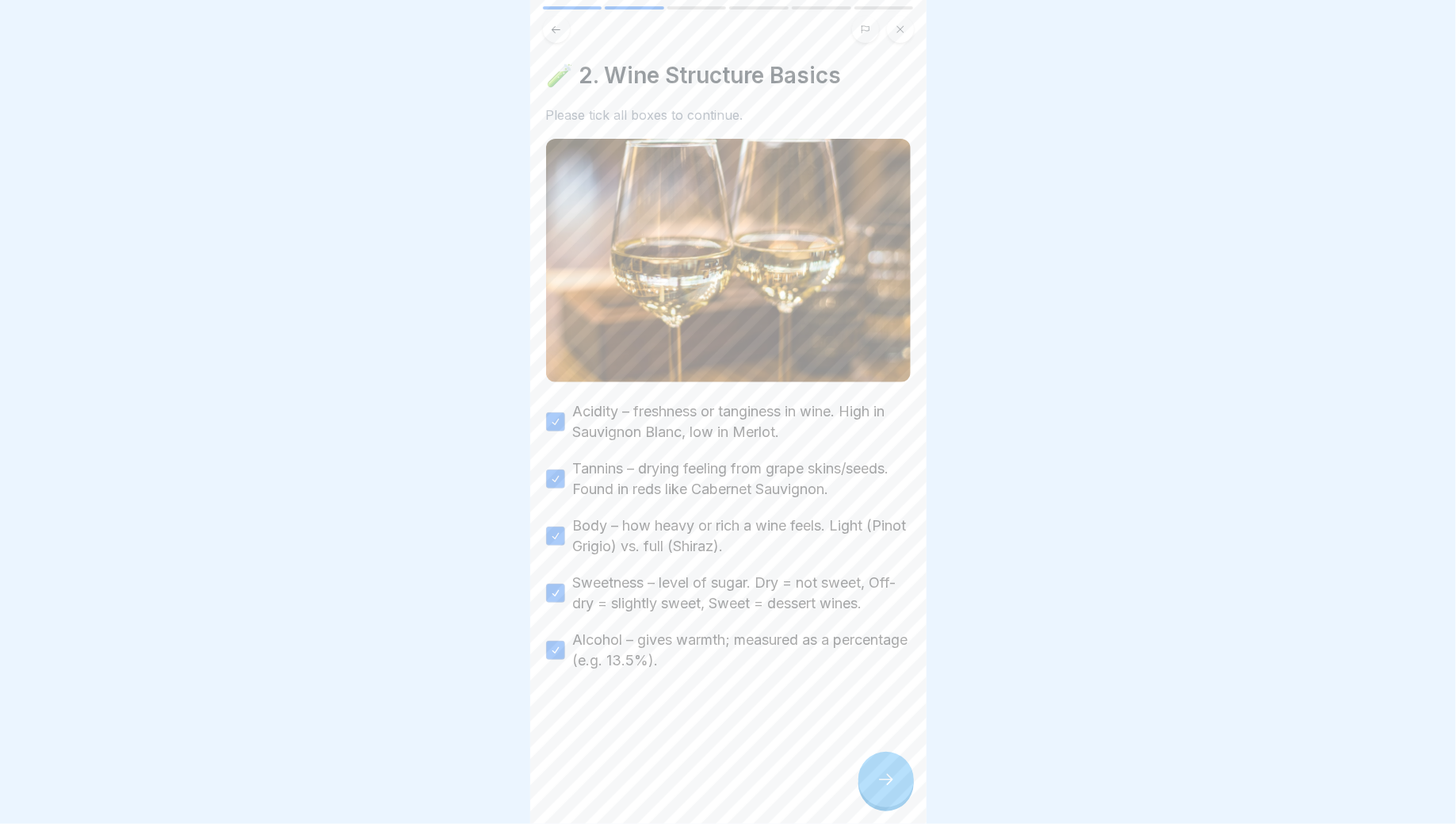 click at bounding box center (886, 780) 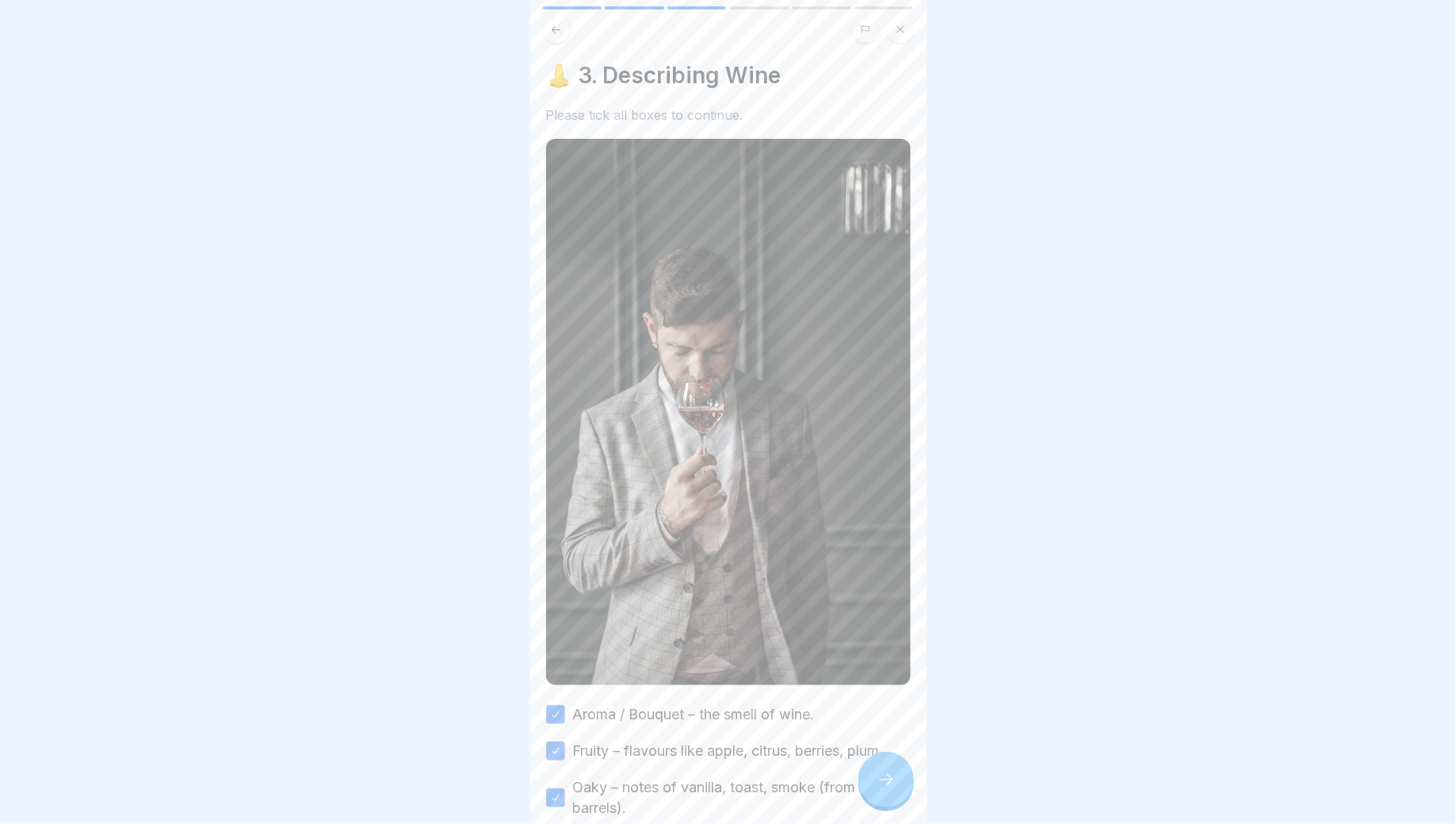 scroll, scrollTop: 183, scrollLeft: 0, axis: vertical 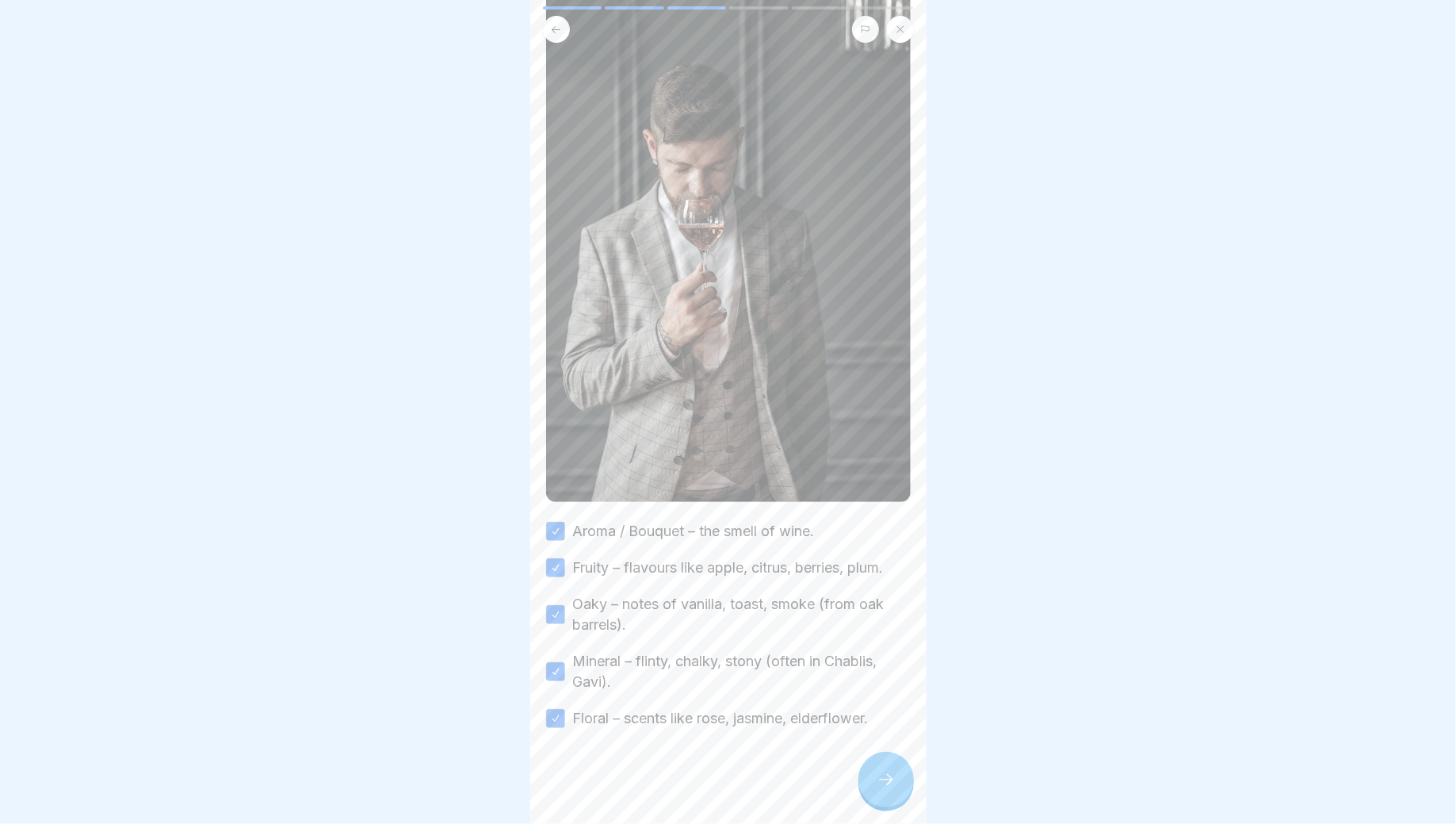 click at bounding box center (886, 780) 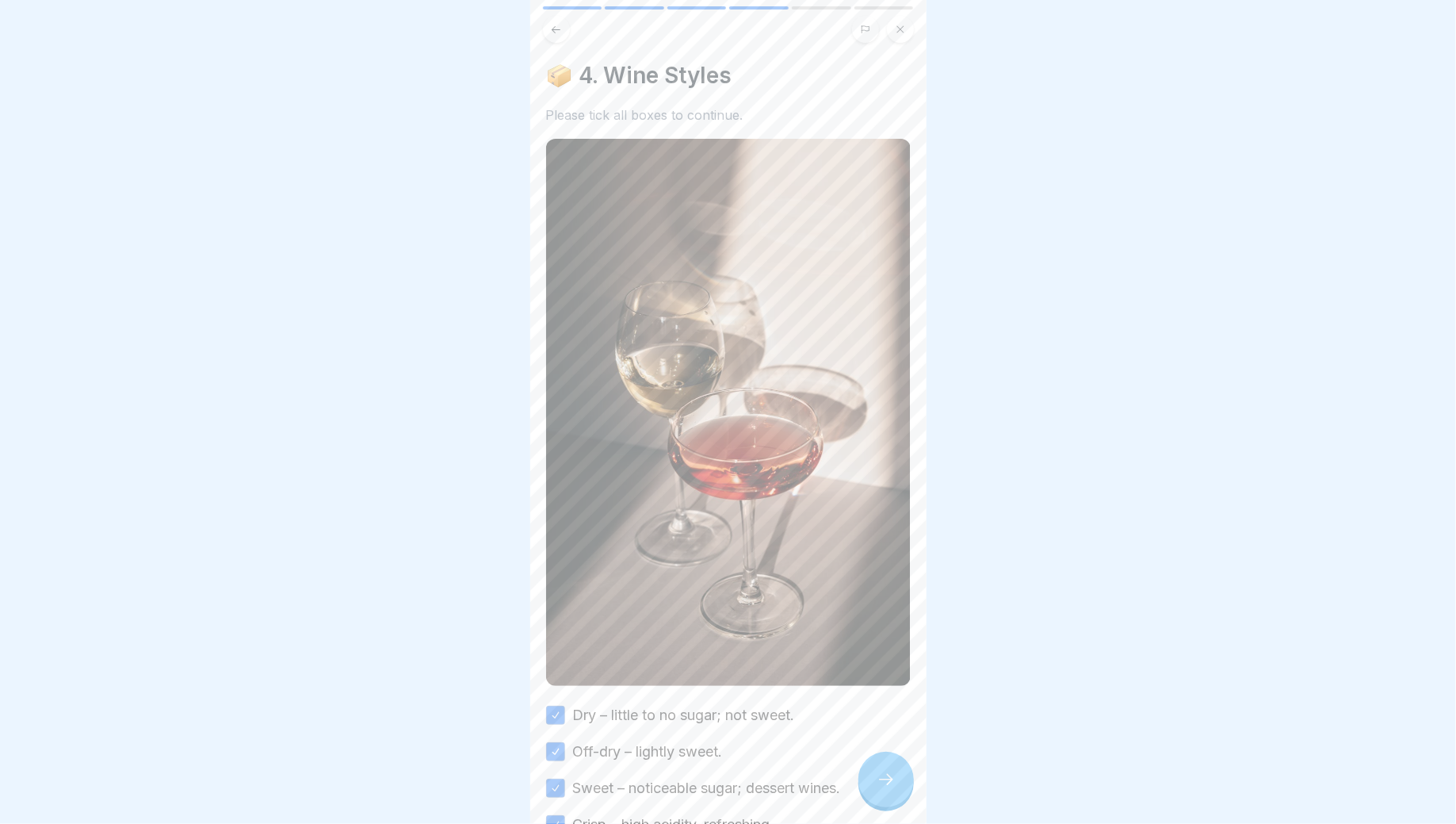 click at bounding box center [886, 780] 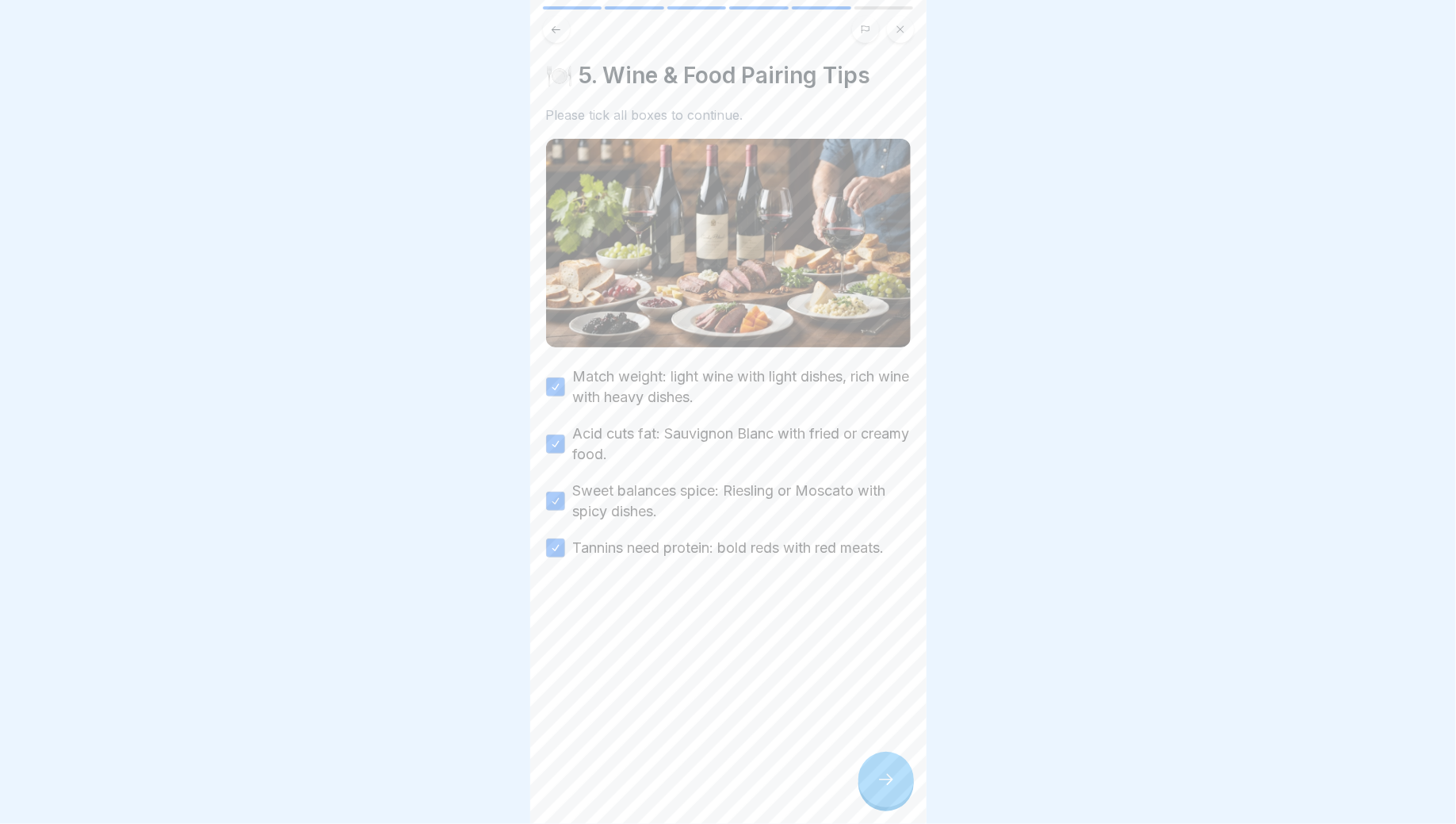 click at bounding box center (886, 780) 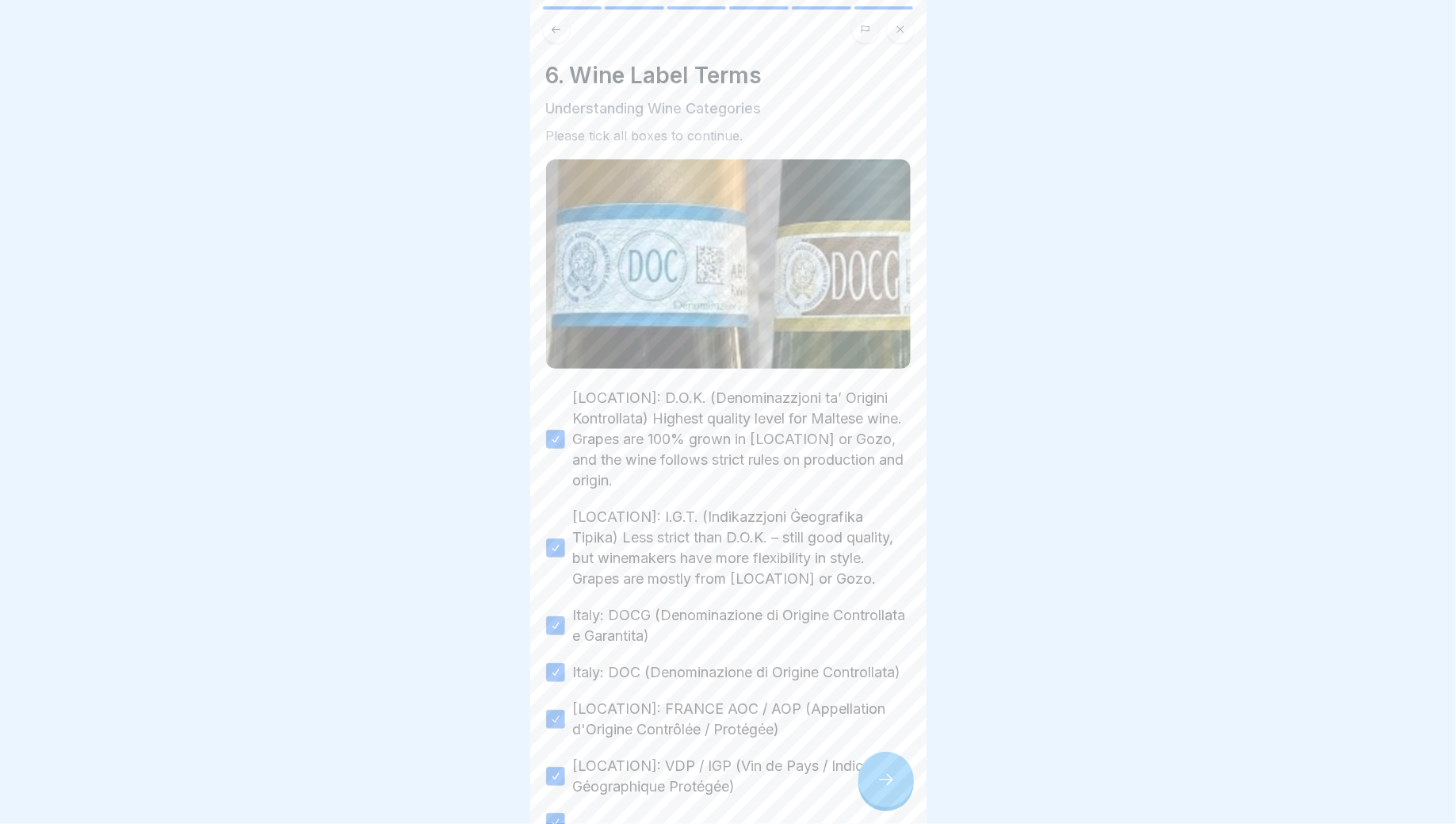 click at bounding box center [886, 780] 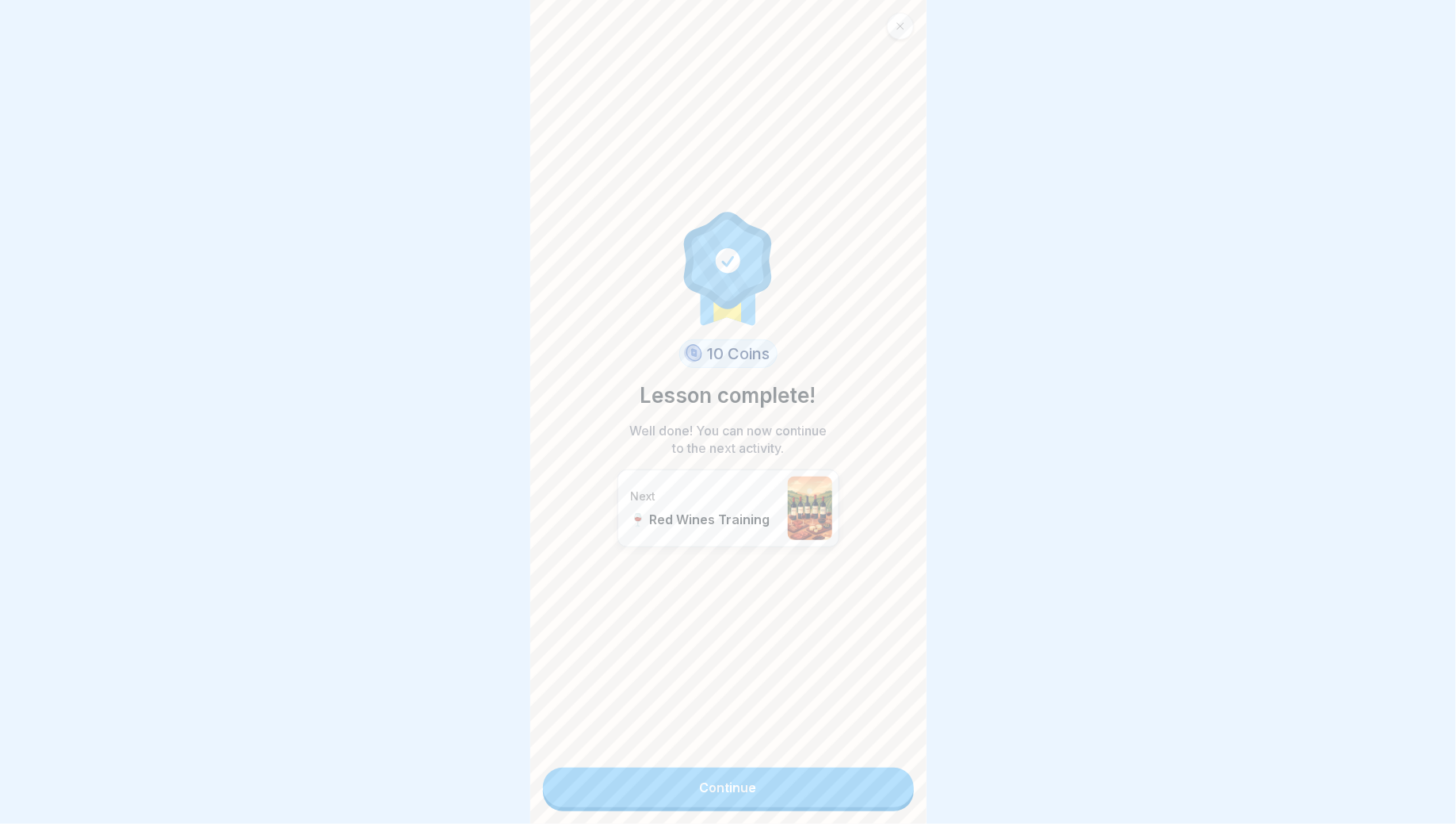click on "Continue" at bounding box center (728, 788) 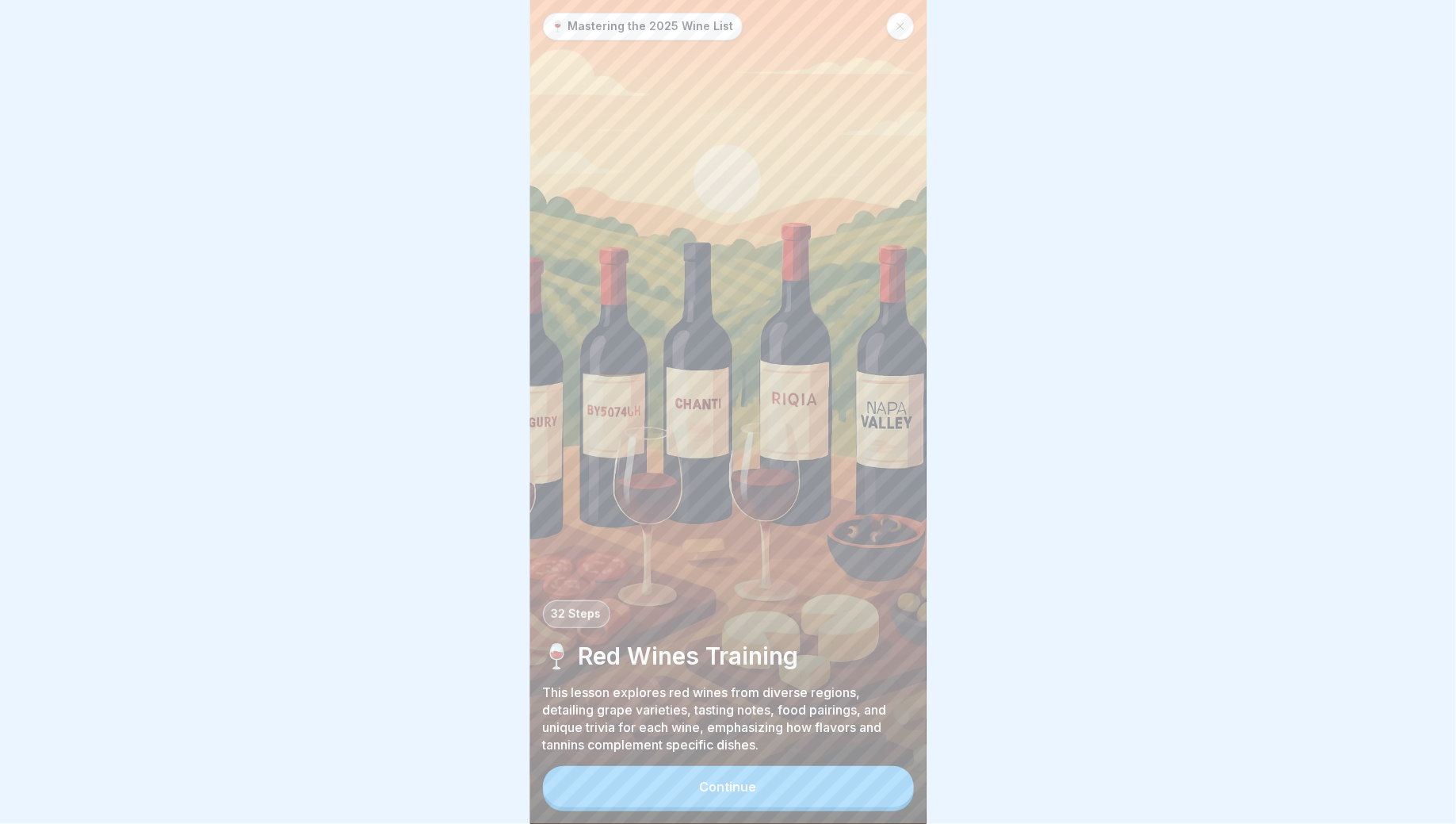 click at bounding box center (900, 26) 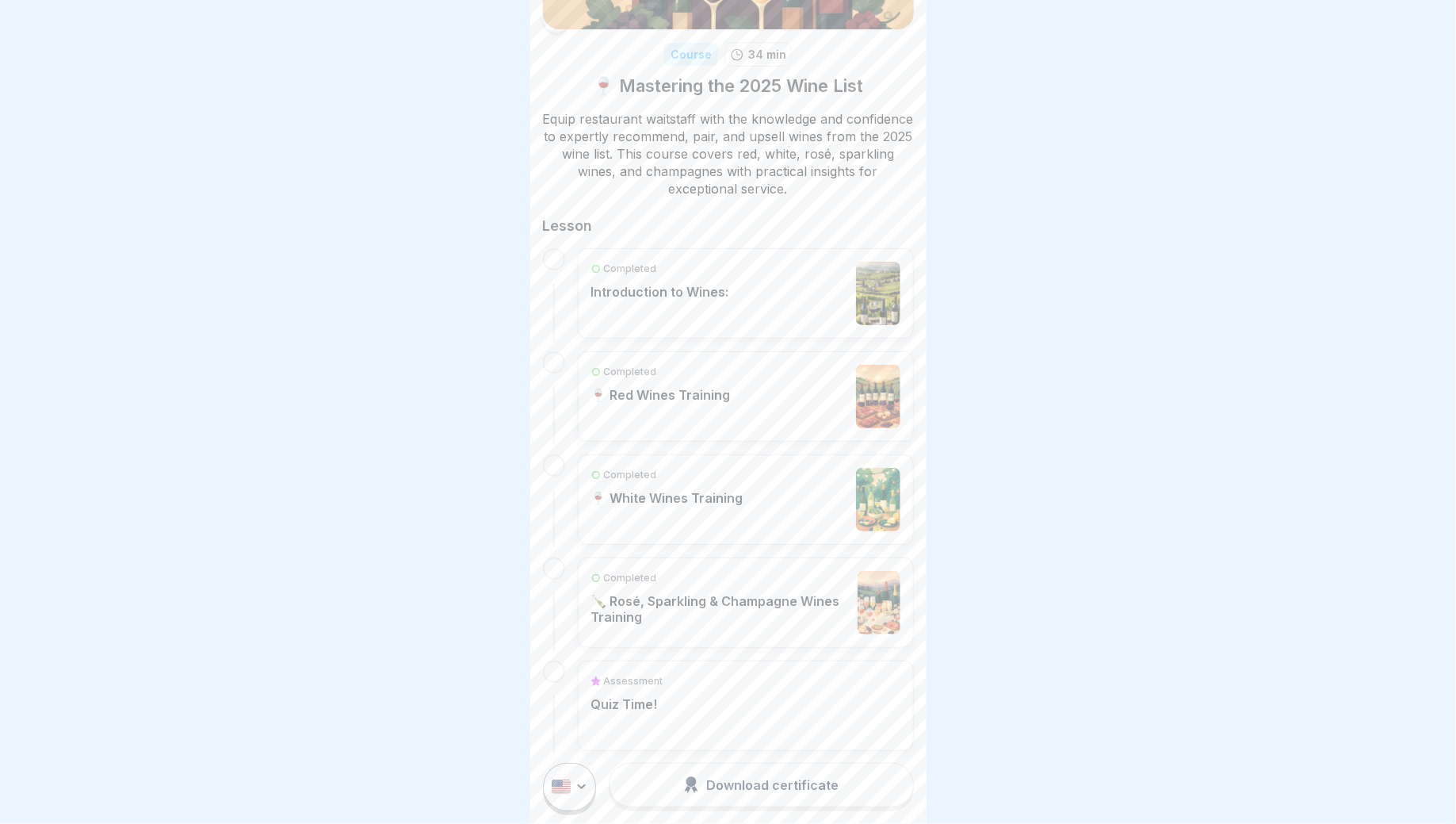 scroll, scrollTop: 193, scrollLeft: 0, axis: vertical 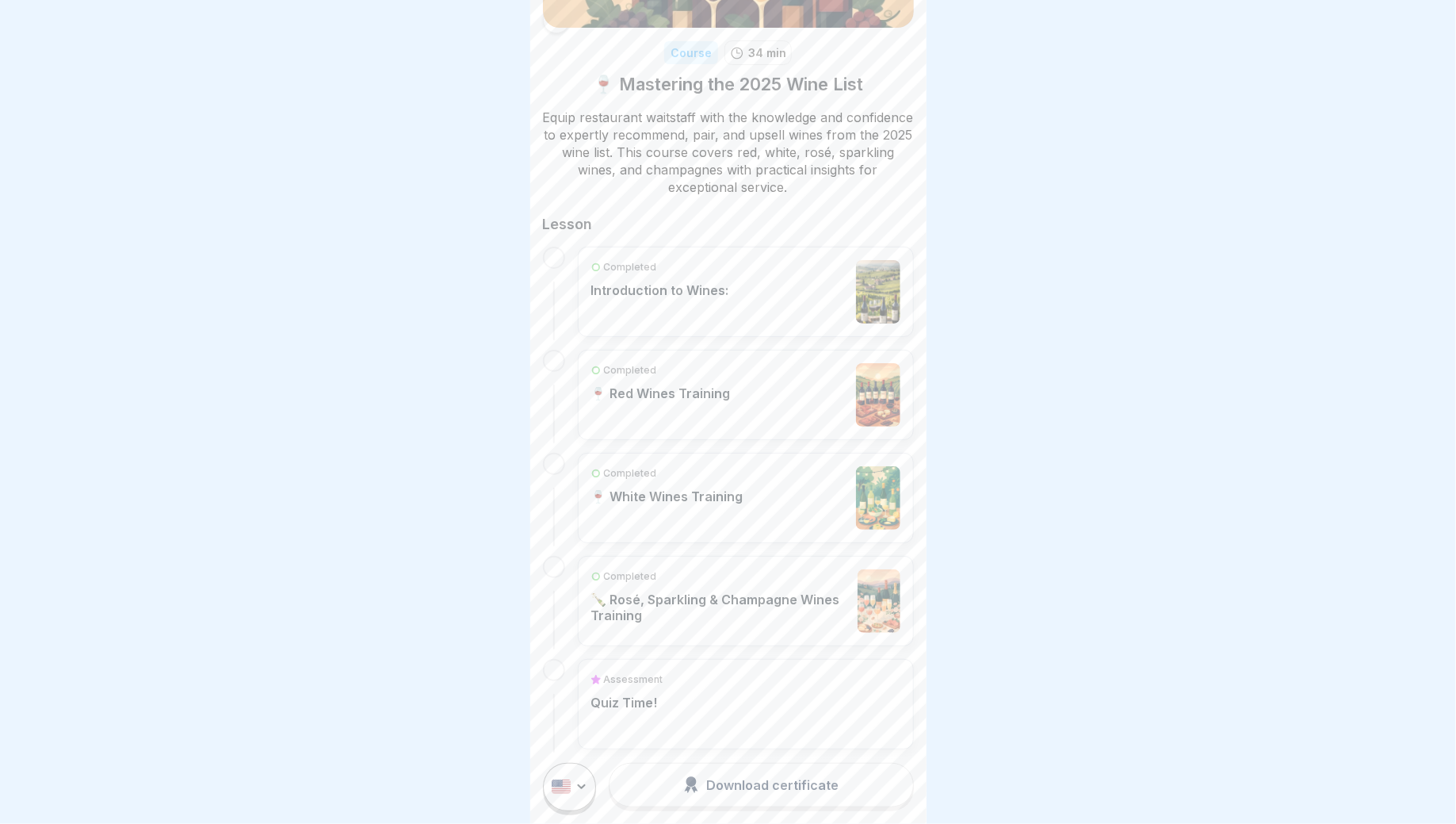 click on "🍷 White Wines Training" at bounding box center (667, 496) 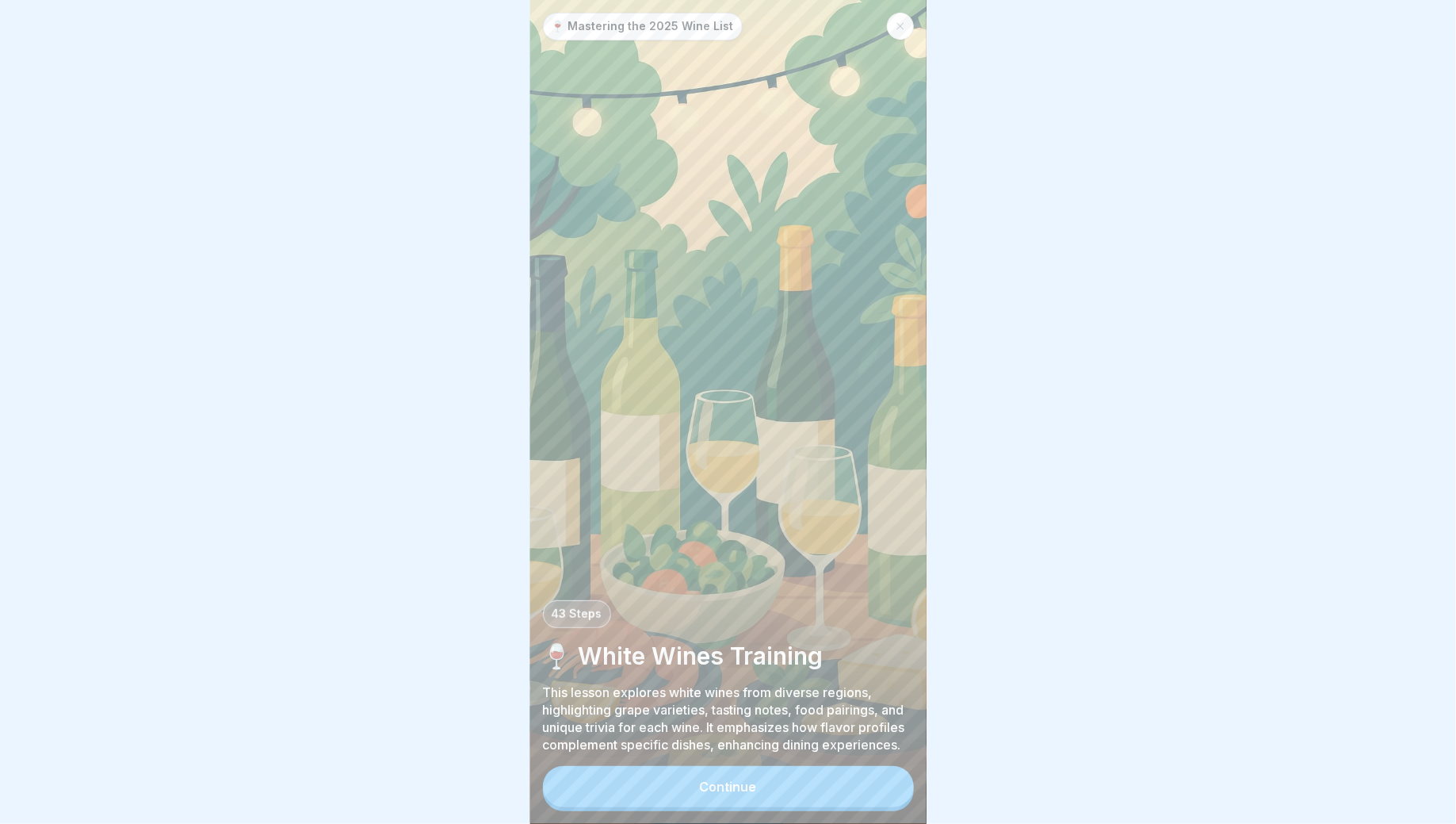 scroll, scrollTop: 0, scrollLeft: 0, axis: both 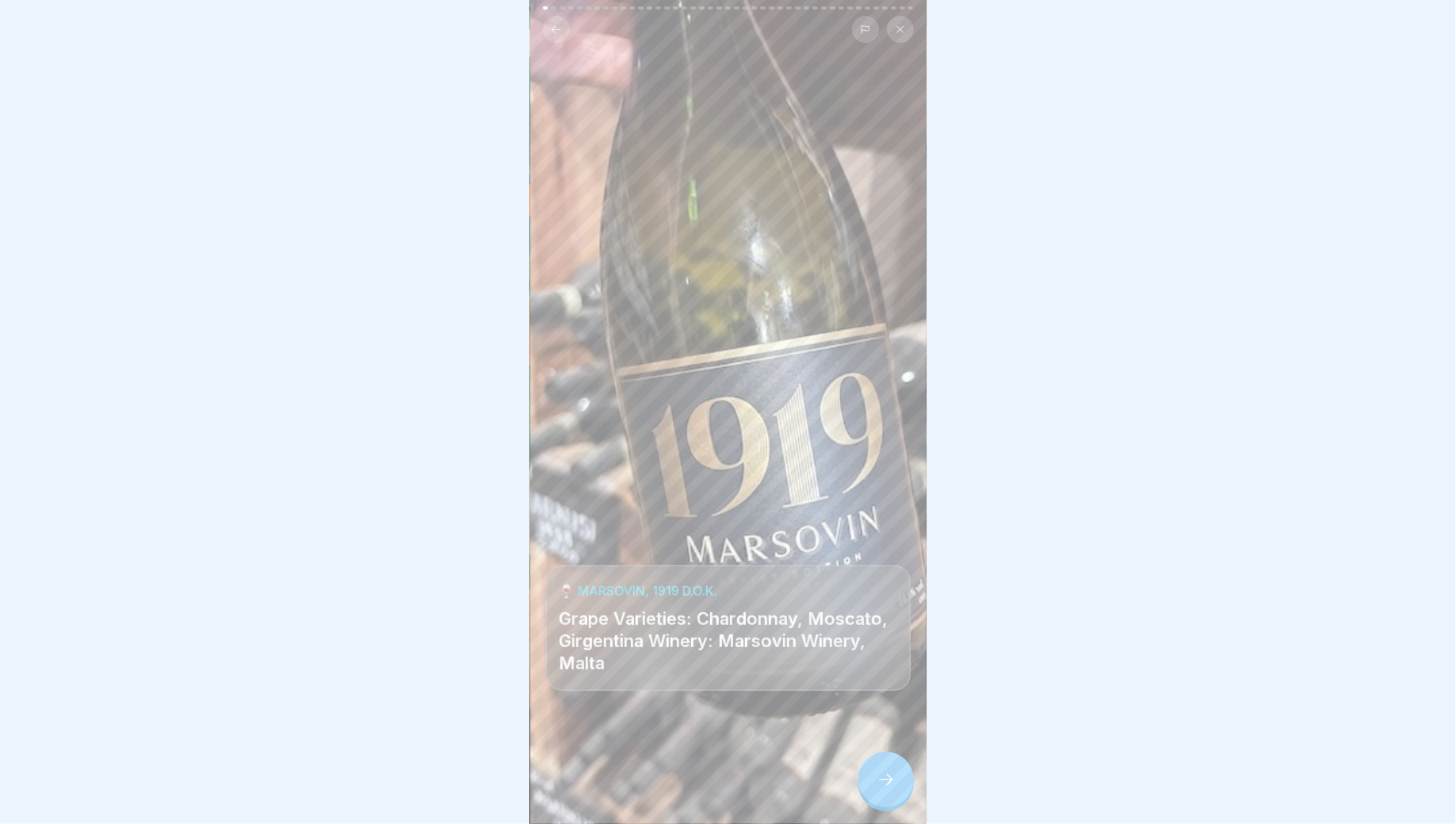 click at bounding box center [886, 780] 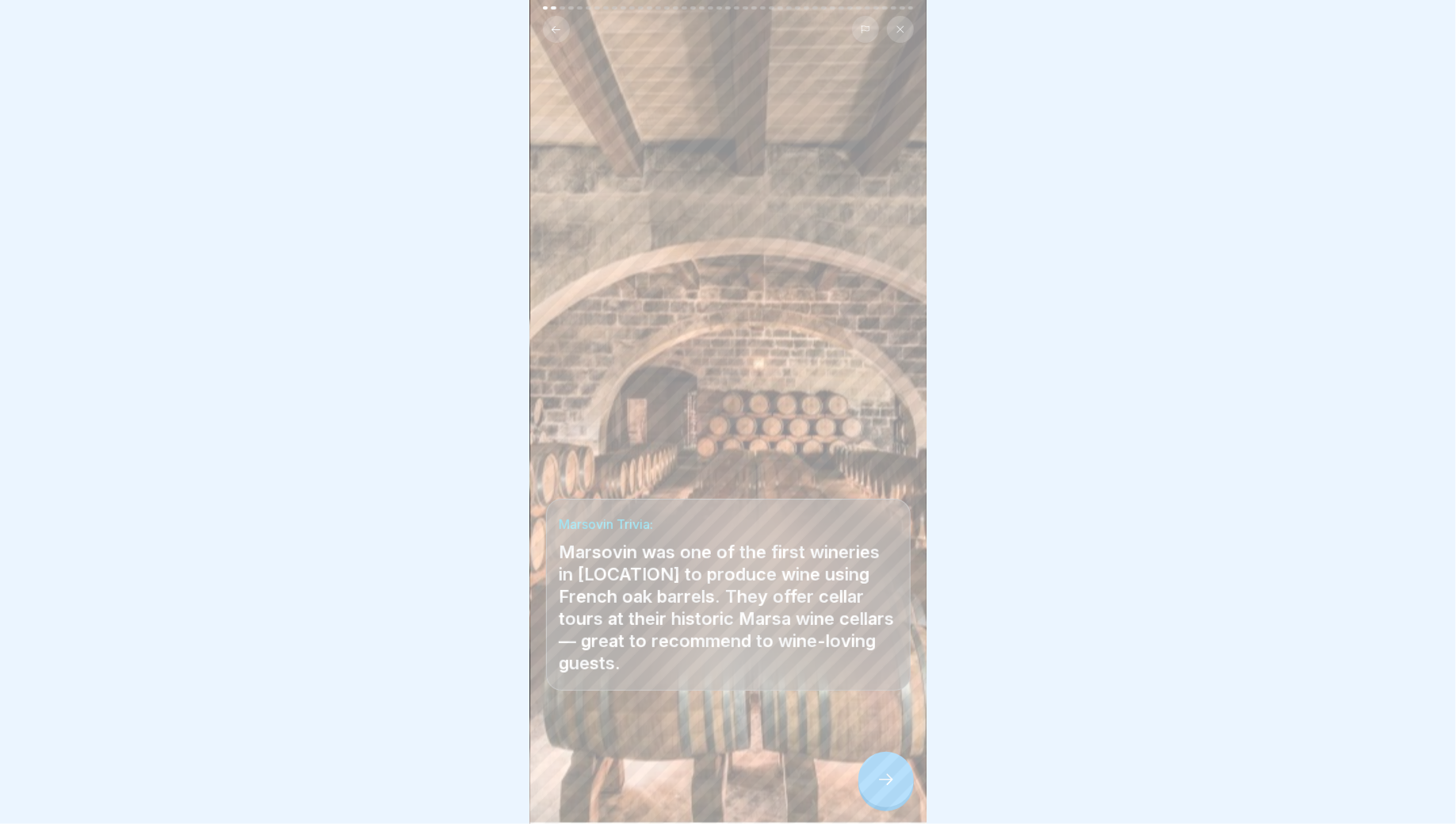 click at bounding box center [886, 780] 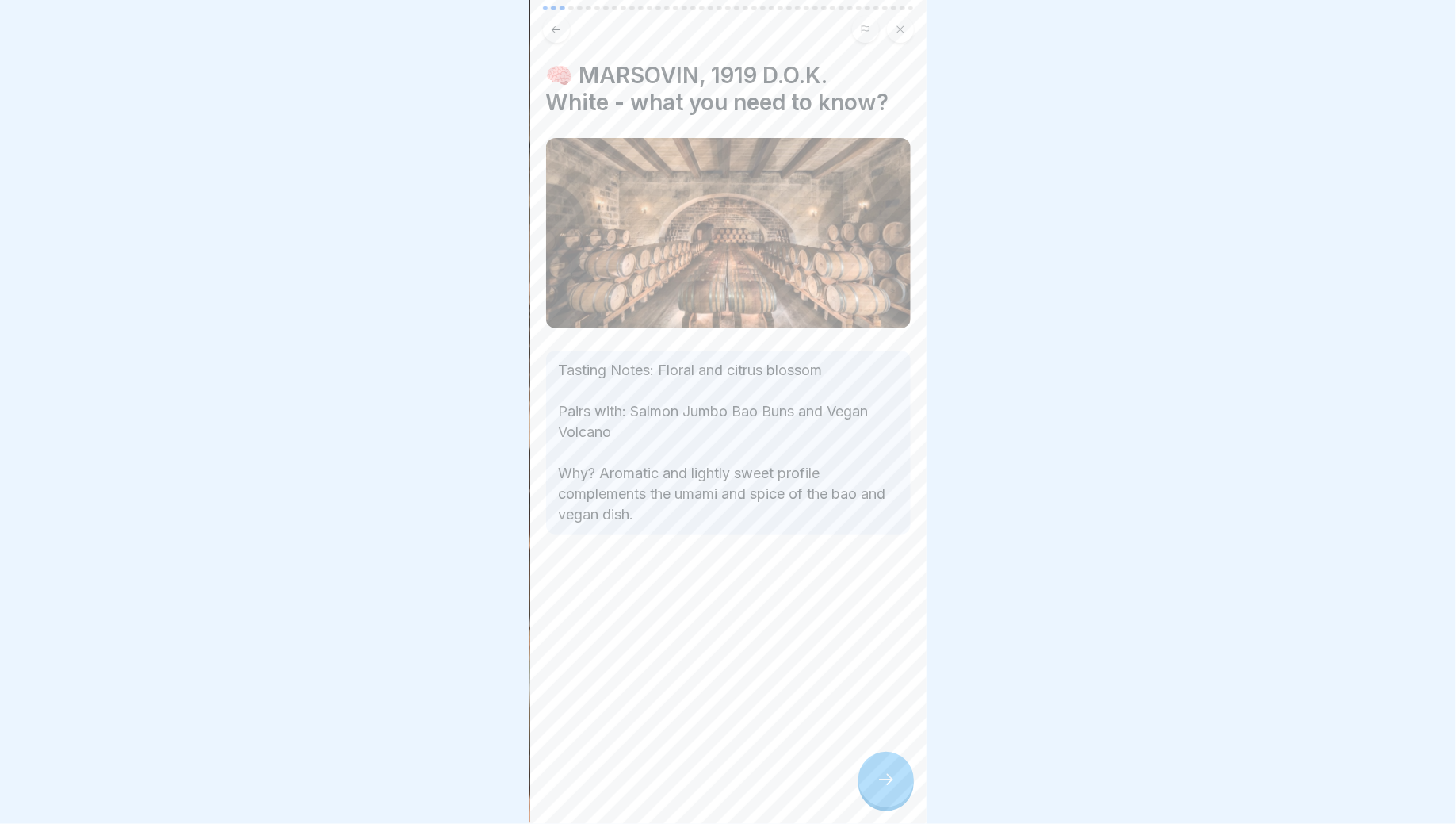 click on "Tasting Notes: Floral and citrus blossom
Pairs with: Salmon Jumbo Bao Buns and Vegan Volcano
Why? Aromatic and lightly sweet profile complements the umami and spice of the bao and vegan dish." at bounding box center (728, 443) 